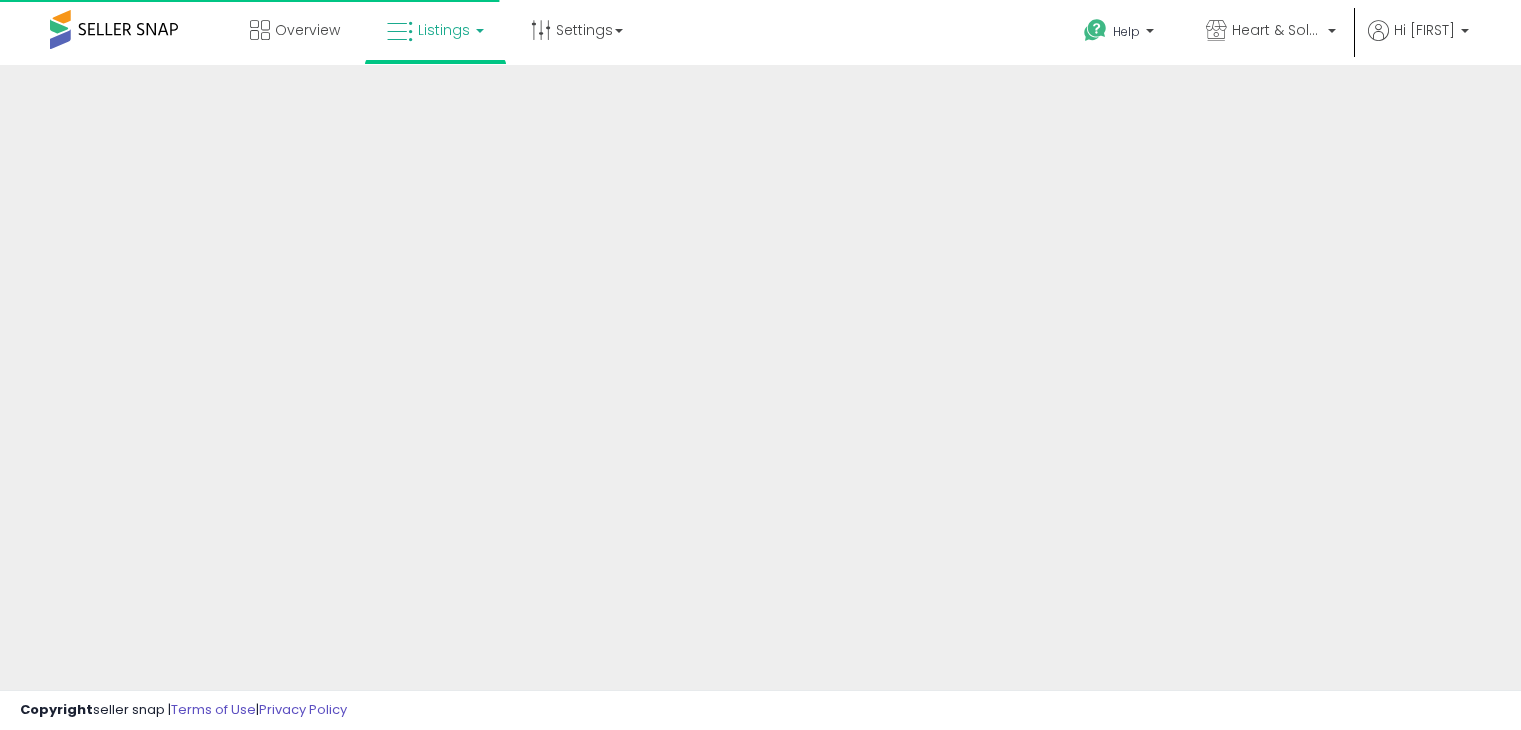 scroll, scrollTop: 0, scrollLeft: 0, axis: both 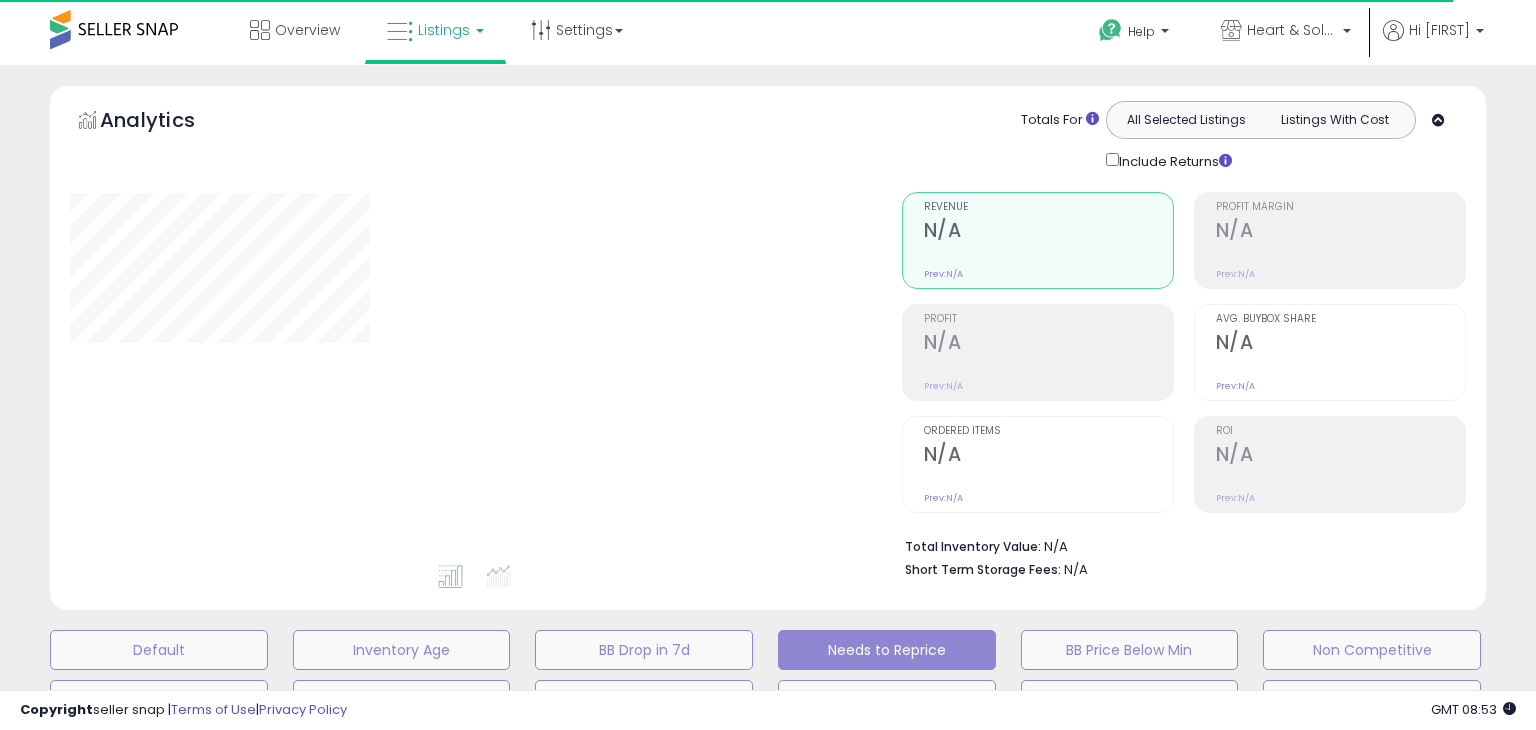 type on "**********" 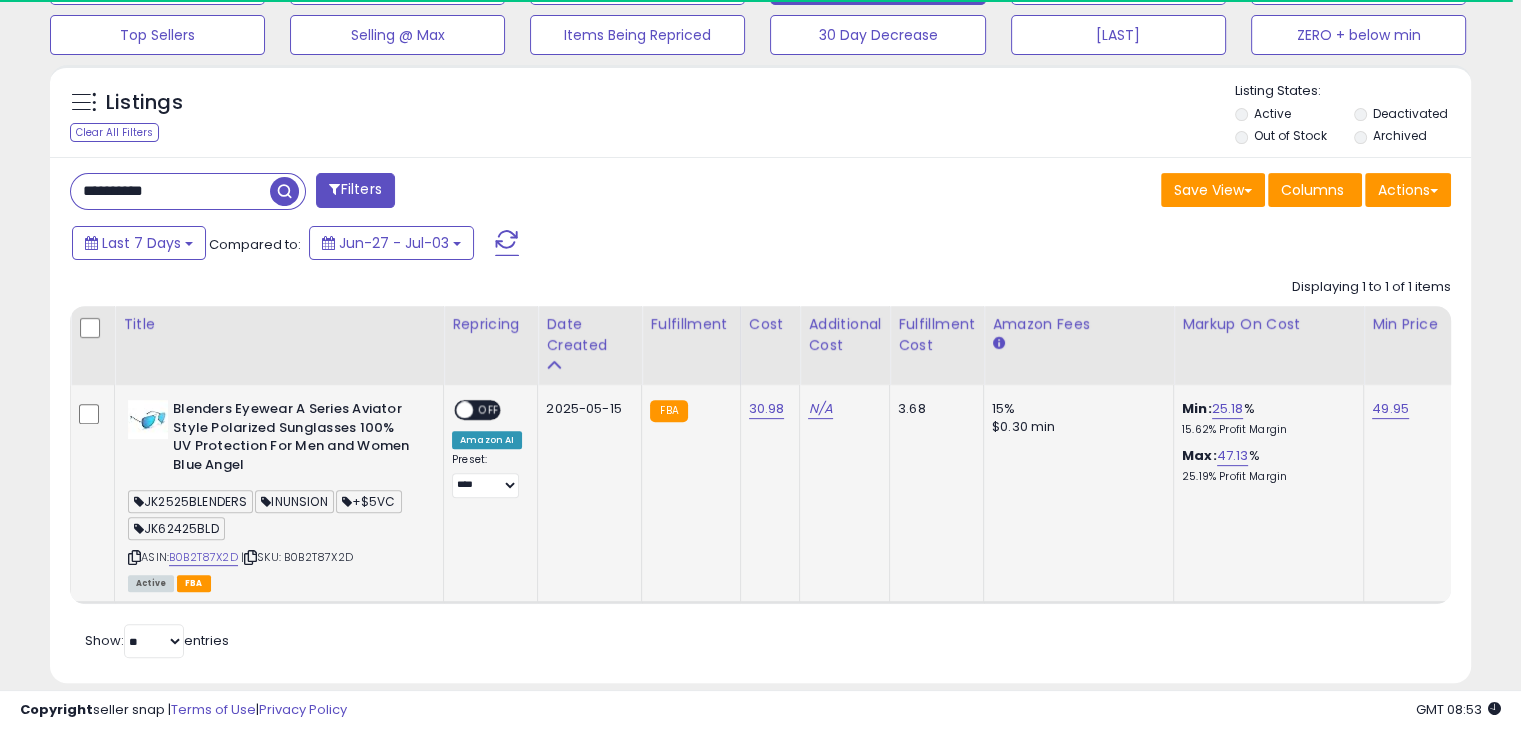 scroll, scrollTop: 700, scrollLeft: 0, axis: vertical 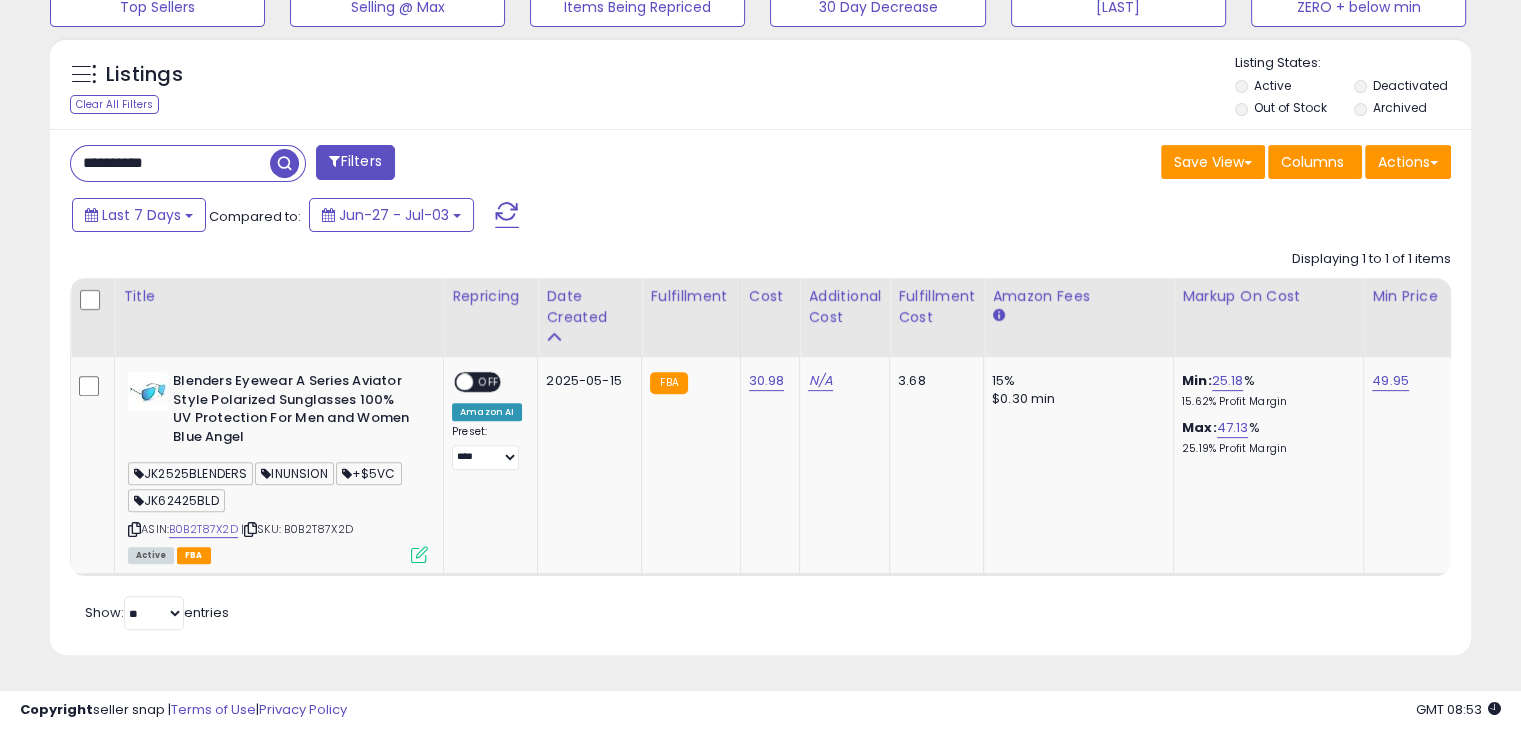 click on "**********" at bounding box center [170, 163] 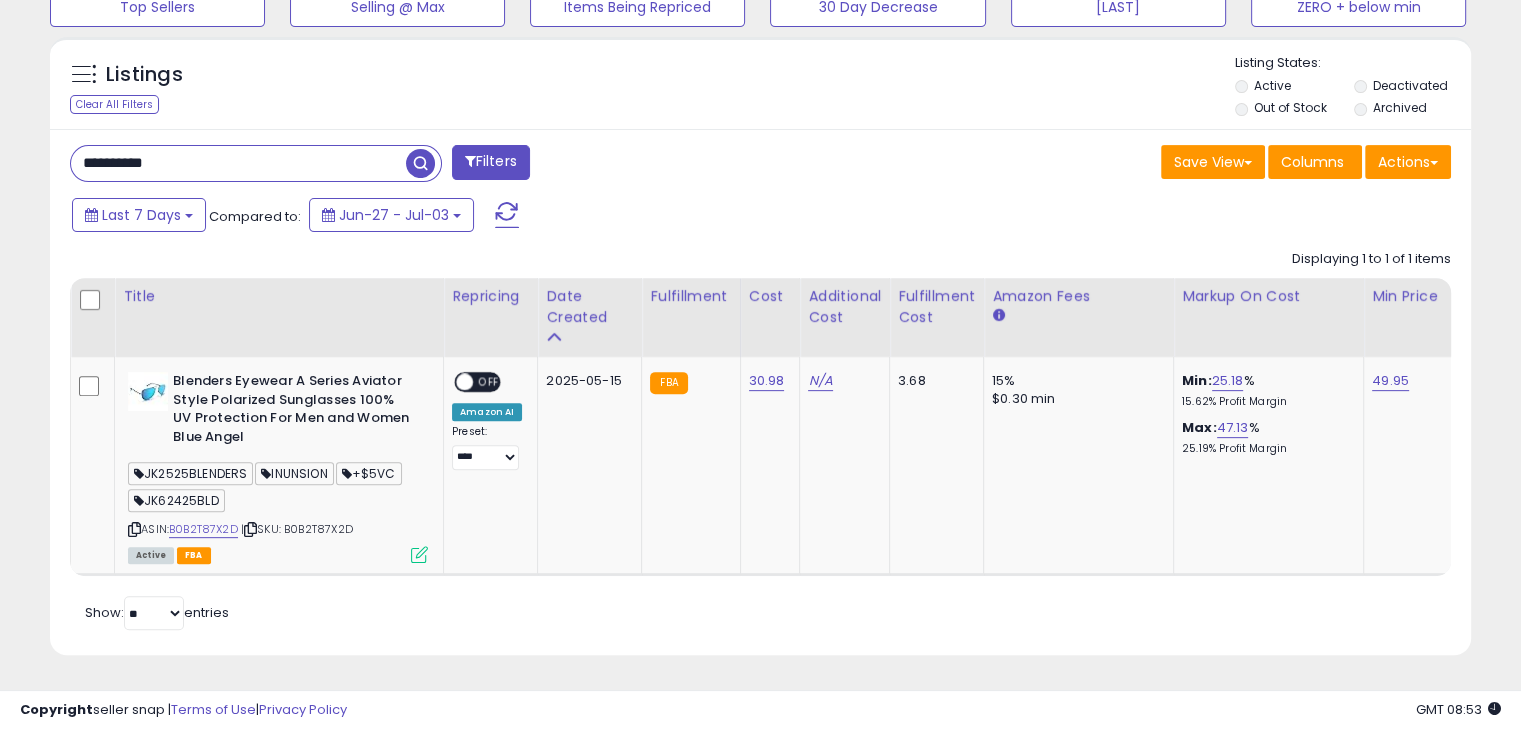 paste 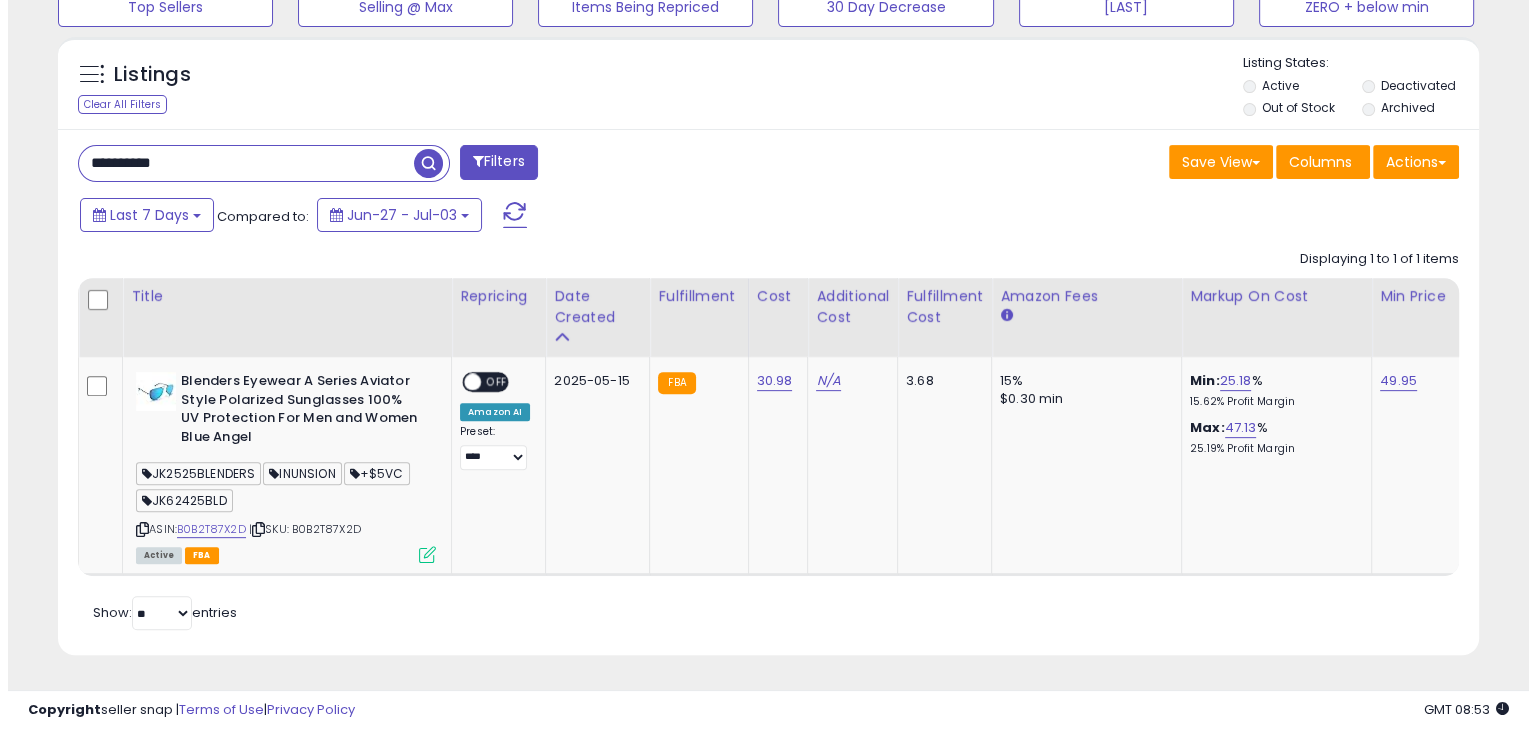 scroll, scrollTop: 489, scrollLeft: 0, axis: vertical 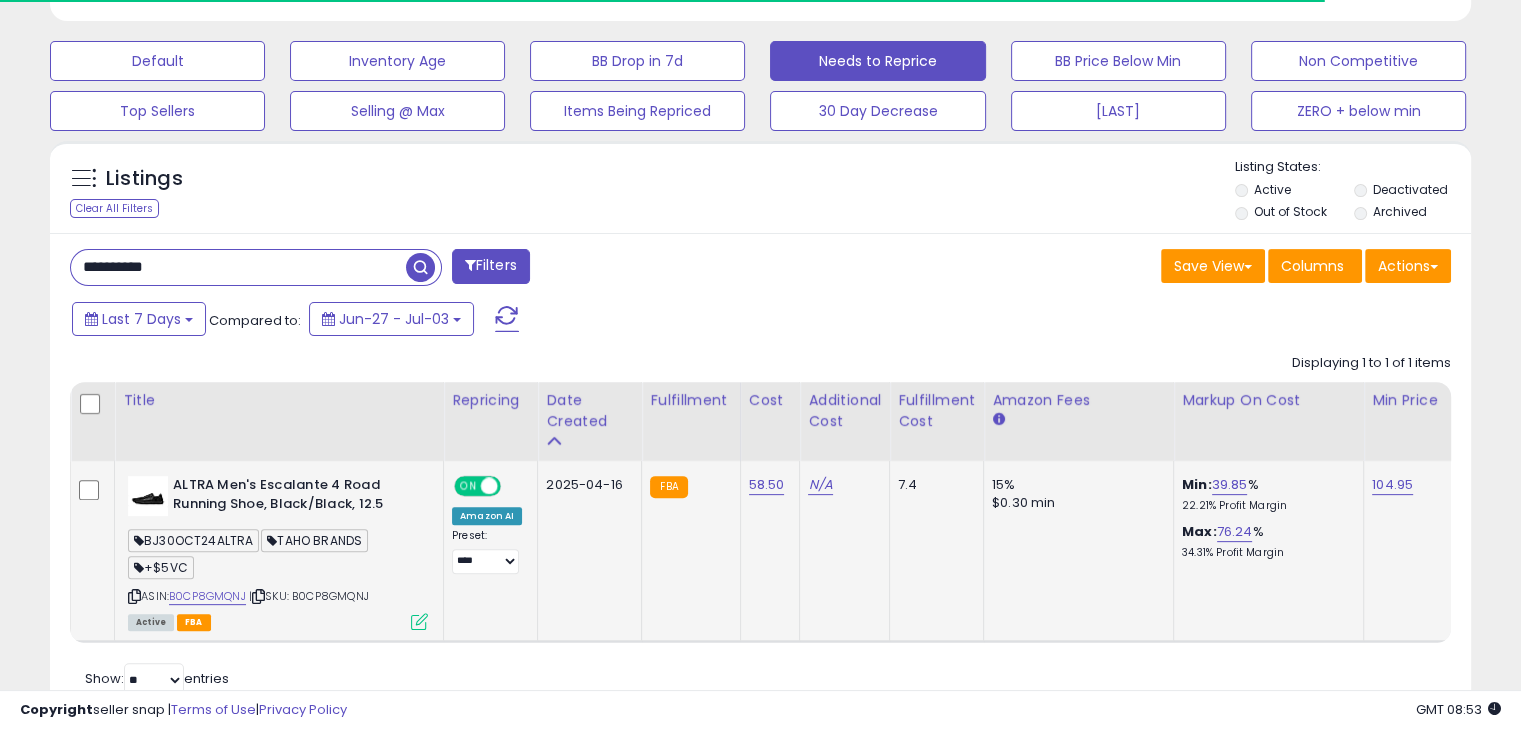 click on "BJ30OCT24ALTRA" at bounding box center (193, 540) 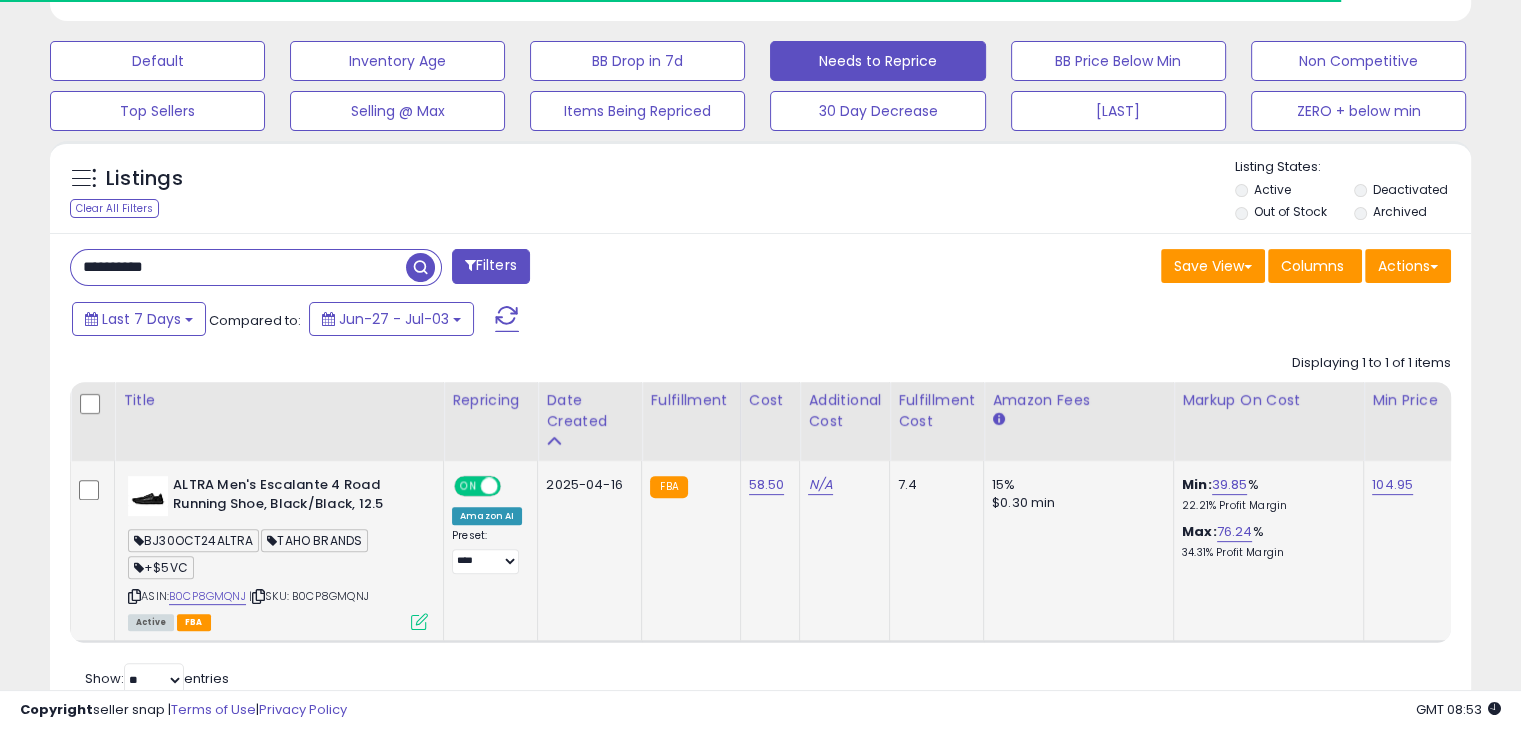 click on "BJ30OCT24ALTRA" at bounding box center [193, 540] 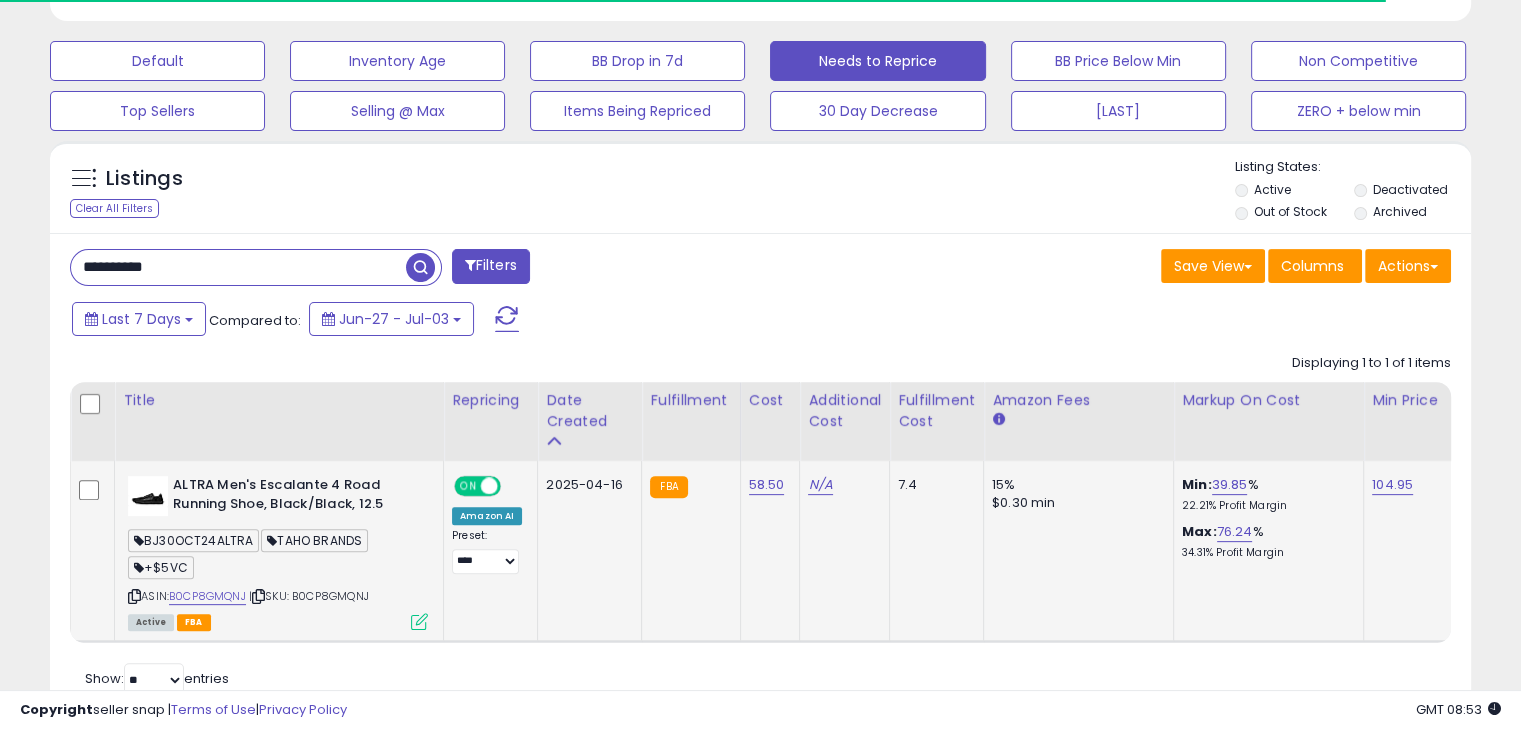 copy on "BJ30OCT24ALTRA" 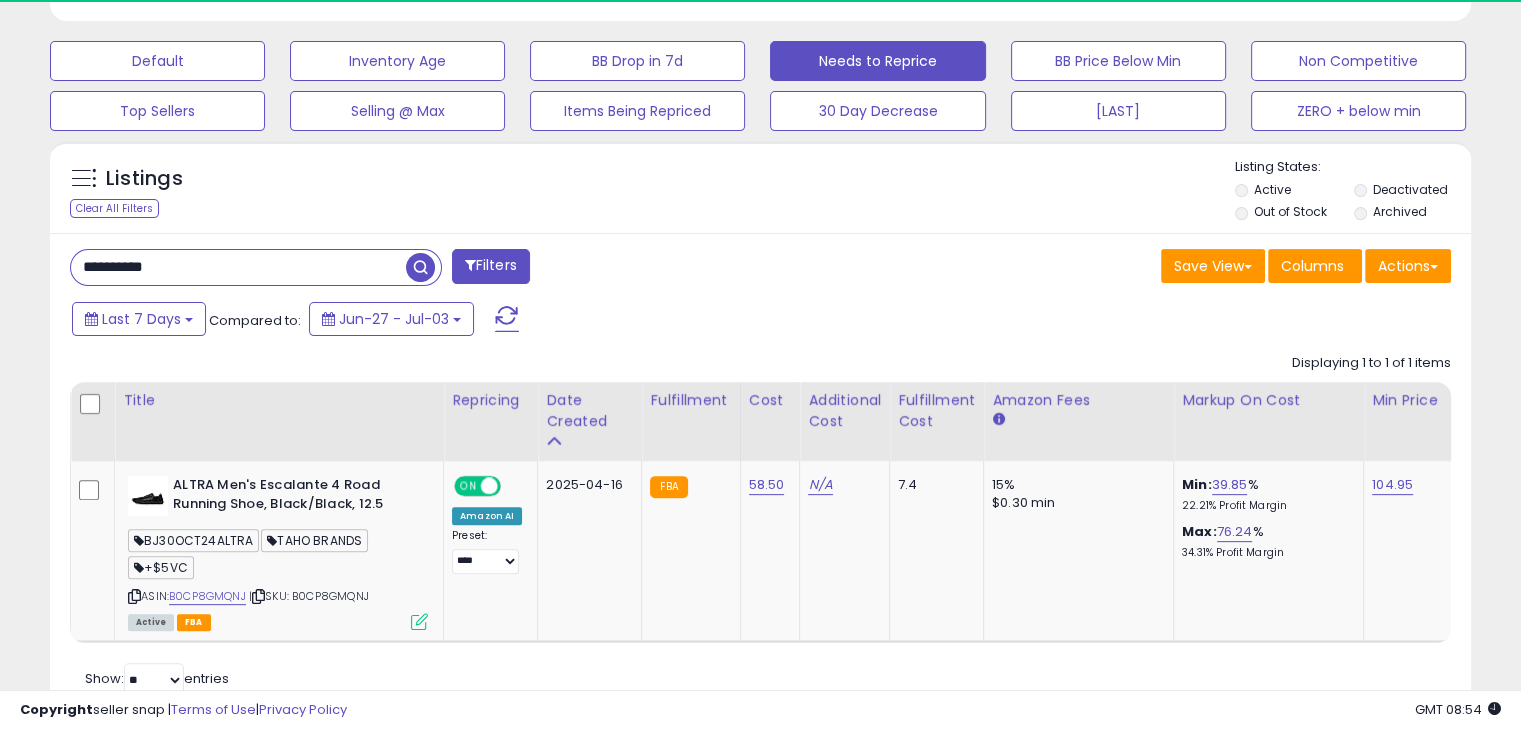scroll, scrollTop: 999589, scrollLeft: 999176, axis: both 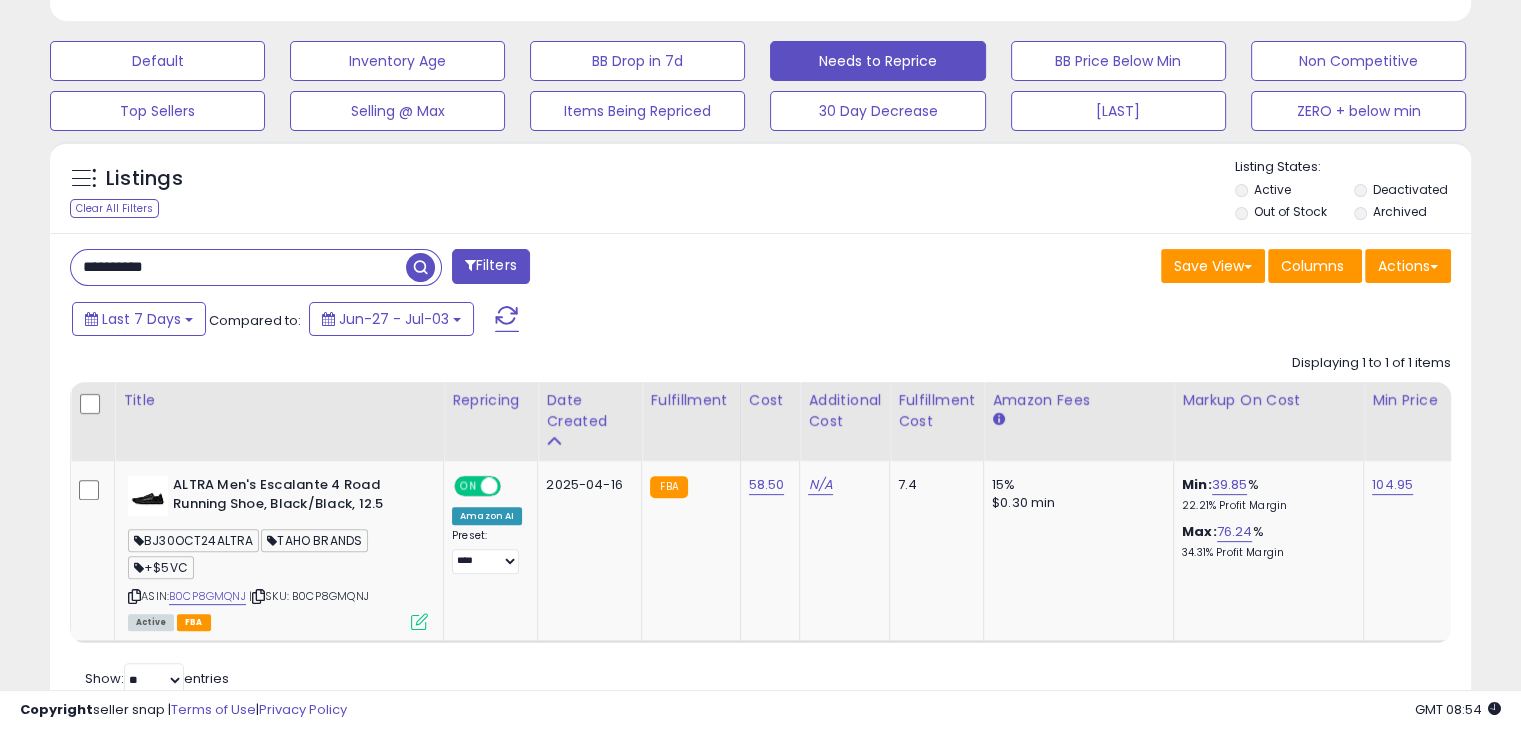 click on "**********" at bounding box center [238, 267] 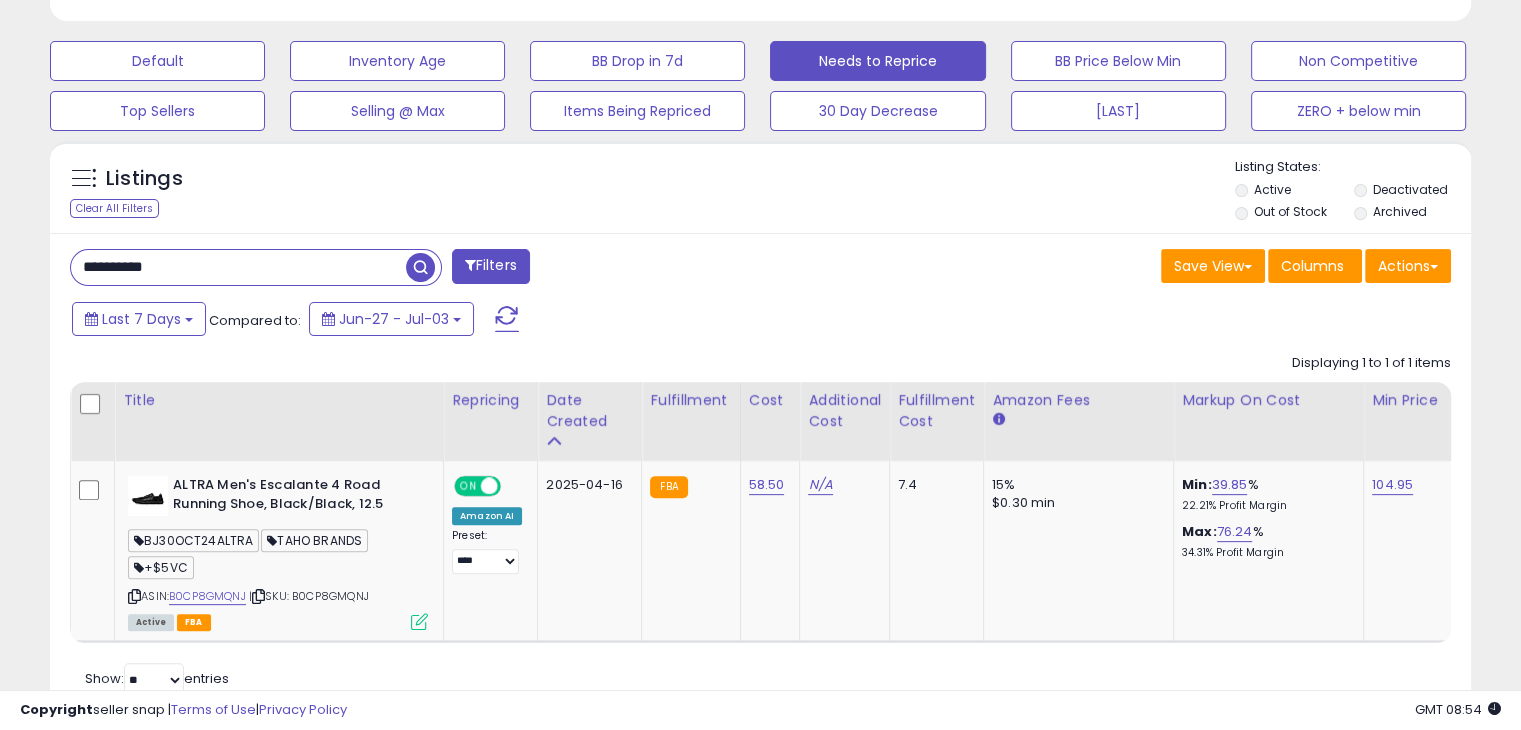 paste 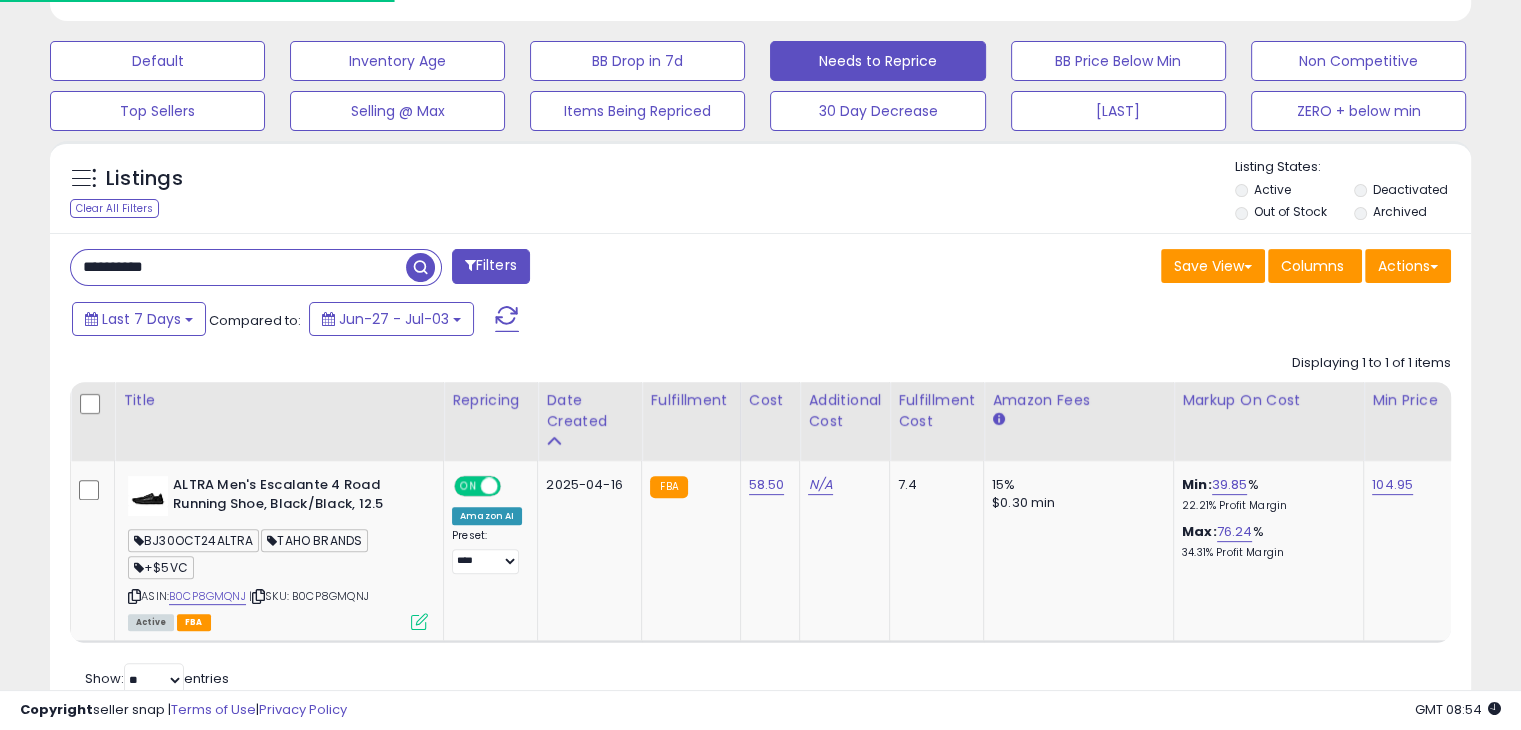 click at bounding box center [420, 267] 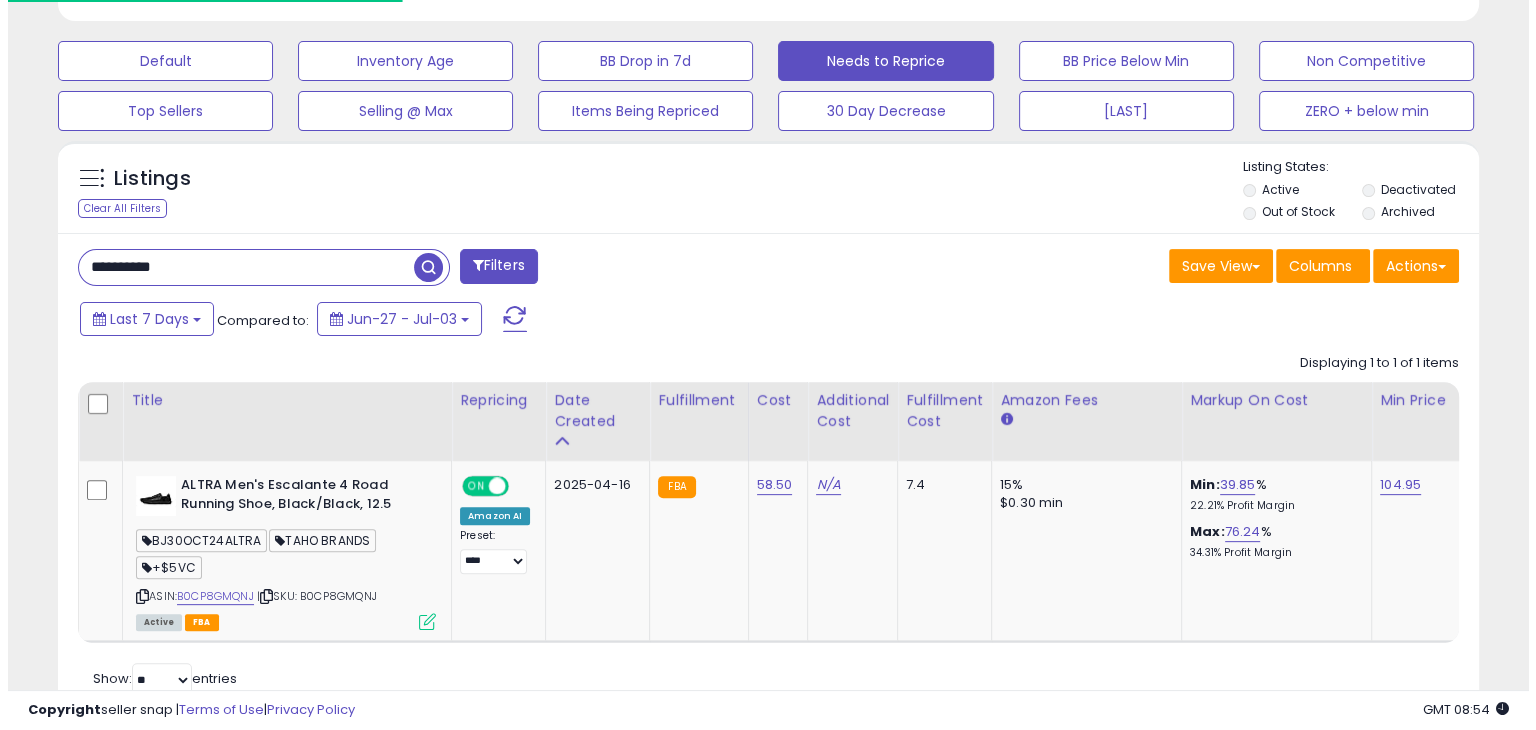 scroll, scrollTop: 489, scrollLeft: 0, axis: vertical 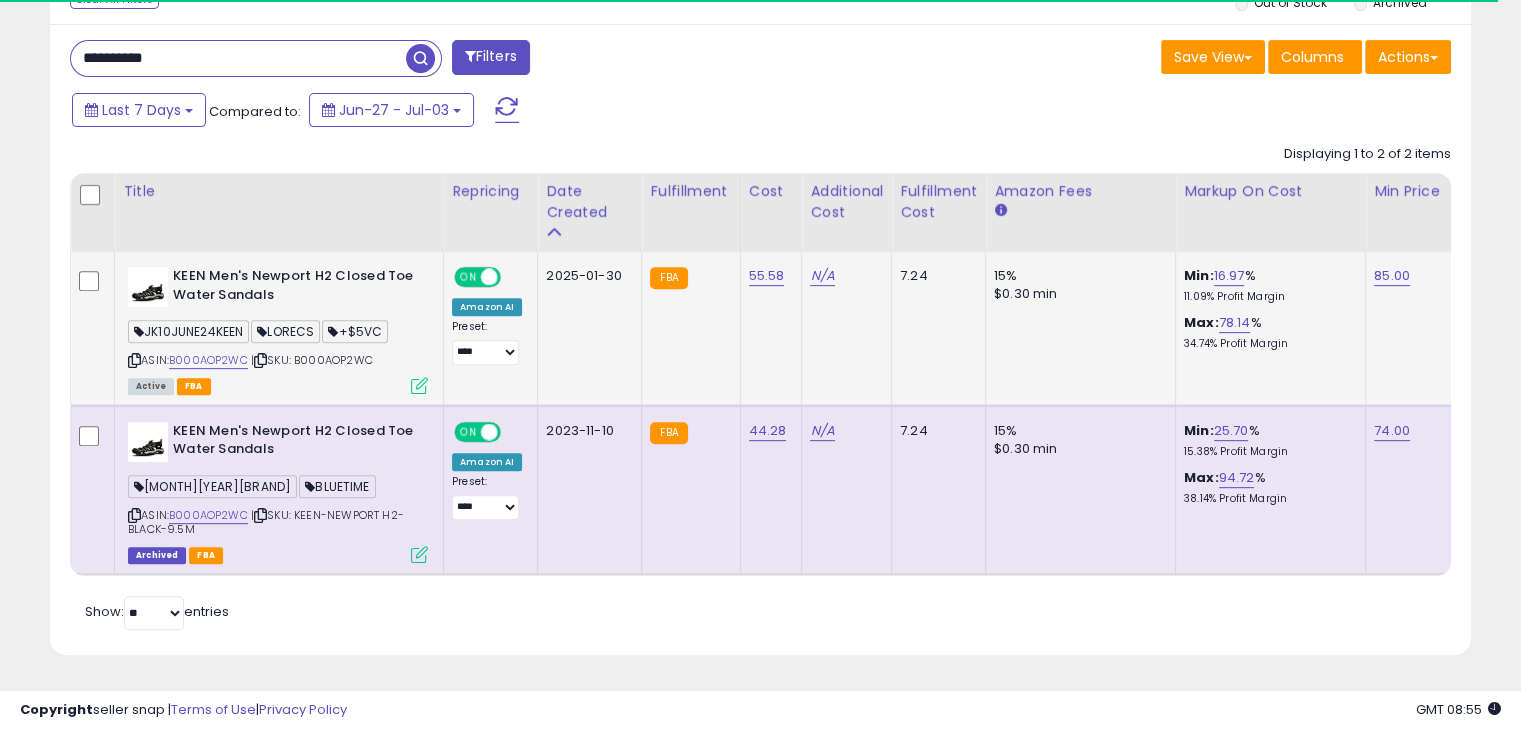 click on "JK10JUNE24KEEN" at bounding box center (188, 331) 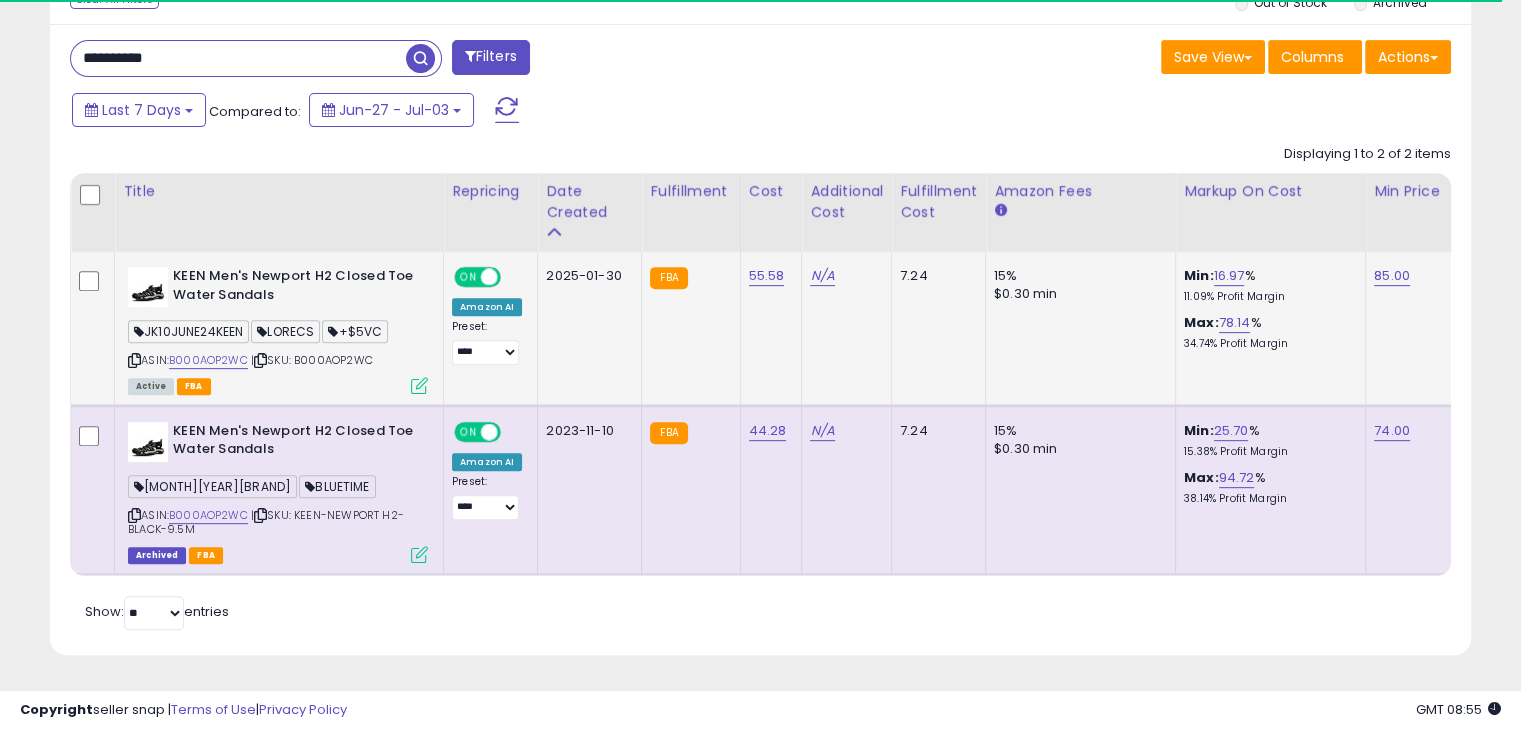 click on "JK10JUNE24KEEN" at bounding box center (188, 331) 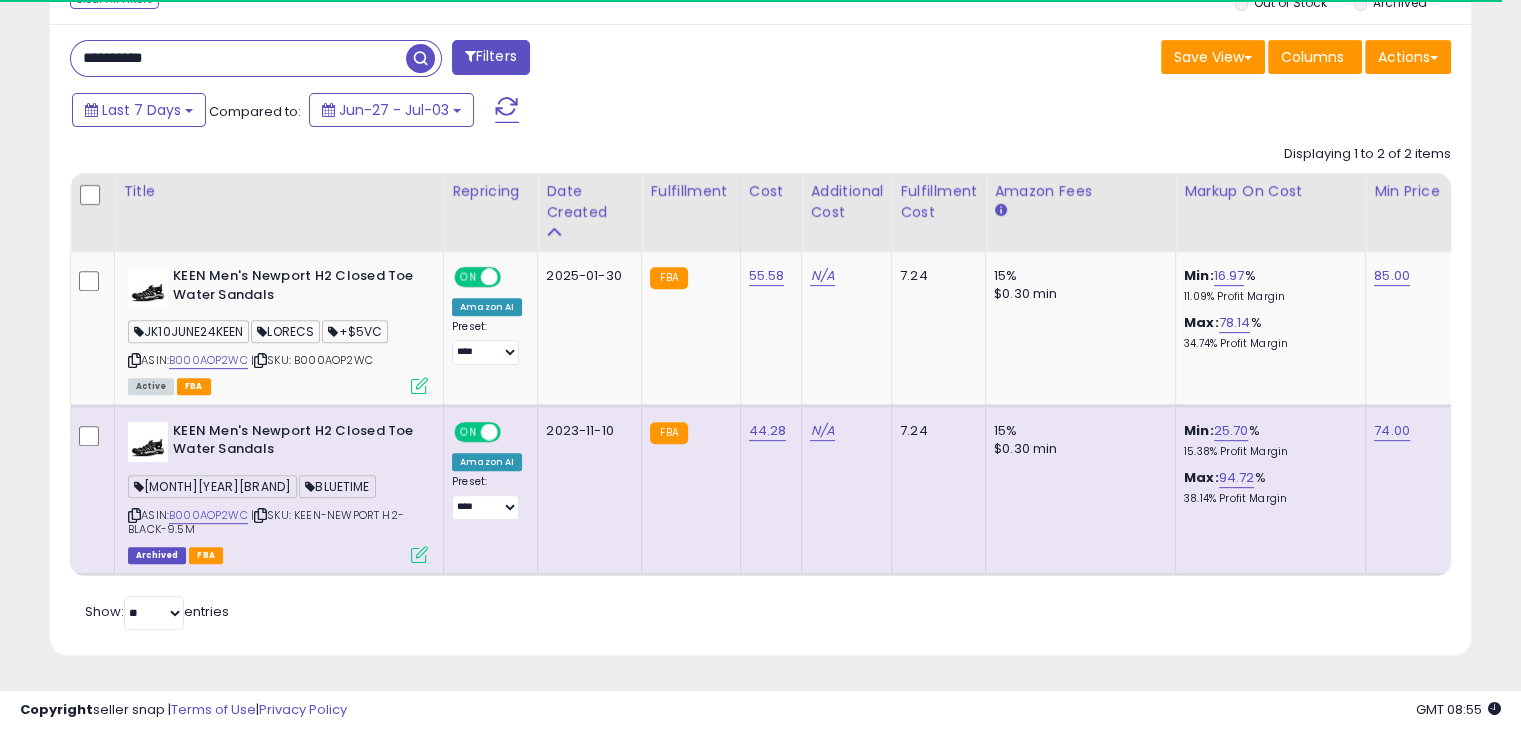 copy on "JK10JUNE24KEEN" 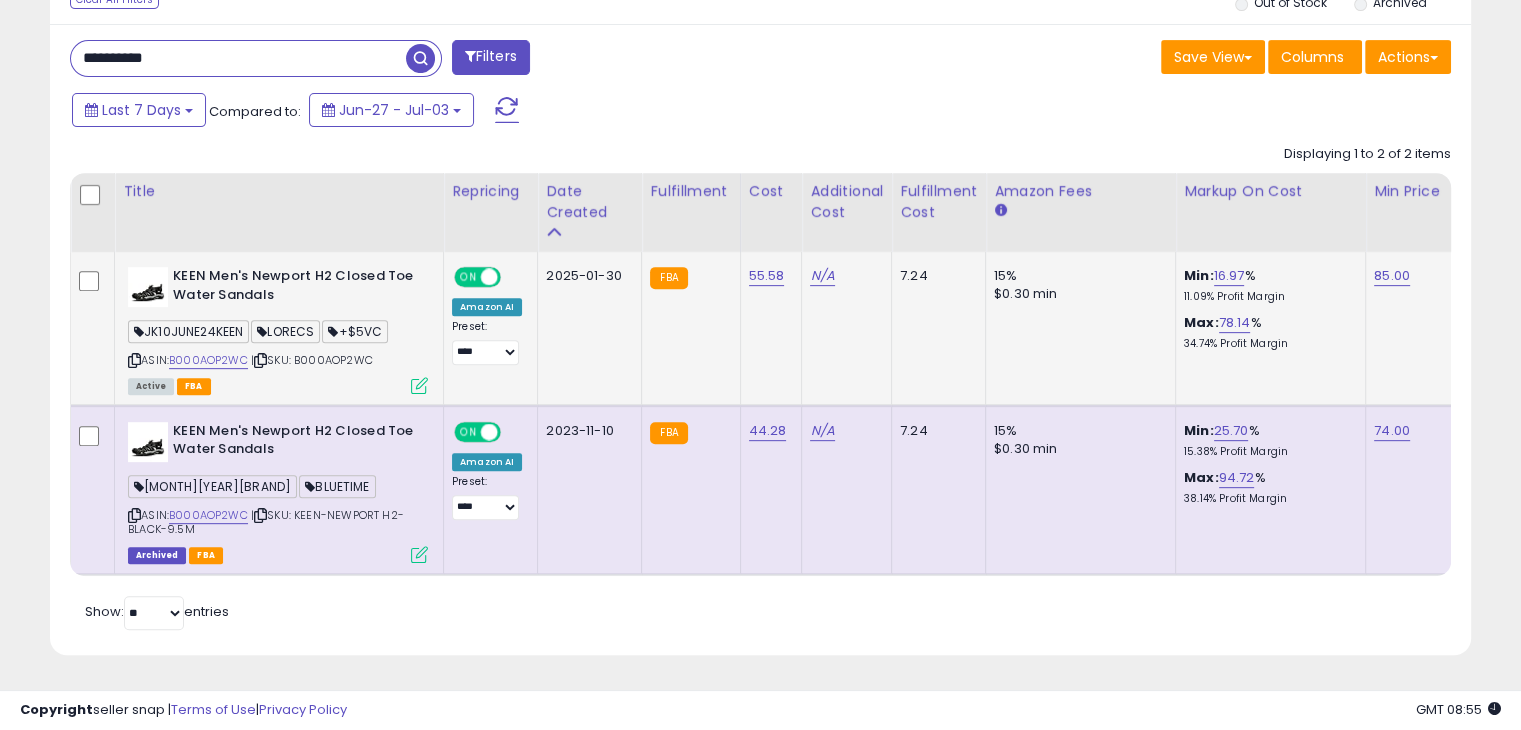 scroll, scrollTop: 999589, scrollLeft: 999176, axis: both 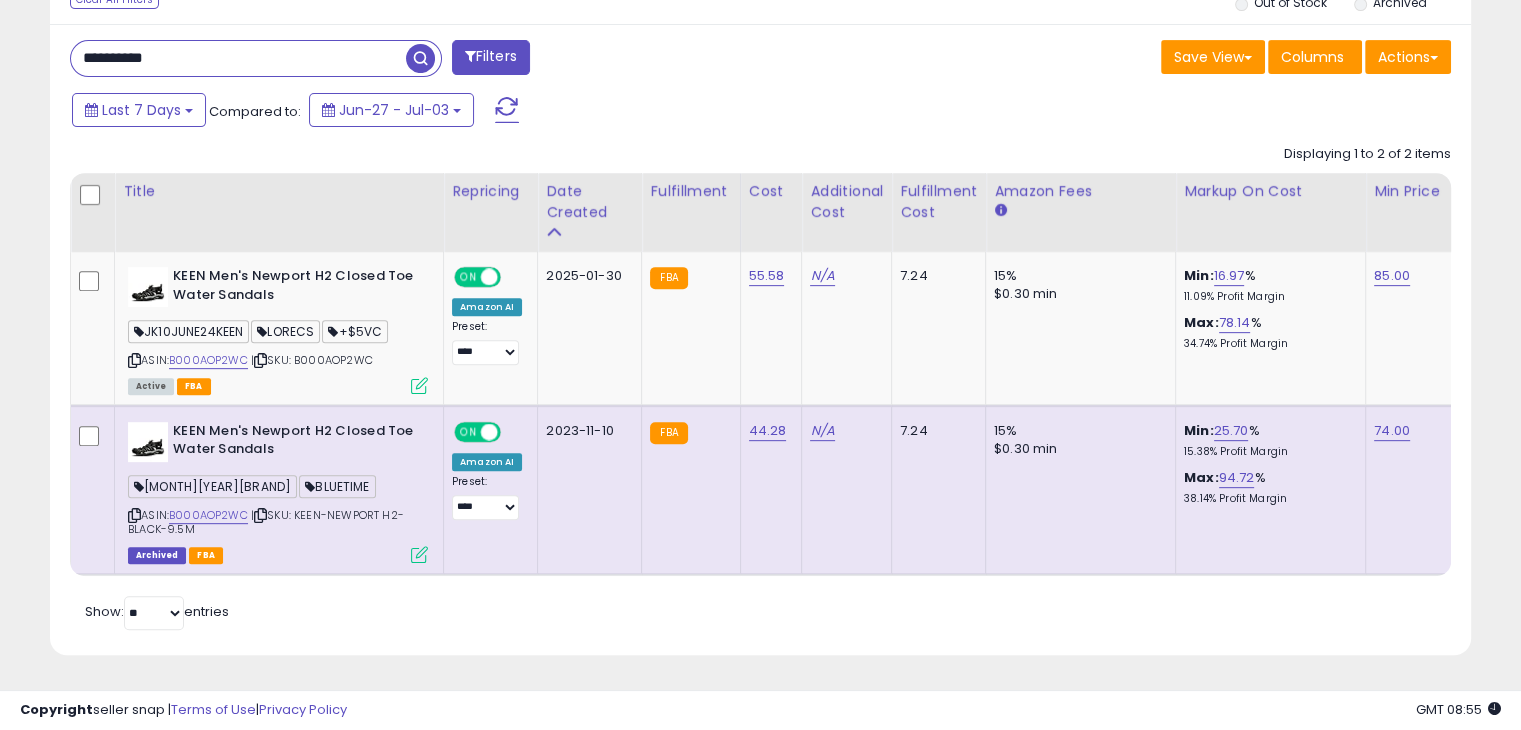 click on "**********" at bounding box center [256, 58] 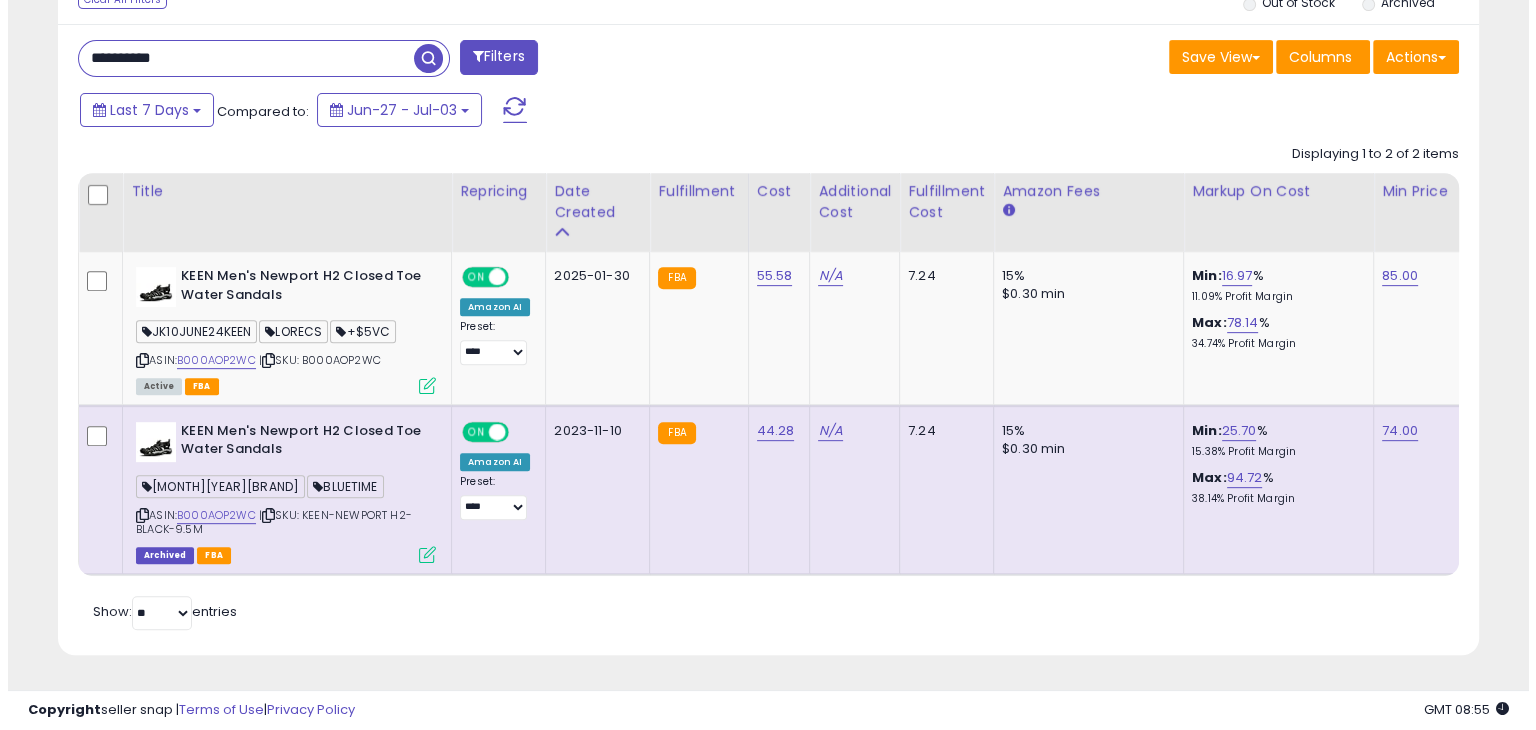 scroll, scrollTop: 489, scrollLeft: 0, axis: vertical 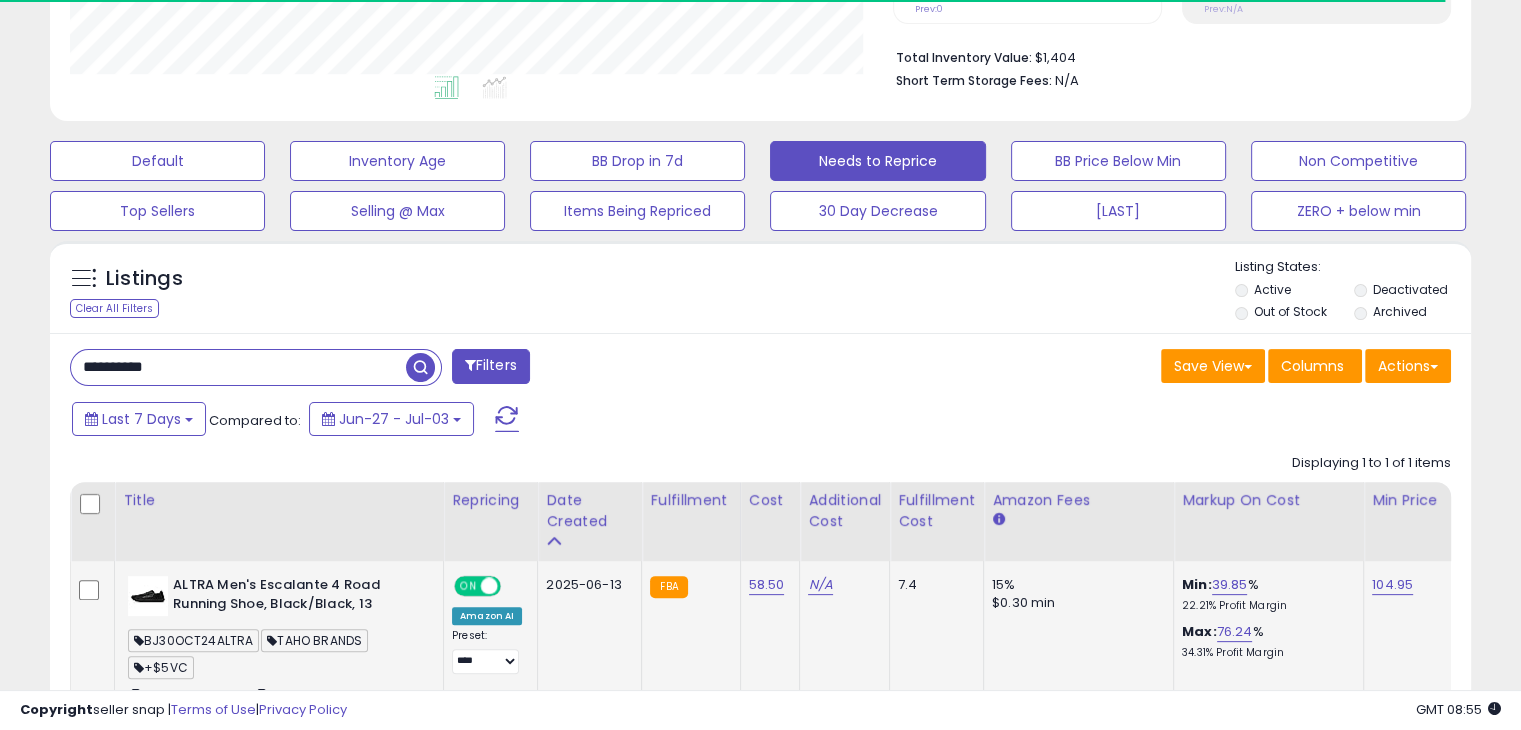 click on "BJ30OCT24ALTRA" at bounding box center (193, 640) 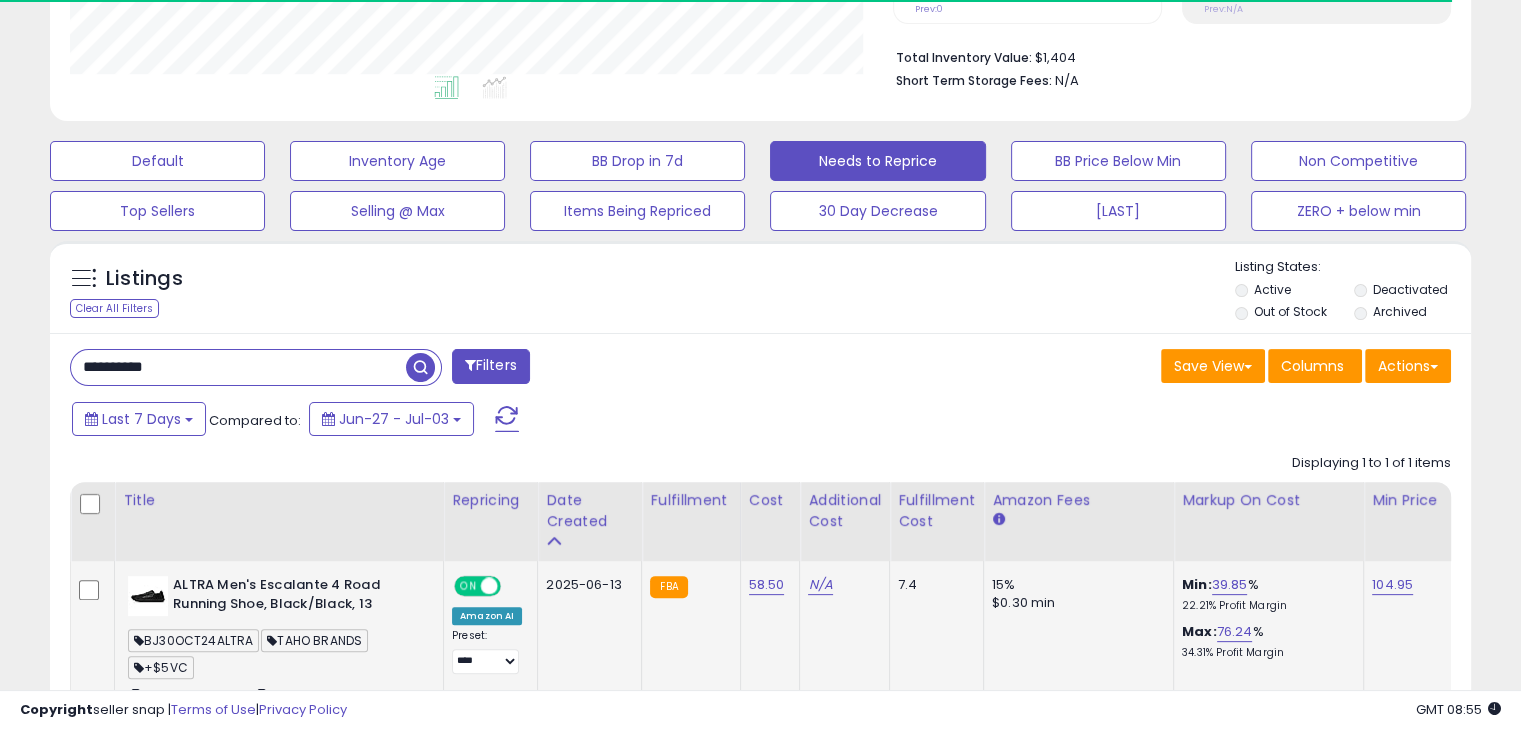 click on "BJ30OCT24ALTRA" at bounding box center (193, 640) 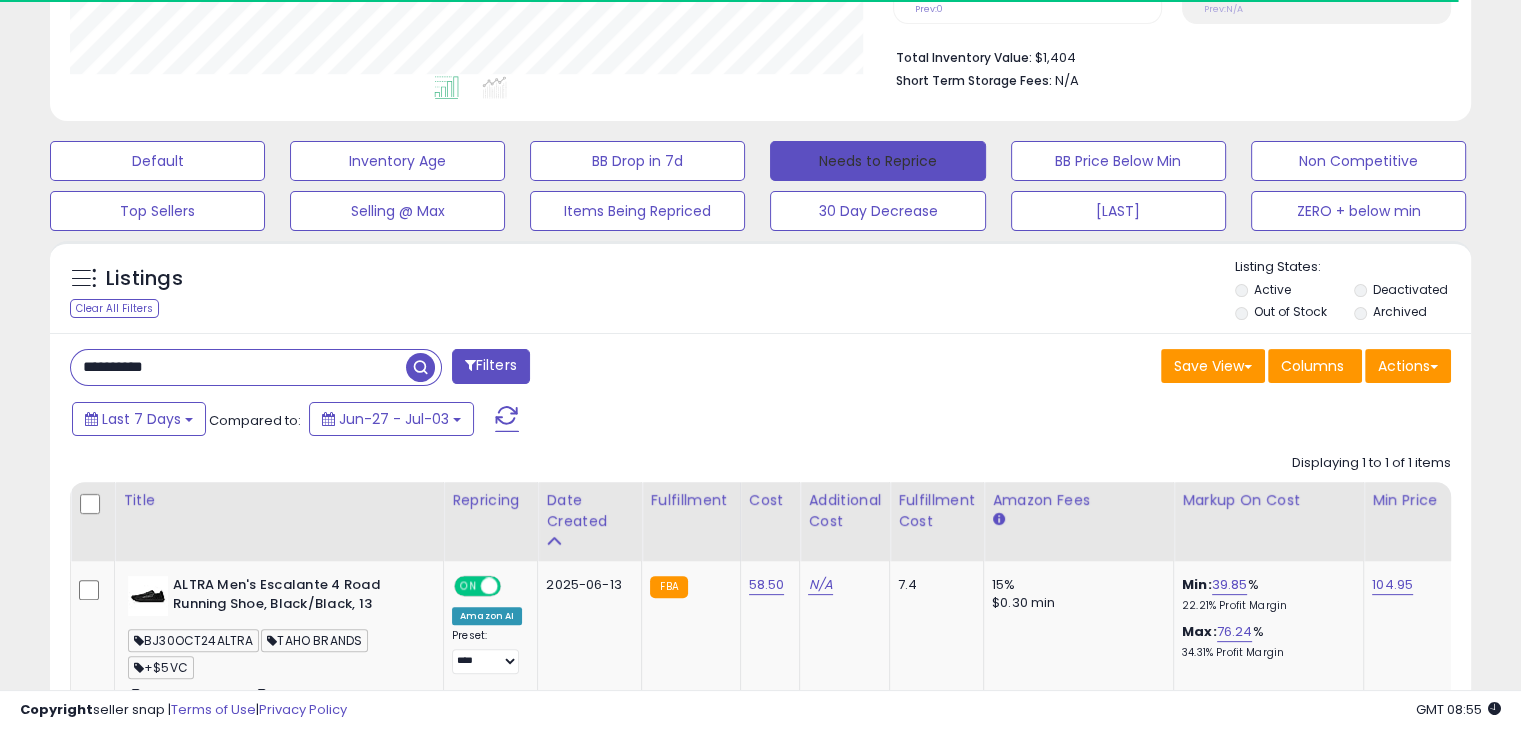 copy on "BJ30OCT24ALTRA" 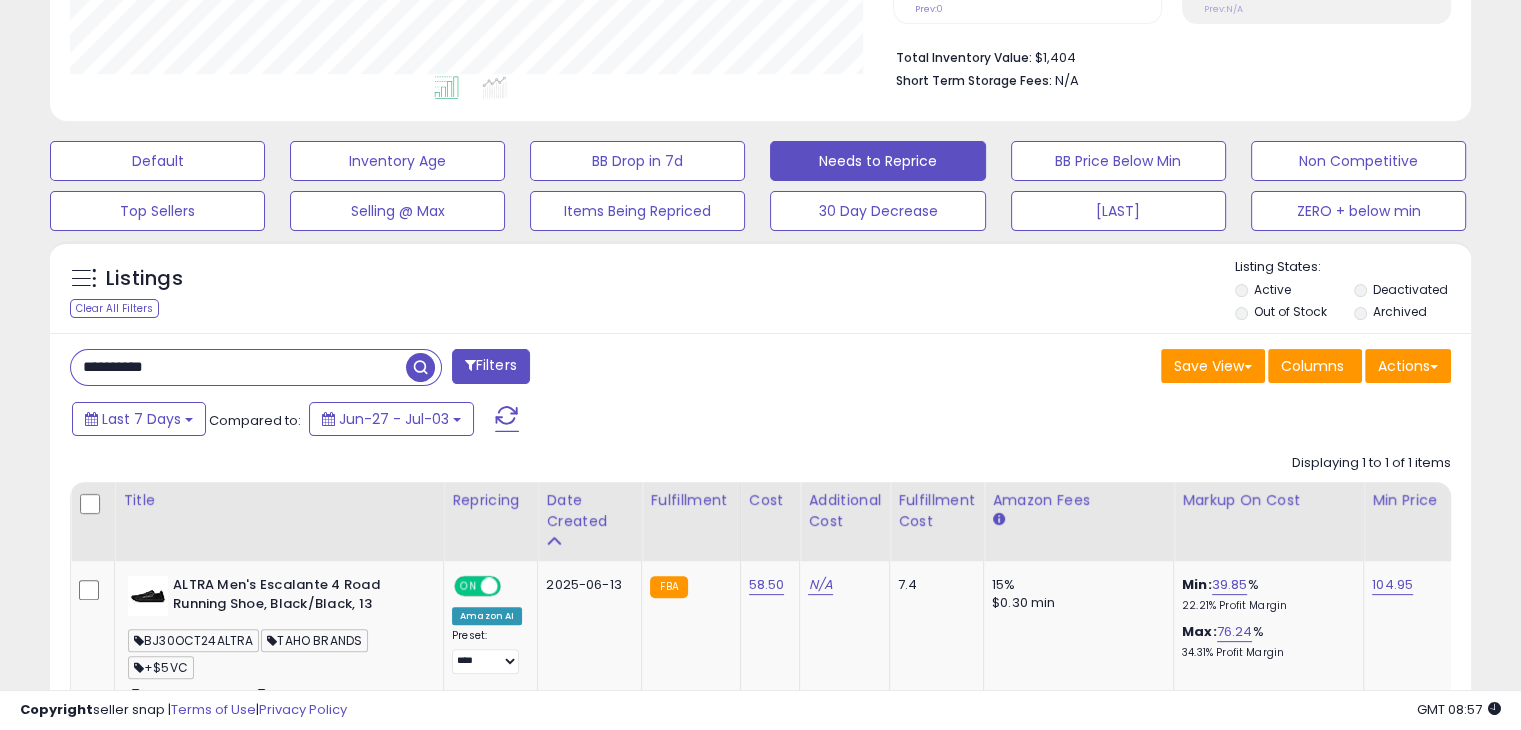 scroll, scrollTop: 999589, scrollLeft: 999176, axis: both 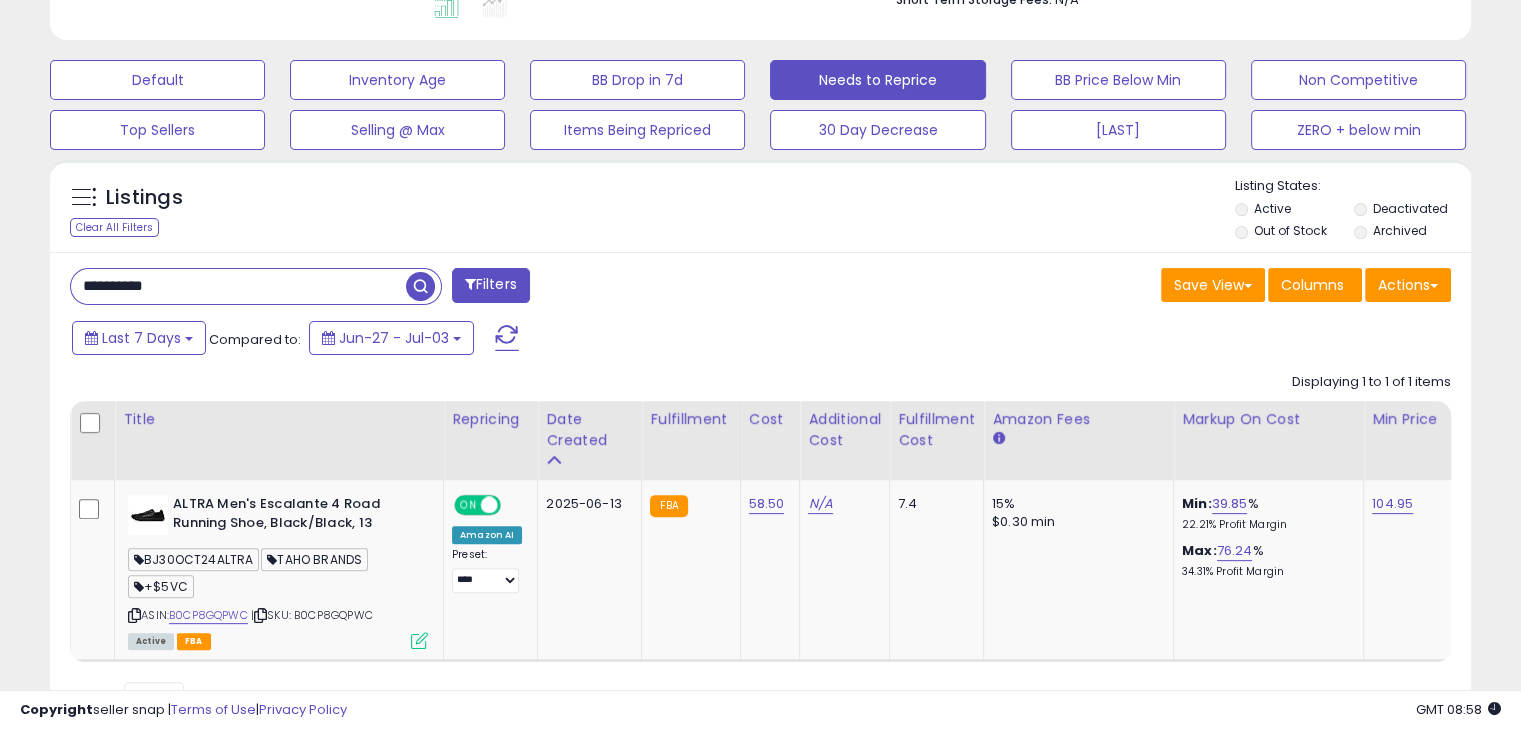 click on "**********" at bounding box center [238, 286] 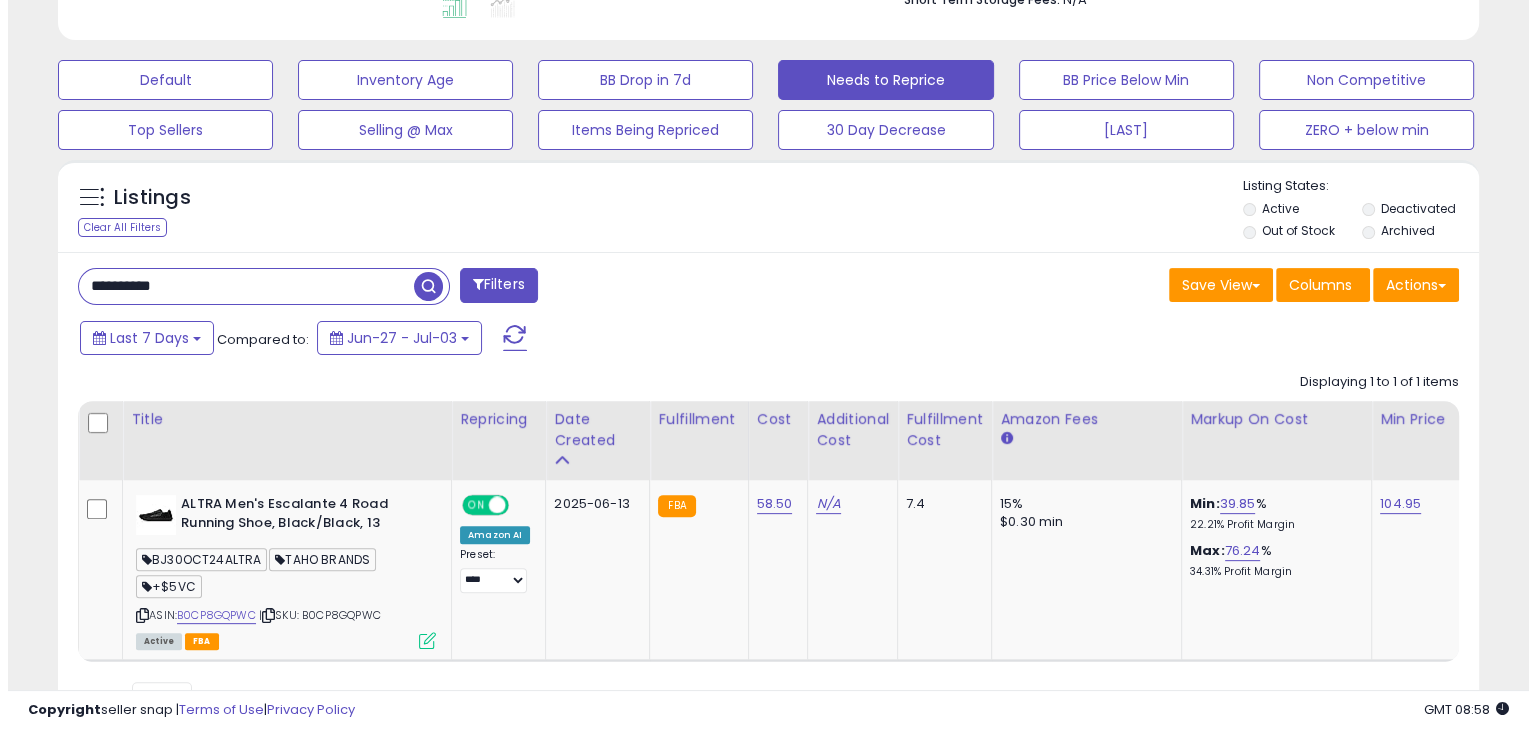 scroll, scrollTop: 489, scrollLeft: 0, axis: vertical 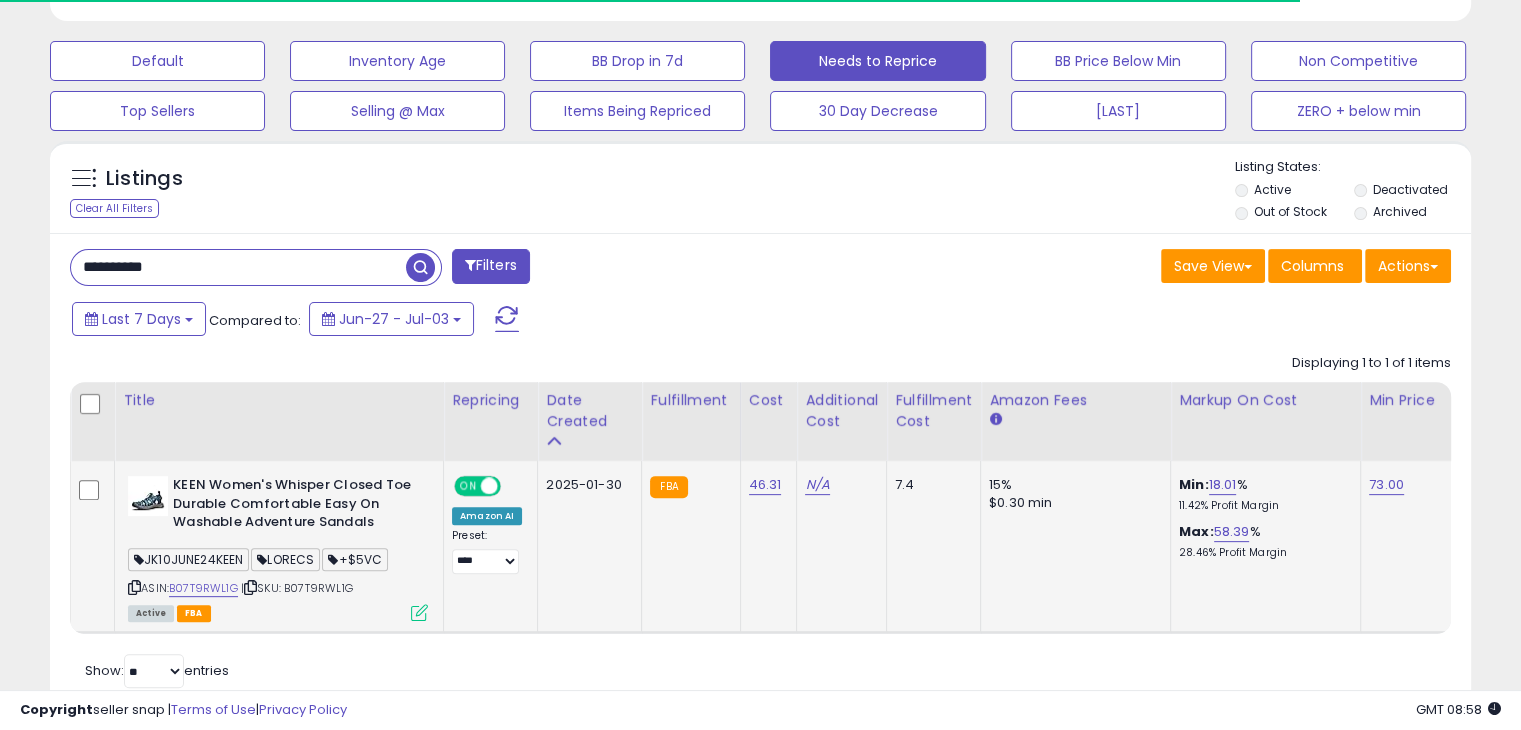 click on "JK10JUNE24KEEN" at bounding box center (188, 559) 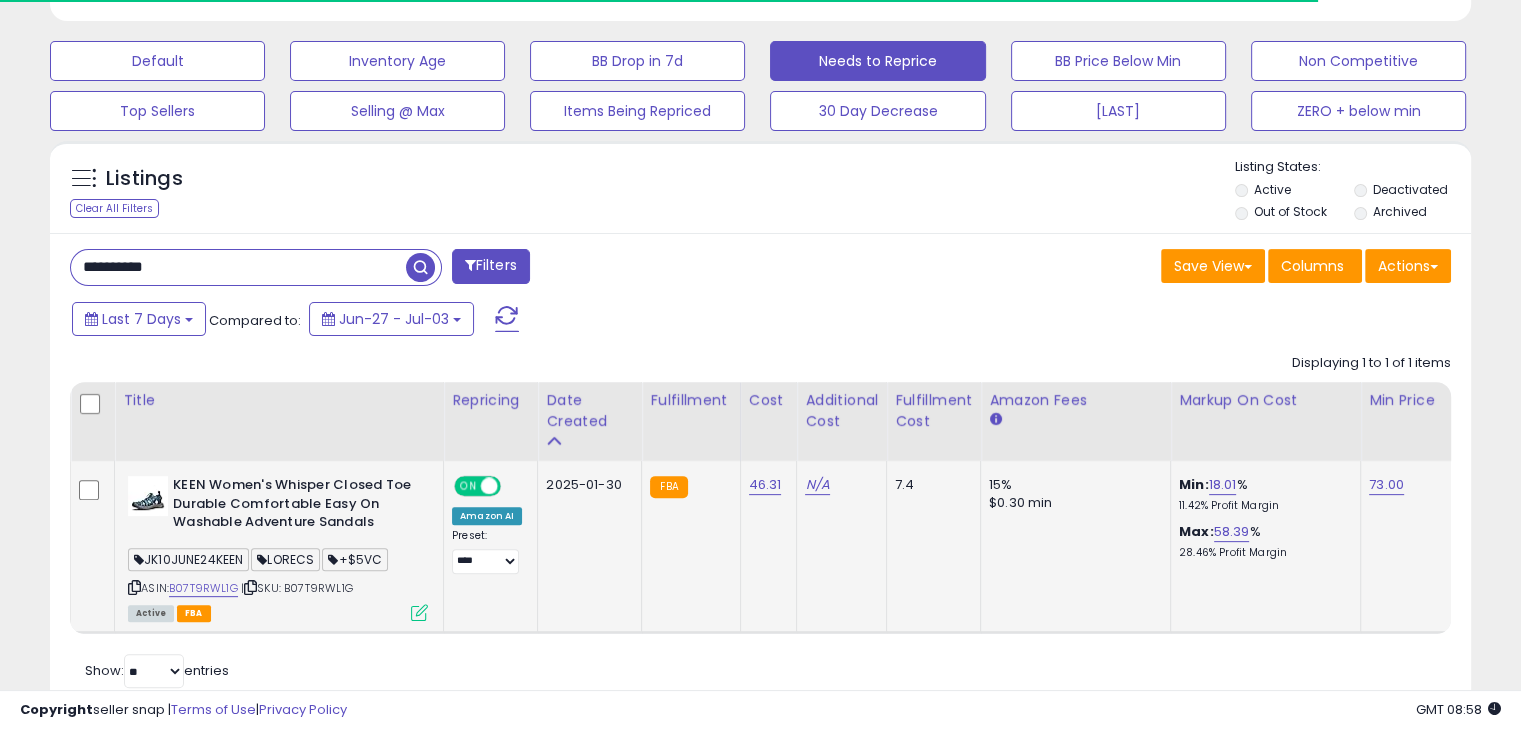 click on "JK10JUNE24KEEN" at bounding box center [188, 559] 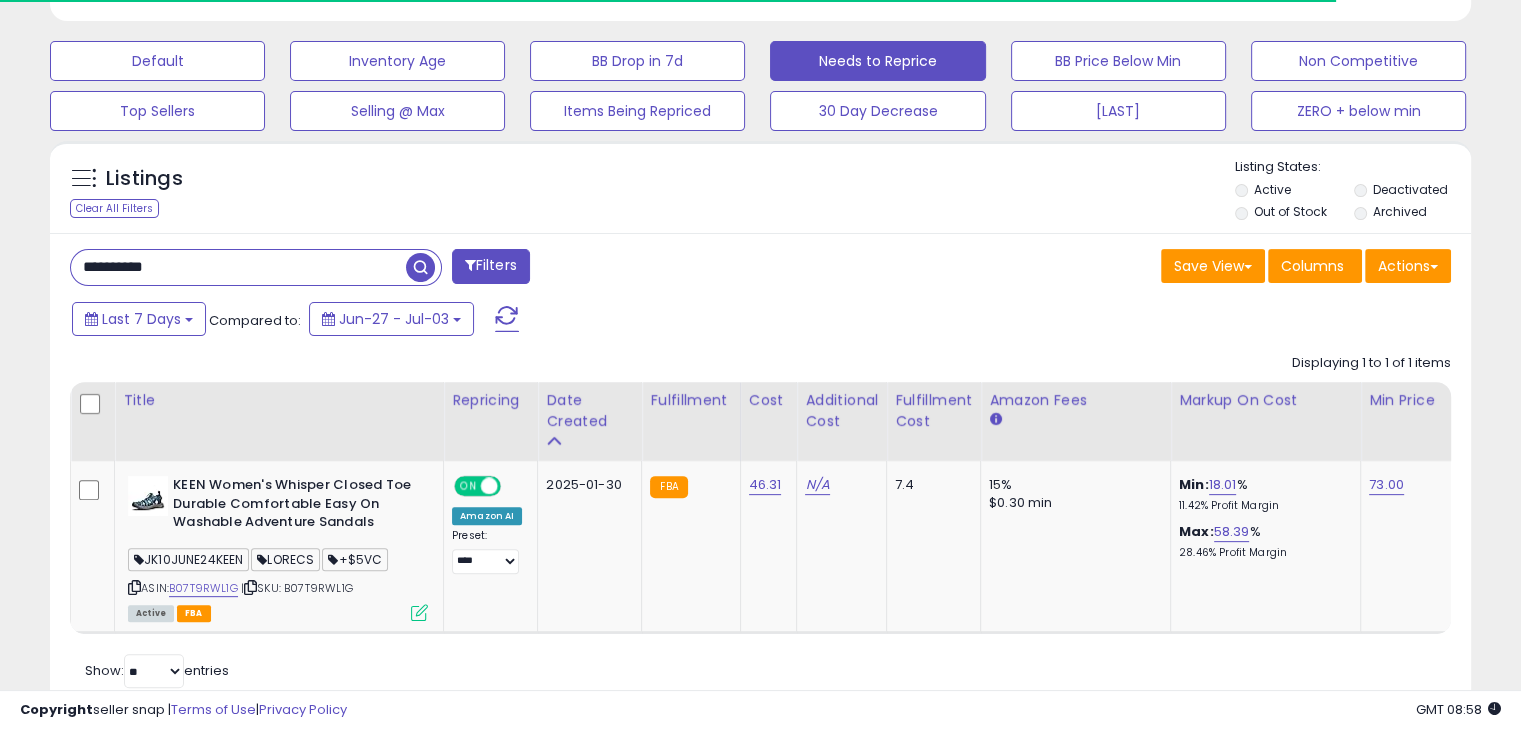 copy on "JK10JUNE24KEEN" 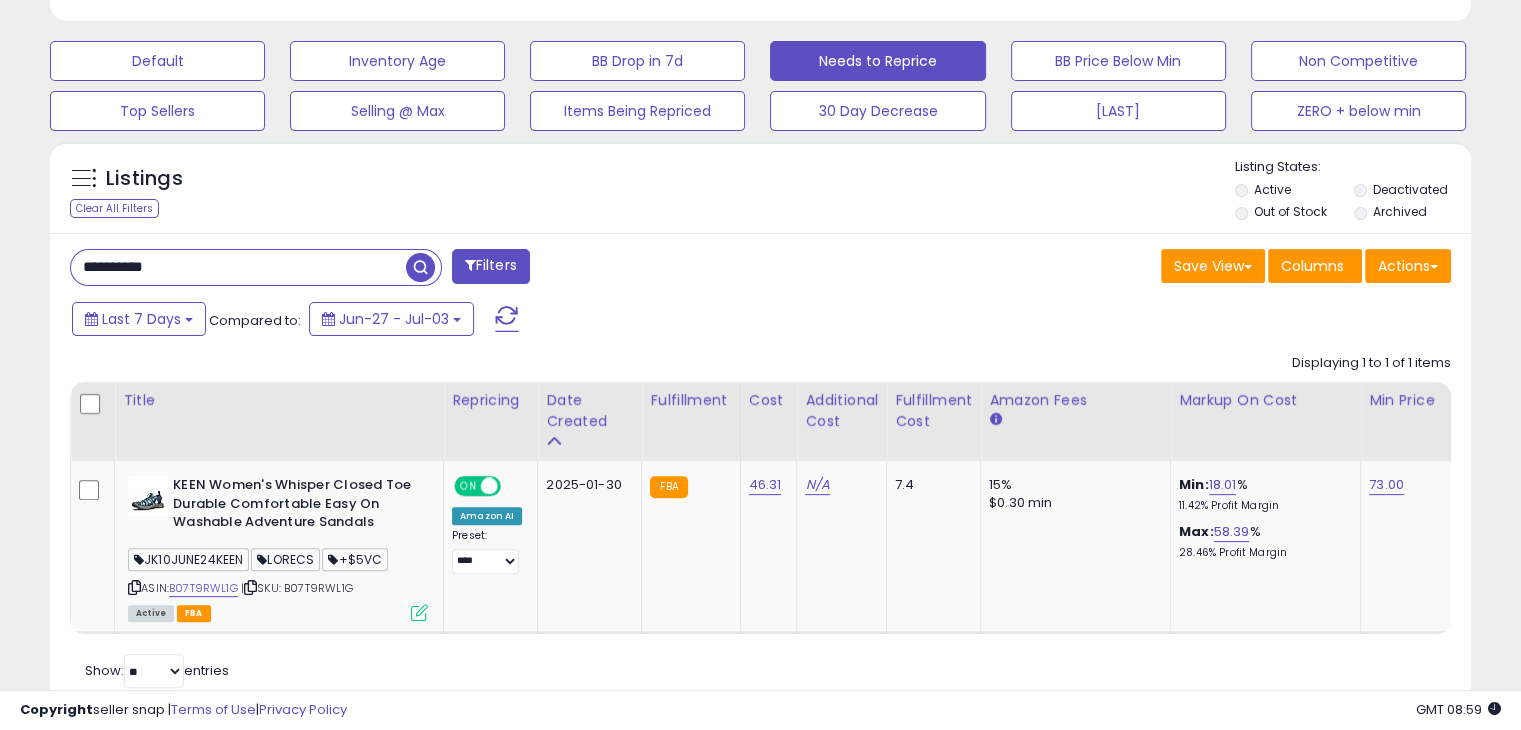 scroll, scrollTop: 999589, scrollLeft: 999176, axis: both 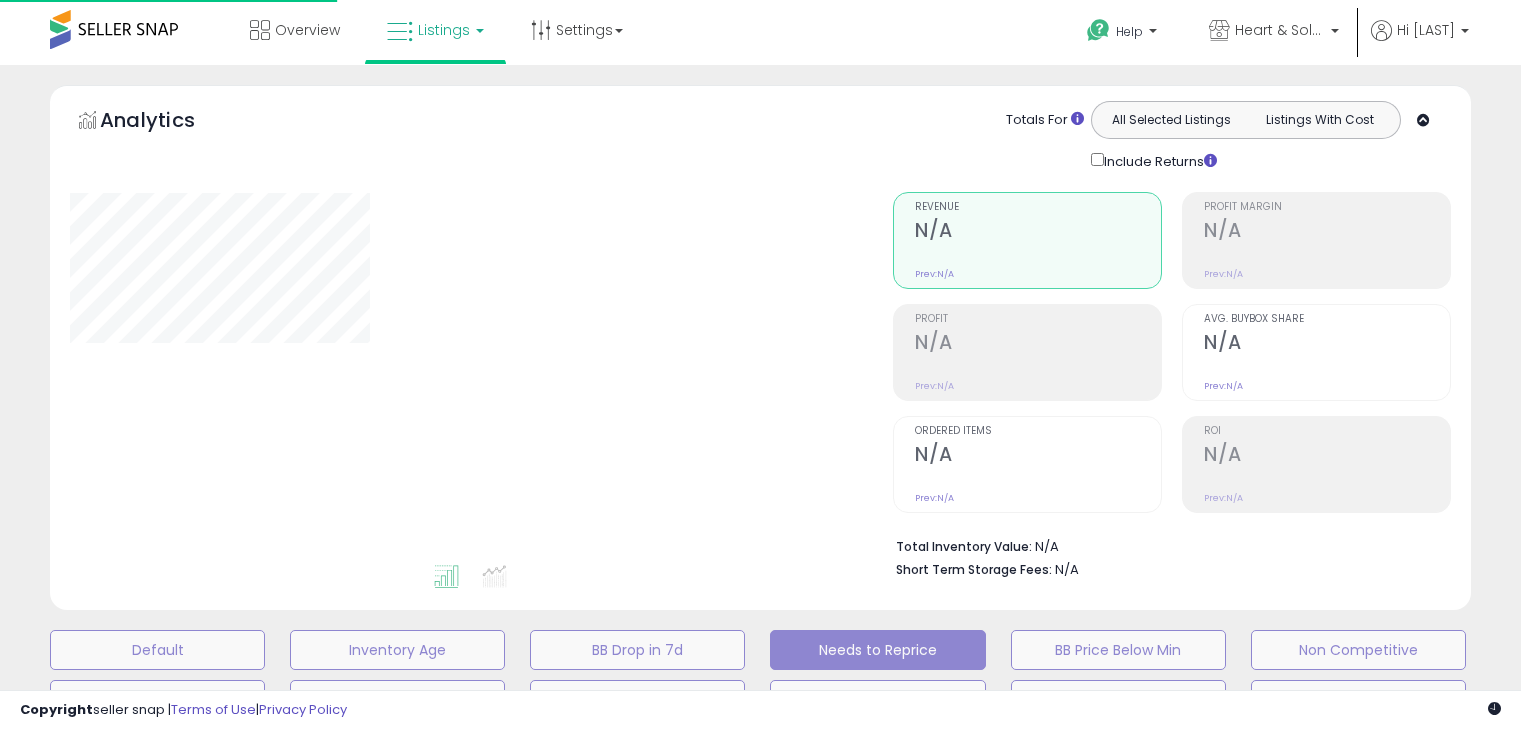 type on "**********" 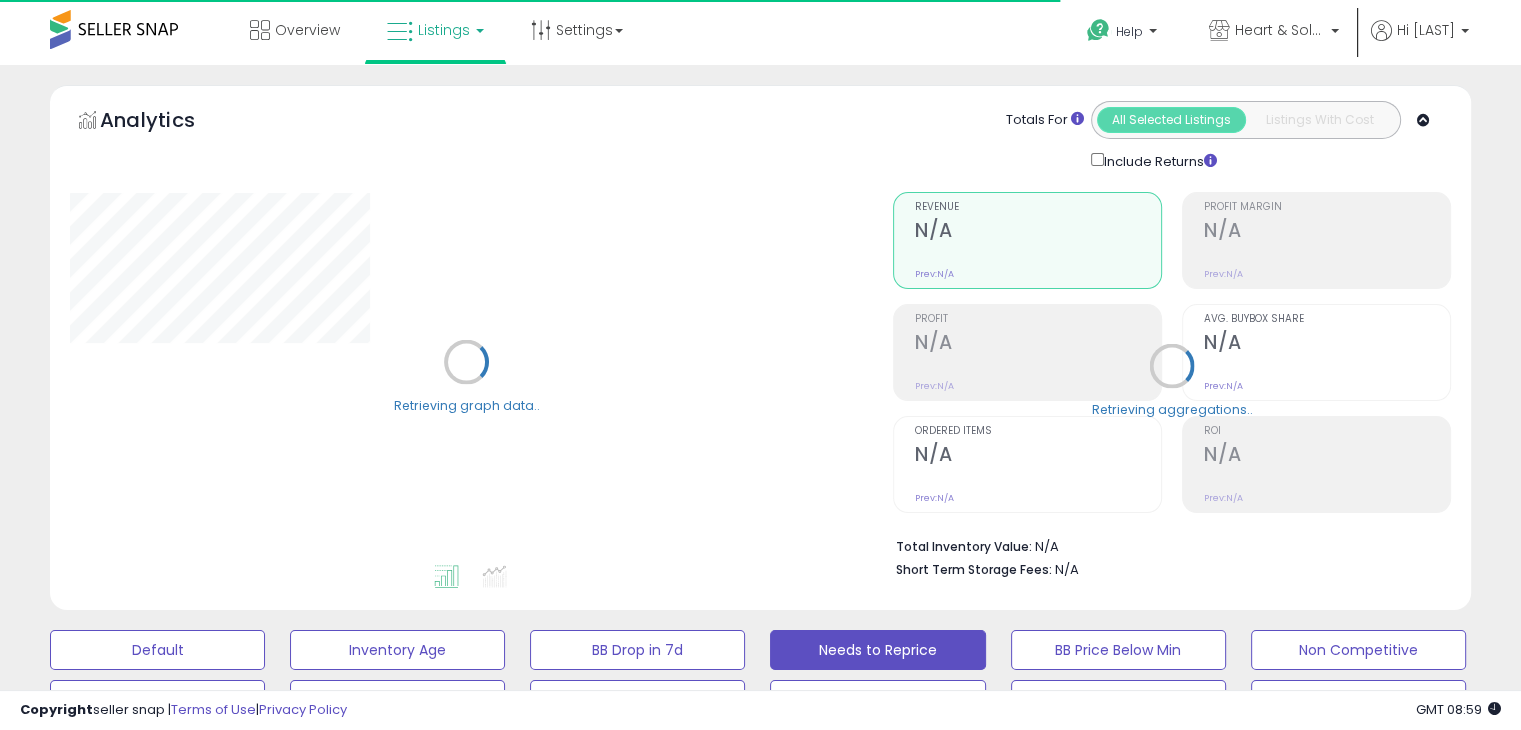 scroll, scrollTop: 300, scrollLeft: 0, axis: vertical 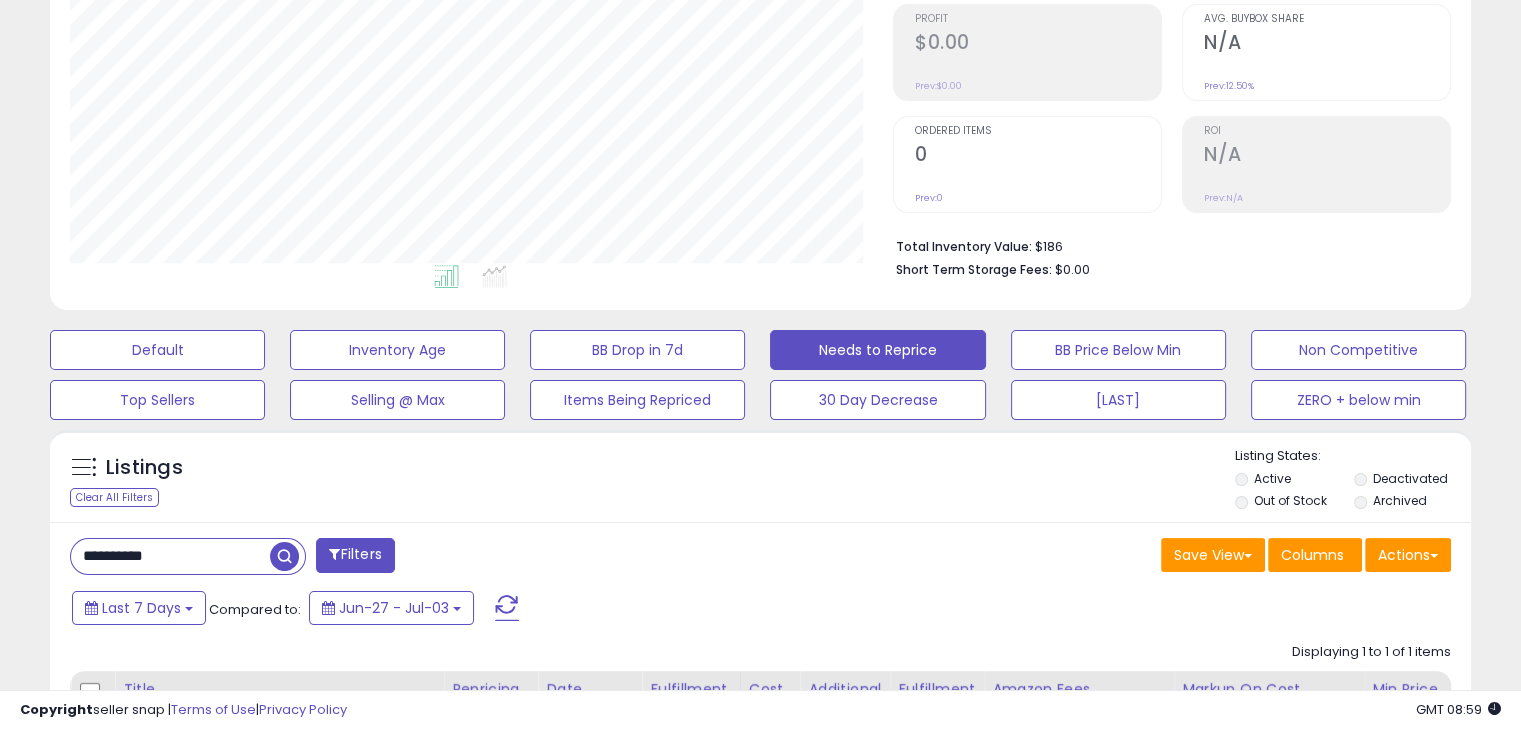 click on "**********" at bounding box center (170, 556) 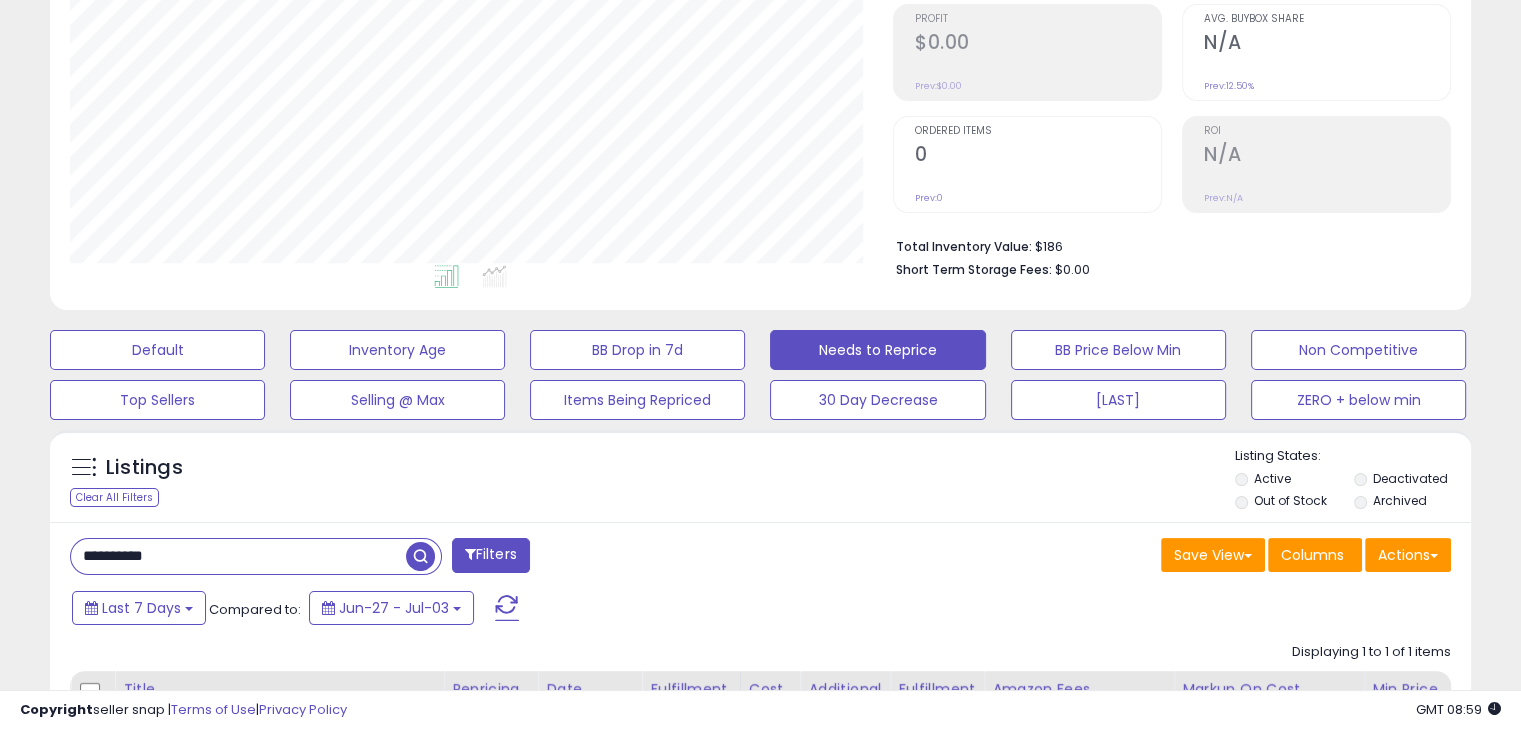 paste 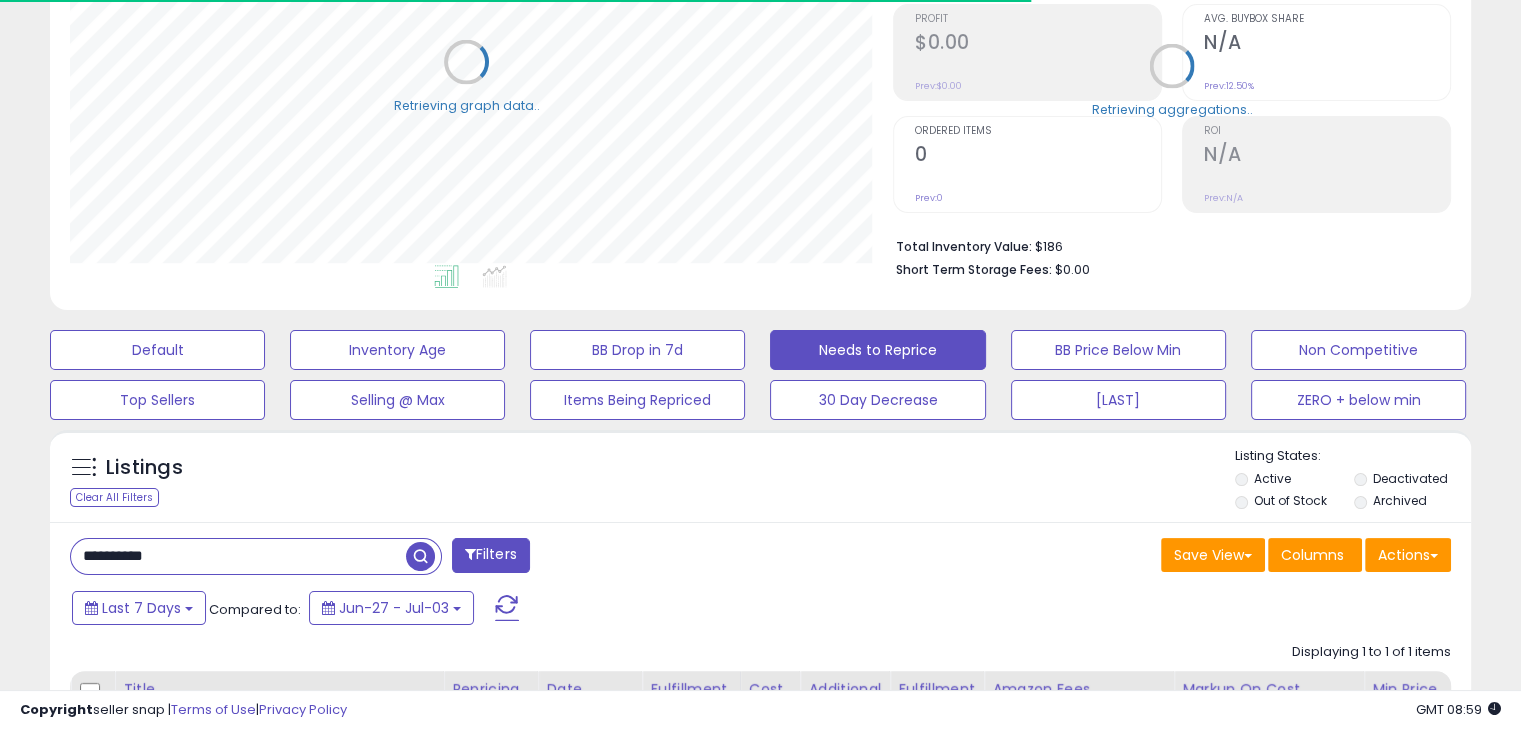 scroll, scrollTop: 409, scrollLeft: 822, axis: both 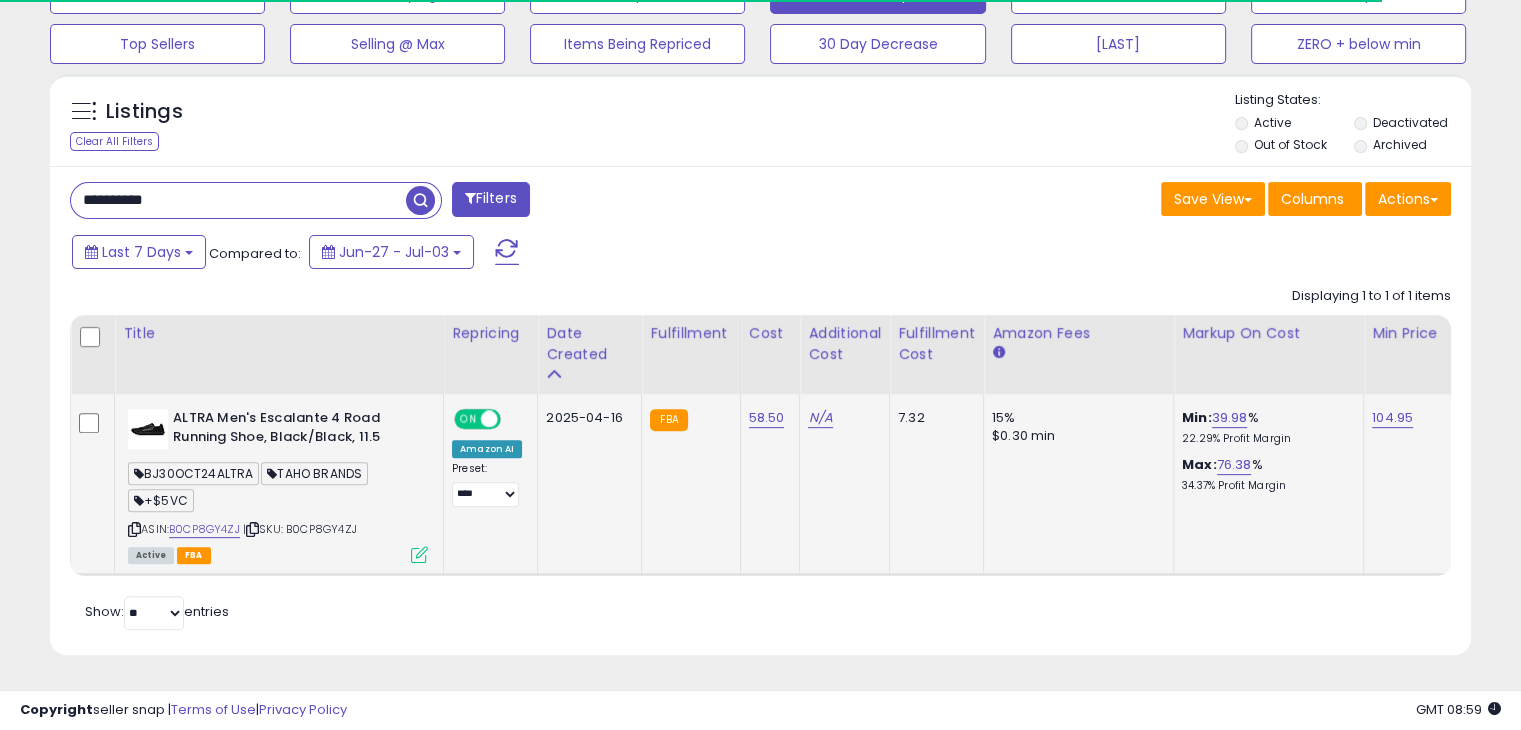 click on "BJ30OCT24ALTRA" at bounding box center (193, 473) 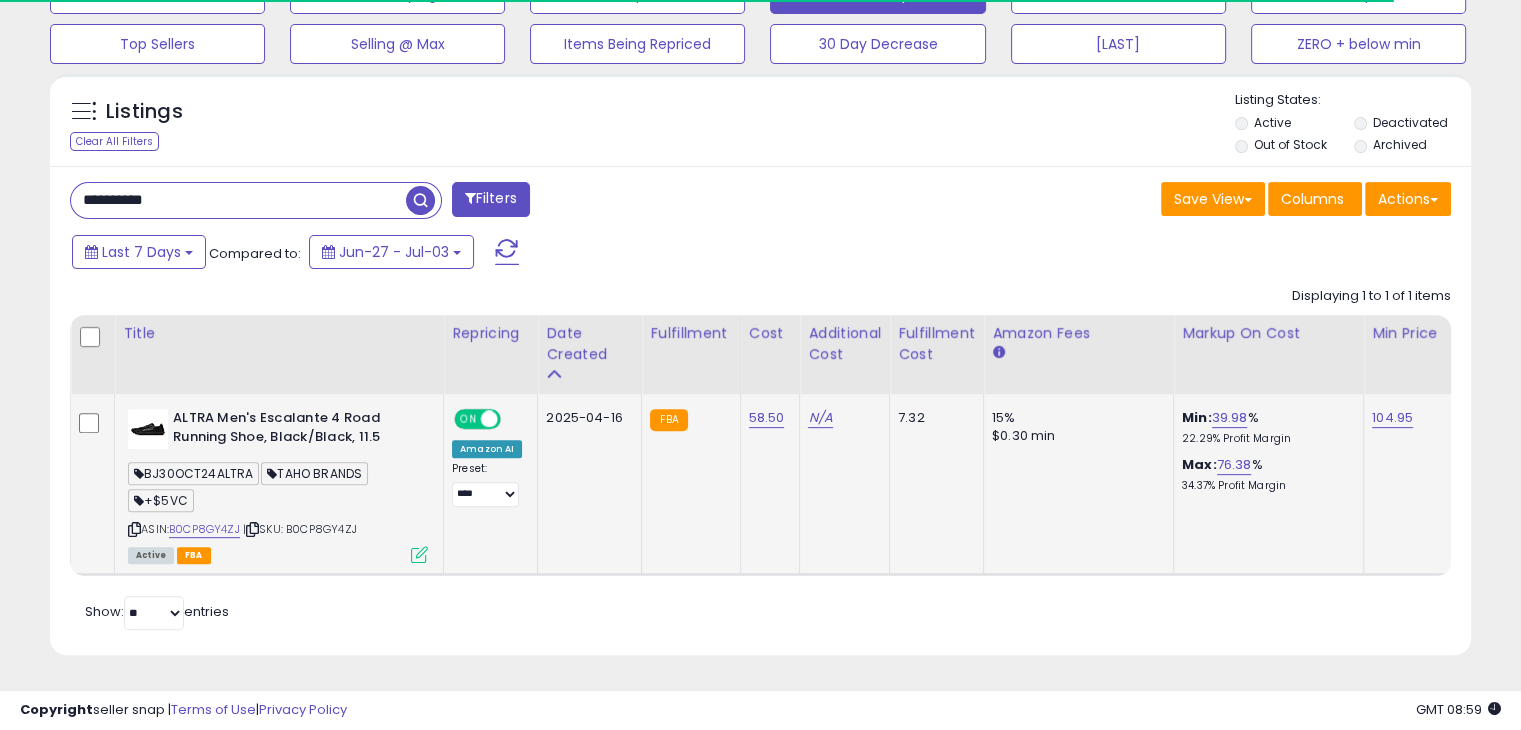 copy on "BJ30OCT24ALTRA" 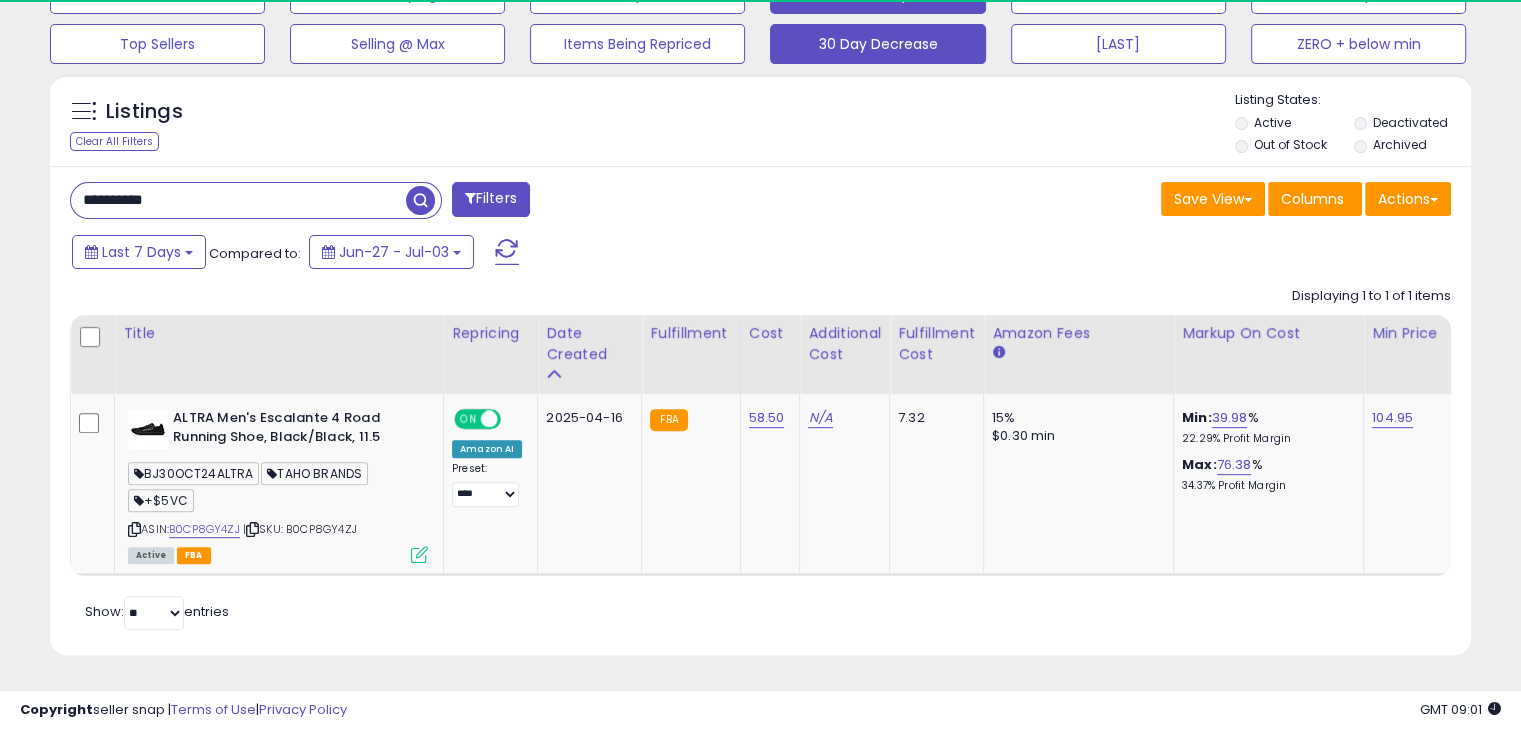 scroll, scrollTop: 999589, scrollLeft: 999176, axis: both 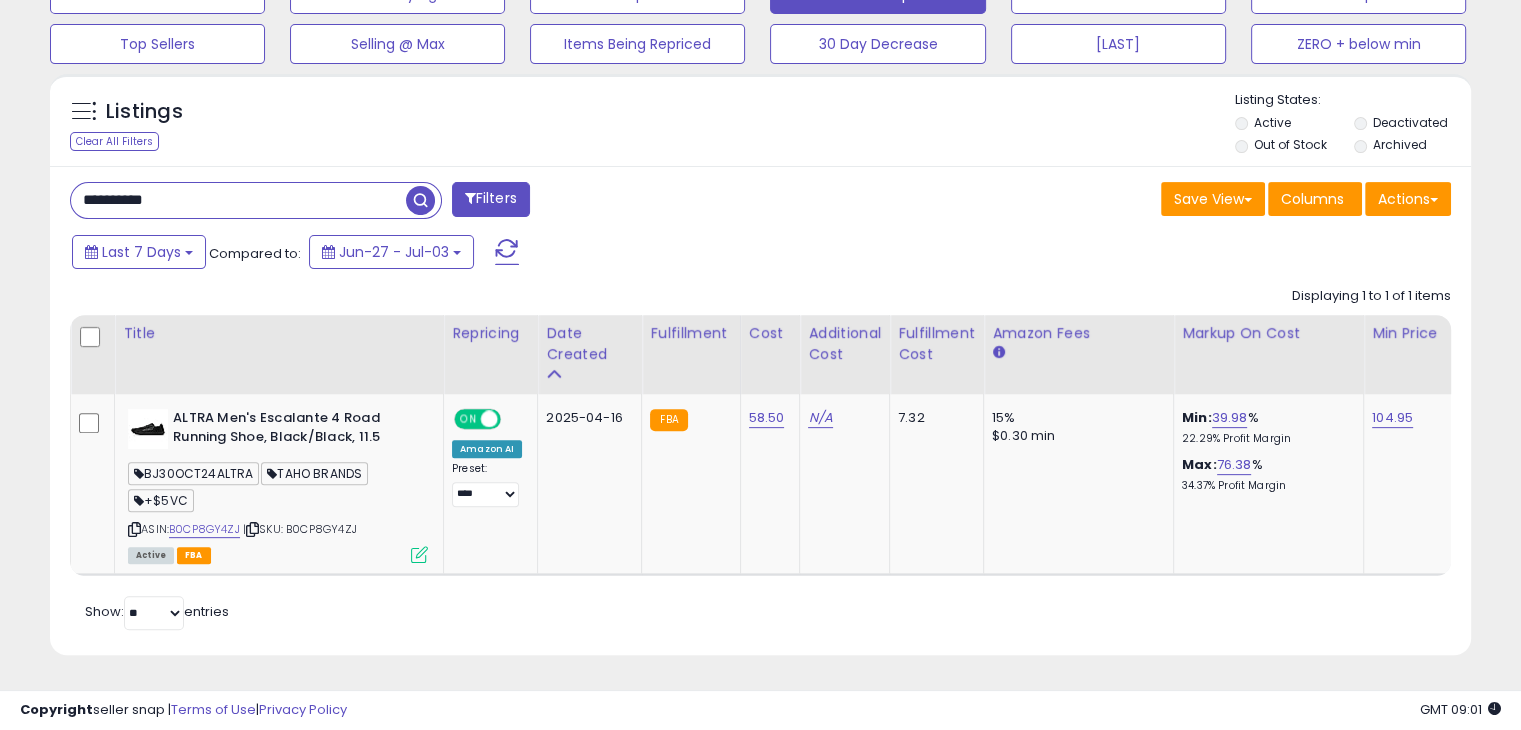 click on "**********" at bounding box center (238, 200) 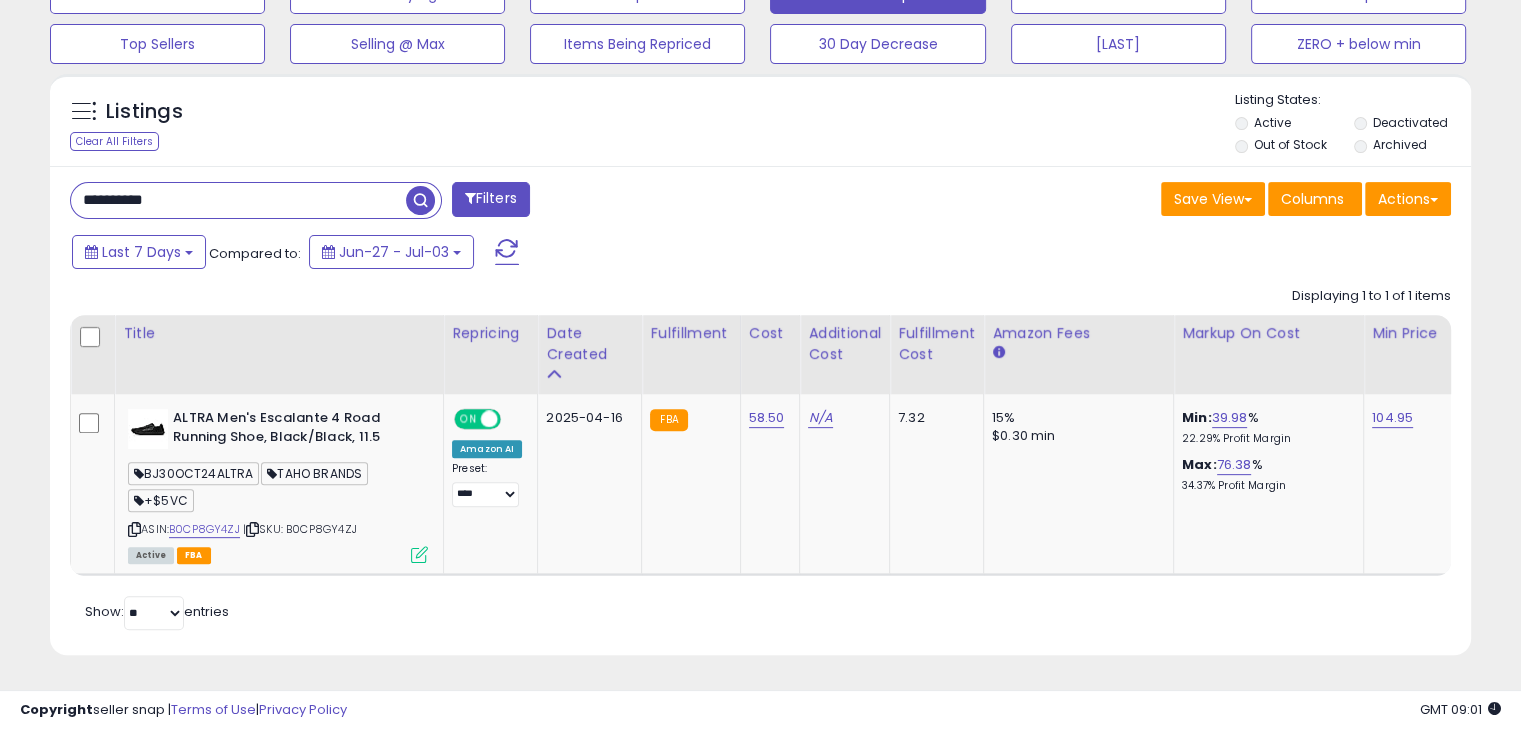 paste 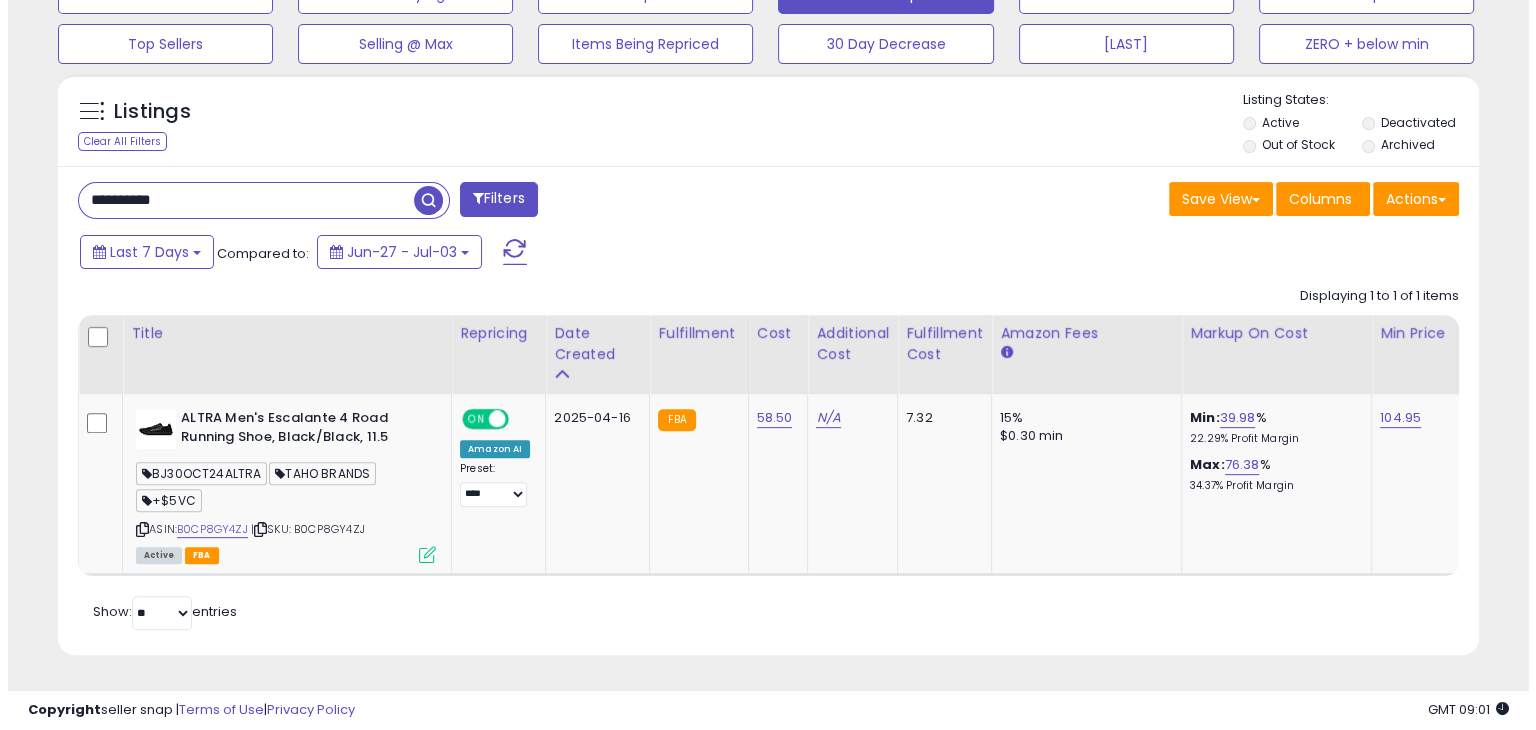 scroll, scrollTop: 489, scrollLeft: 0, axis: vertical 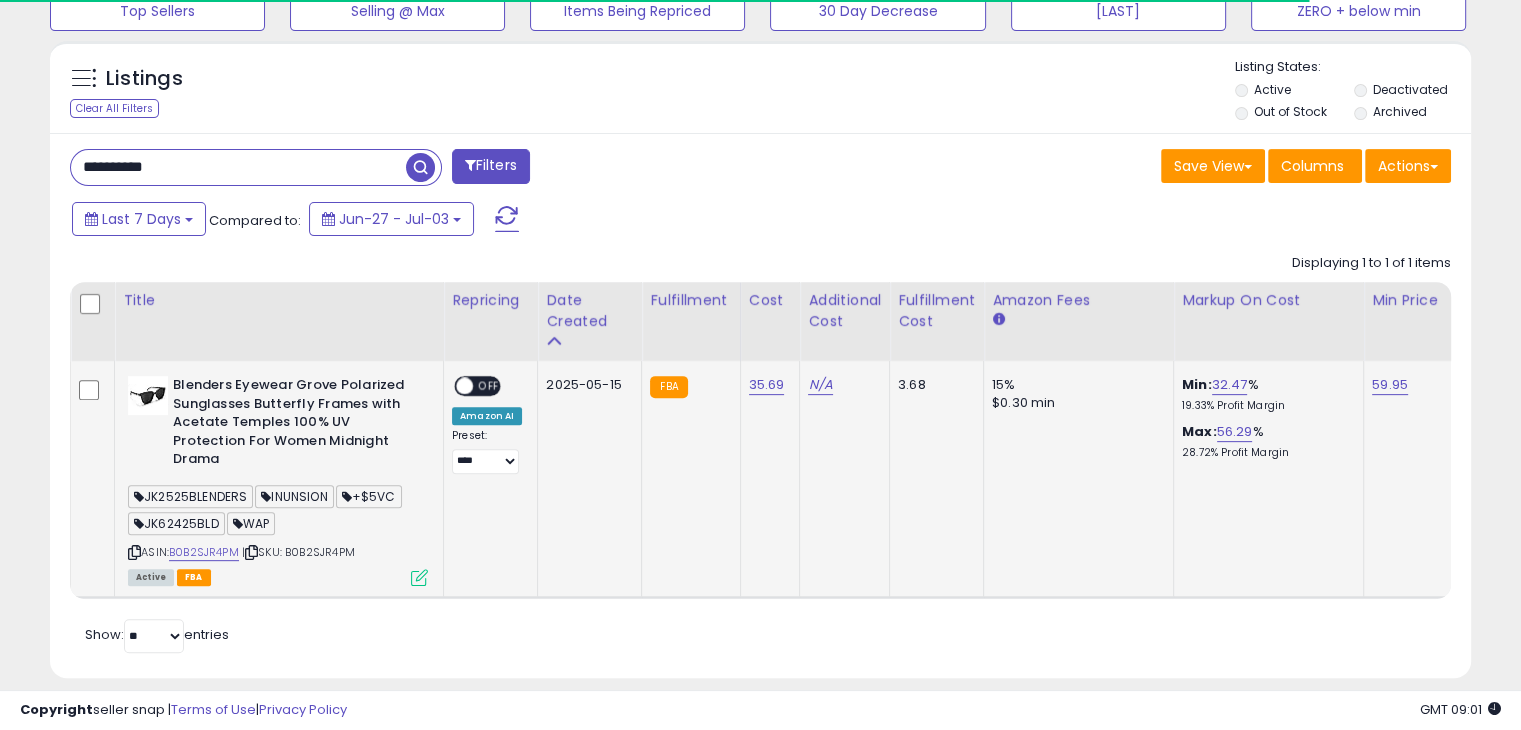 click on "JK2525BLENDERS" at bounding box center [190, 496] 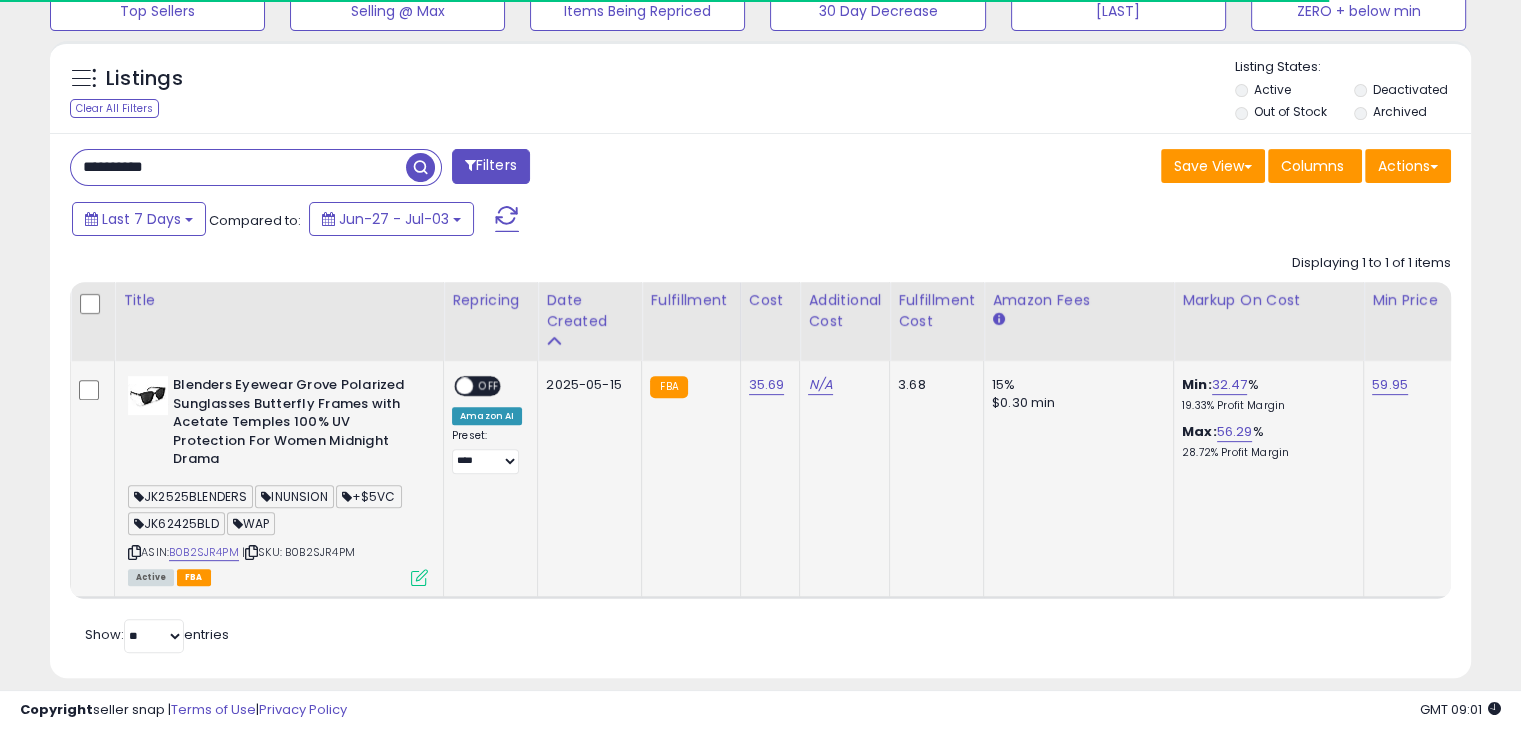 click on "JK2525BLENDERS" at bounding box center (190, 496) 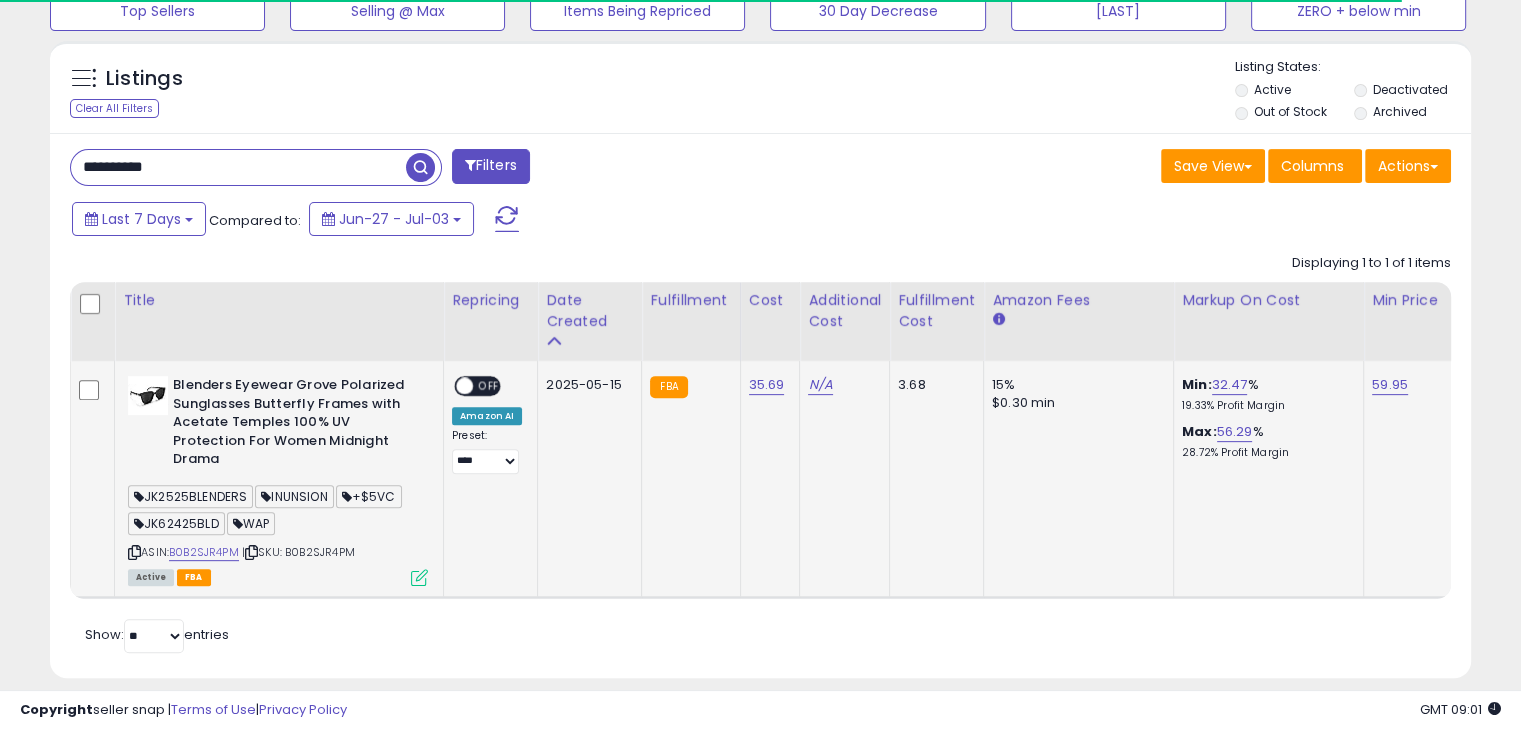 click on "JK62425BLD" at bounding box center [176, 523] 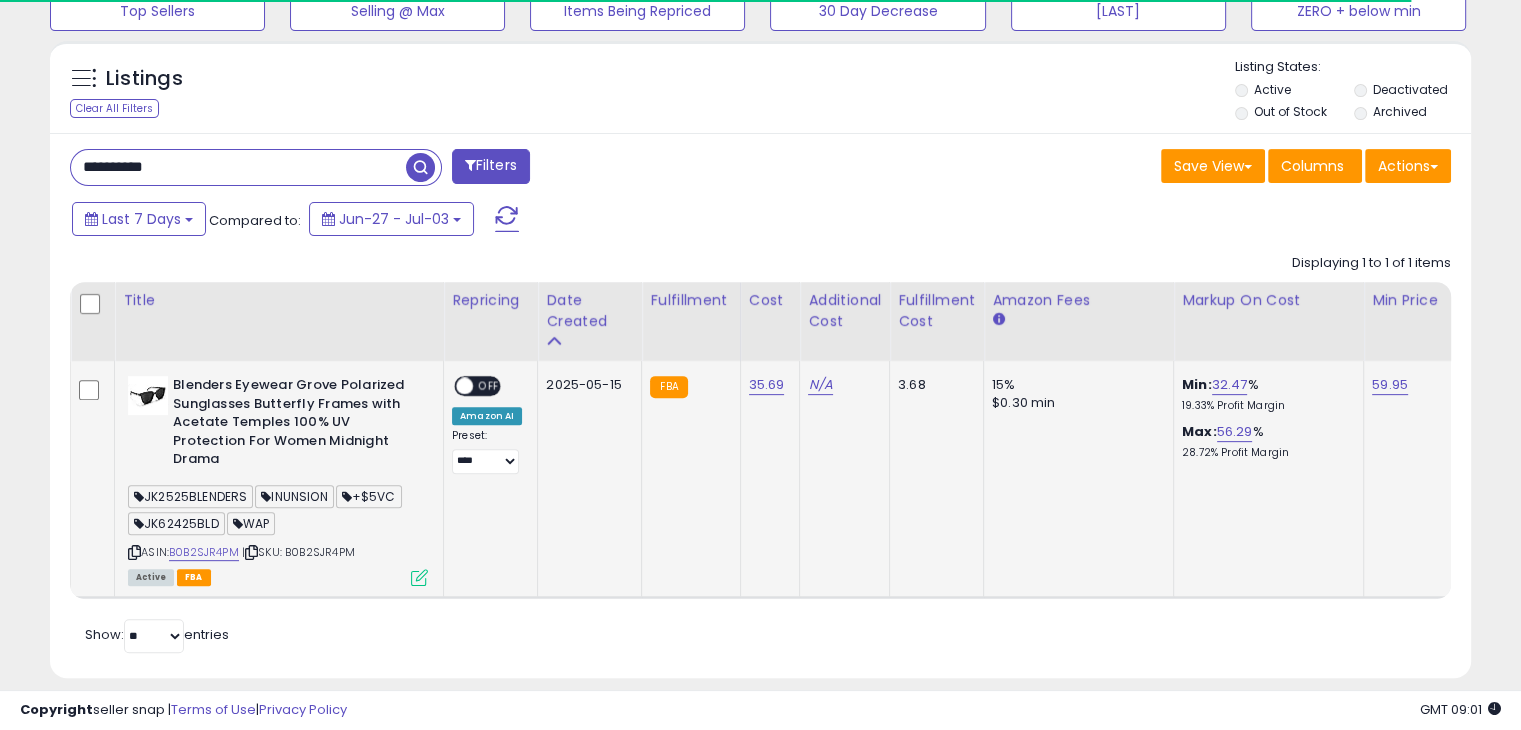 click on "JK62425BLD" at bounding box center [176, 523] 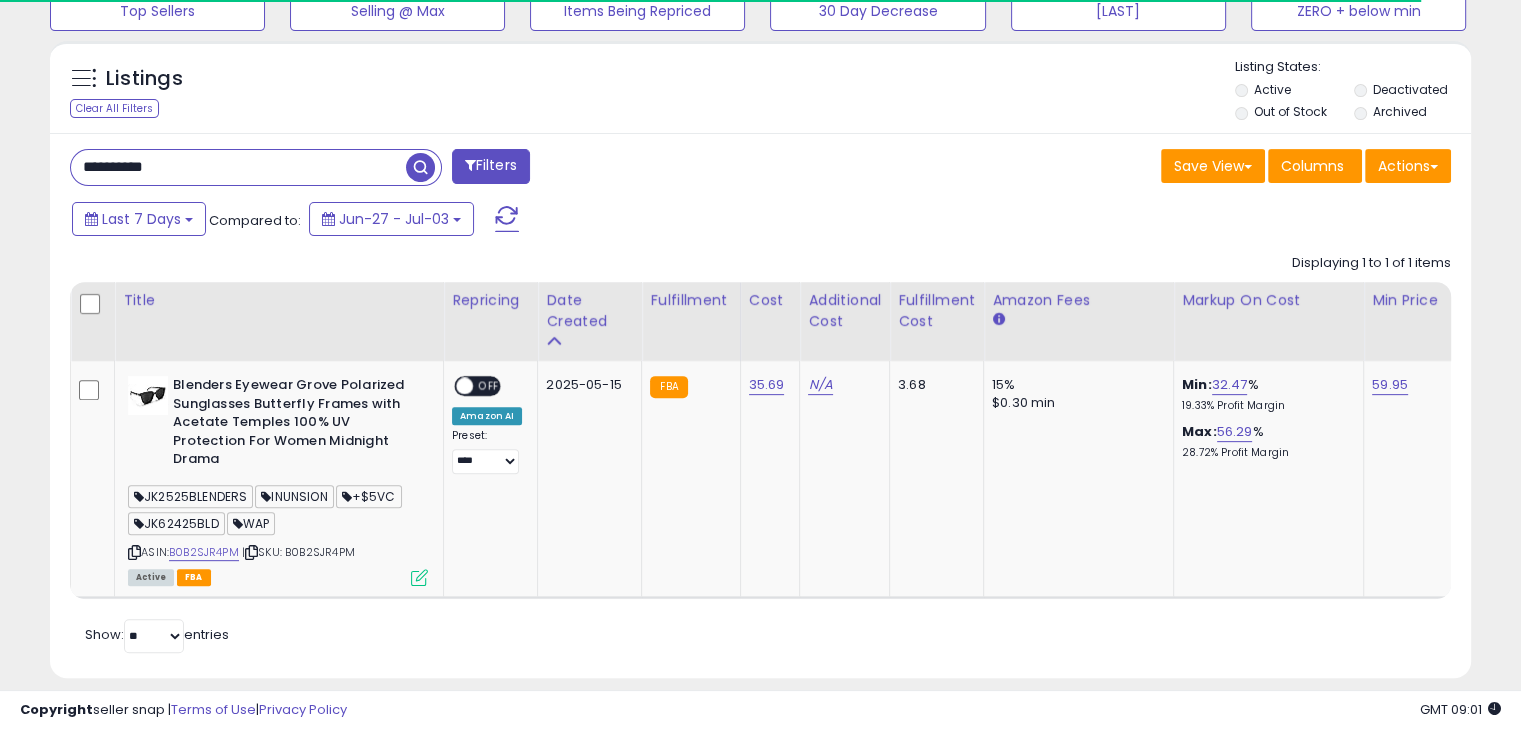 copy on "JK62425BLD" 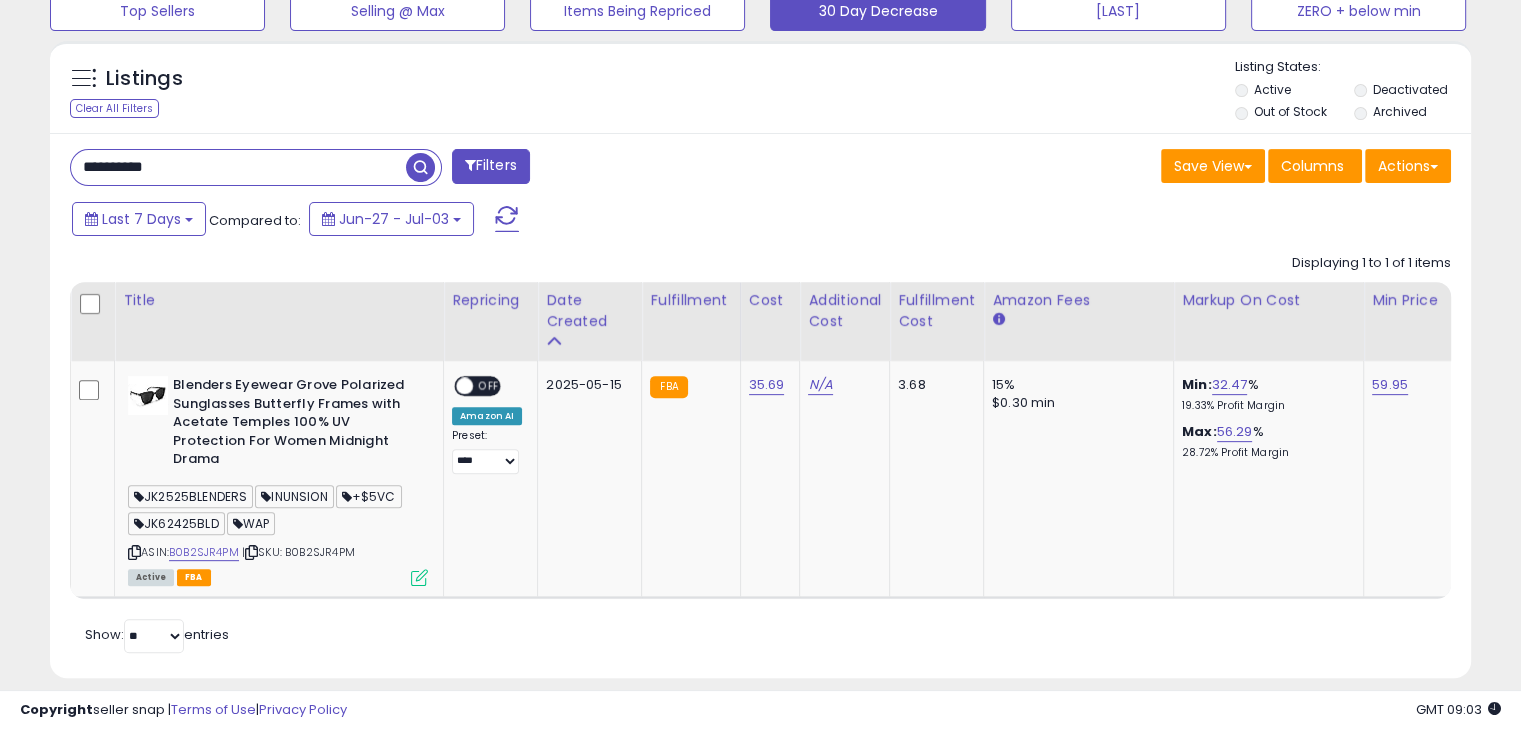 scroll, scrollTop: 999589, scrollLeft: 999176, axis: both 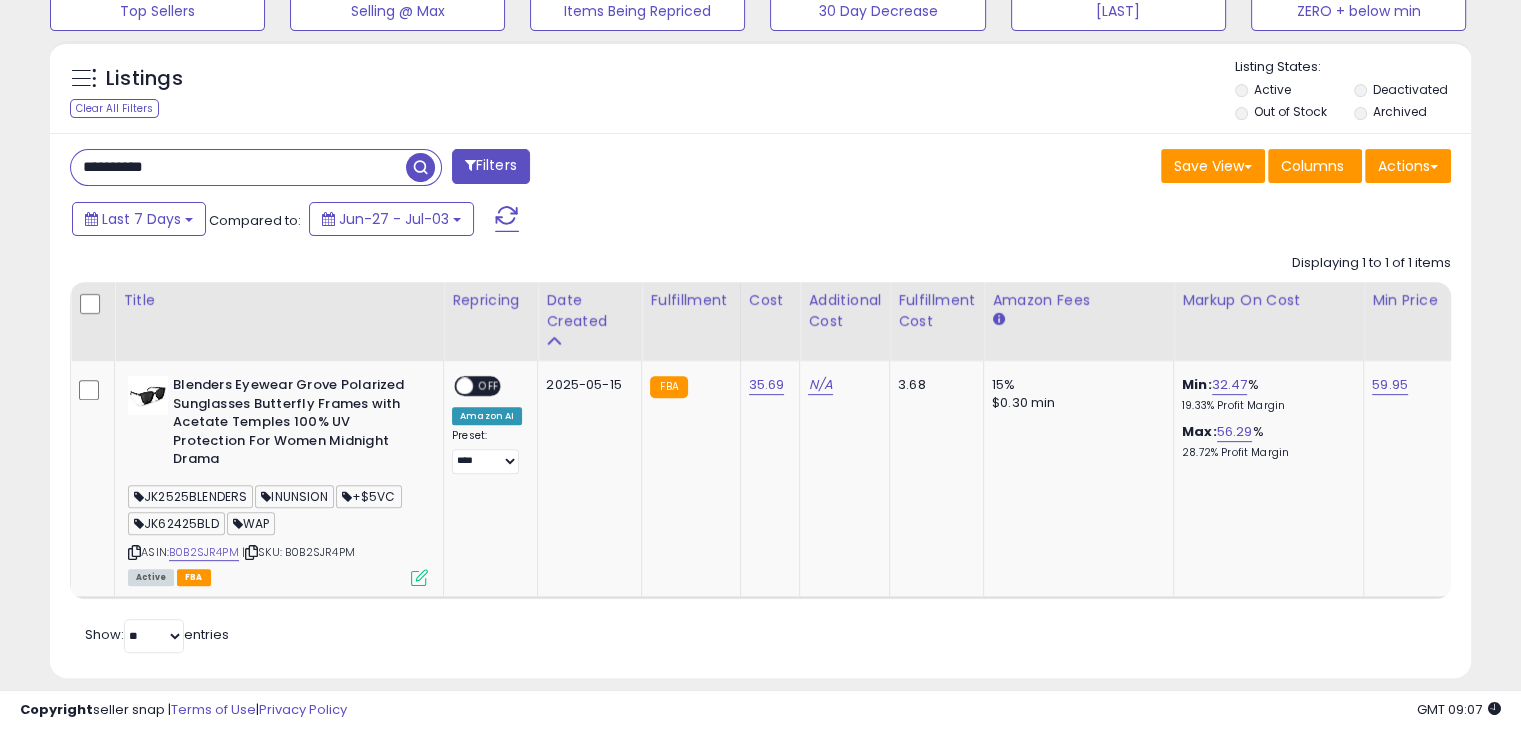 click on "**********" at bounding box center (238, 167) 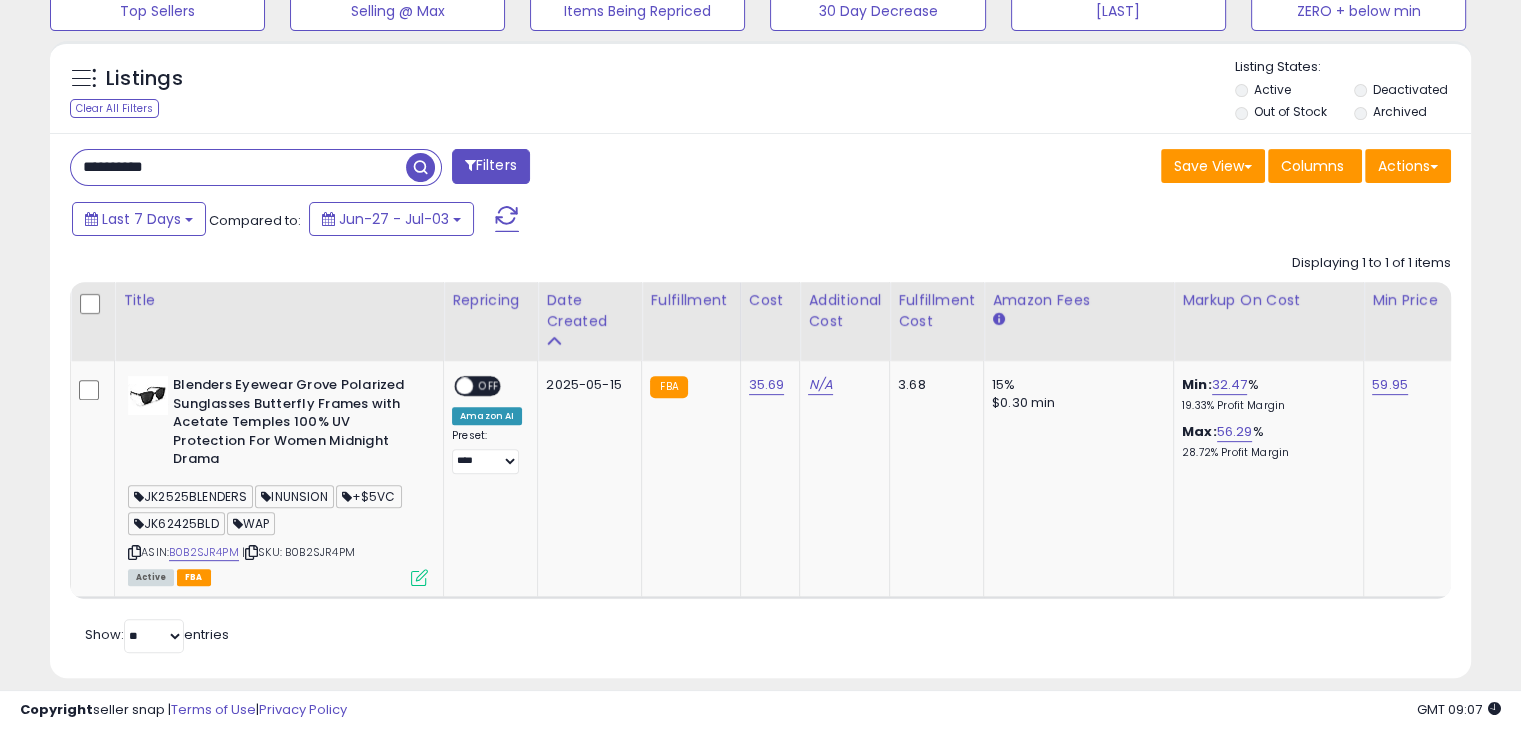 paste 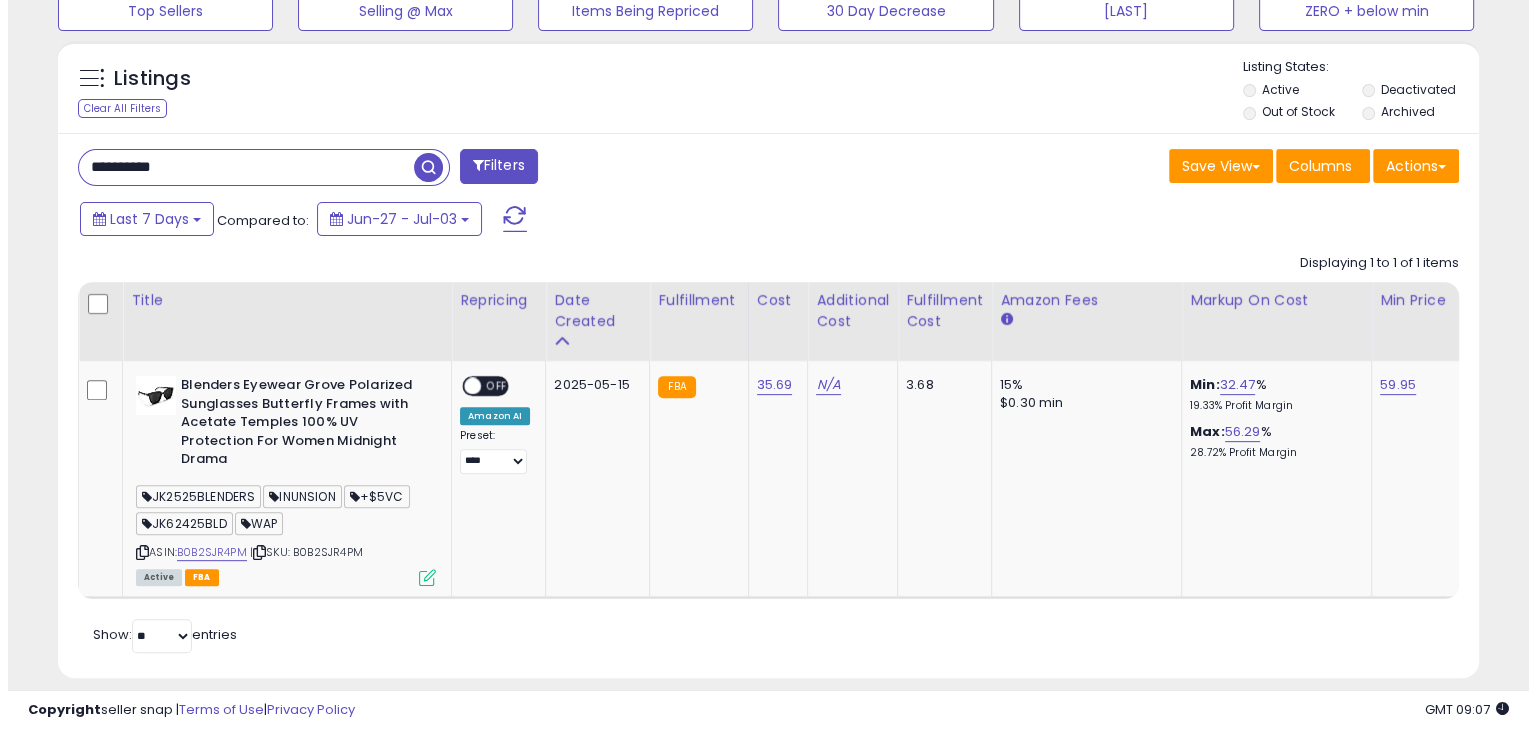 scroll, scrollTop: 489, scrollLeft: 0, axis: vertical 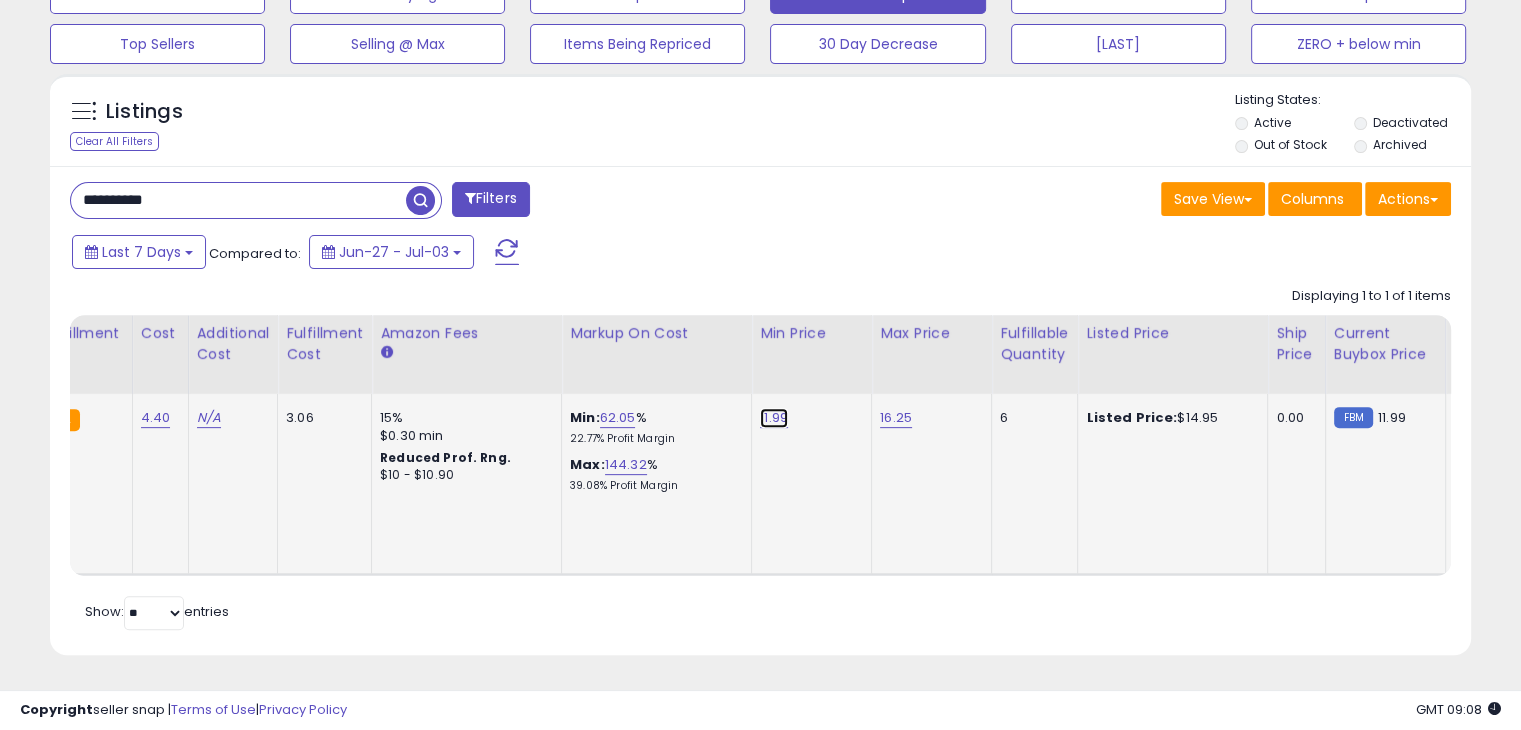 click on "11.99" at bounding box center (774, 418) 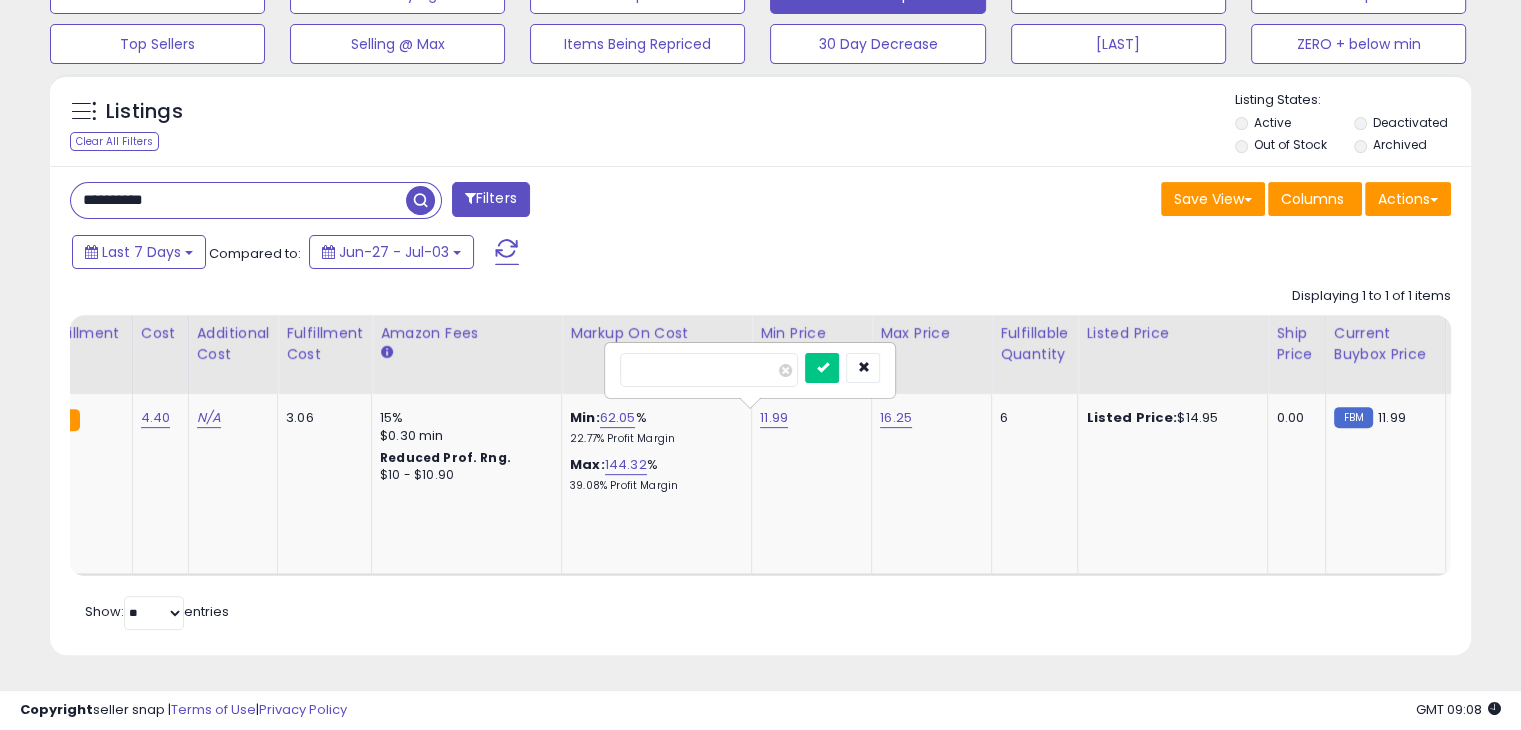 drag, startPoint x: 708, startPoint y: 366, endPoint x: 559, endPoint y: 361, distance: 149.08386 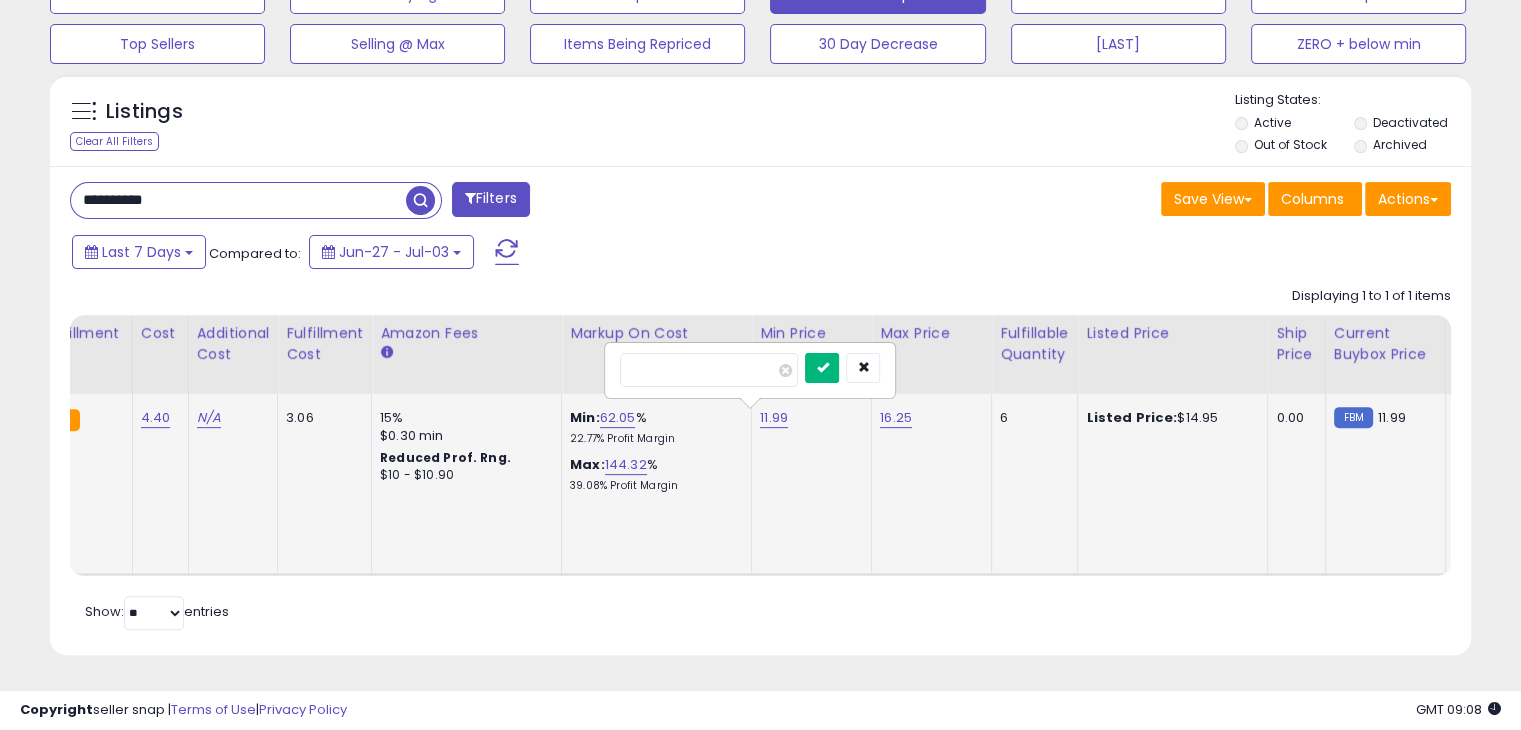 type on "*****" 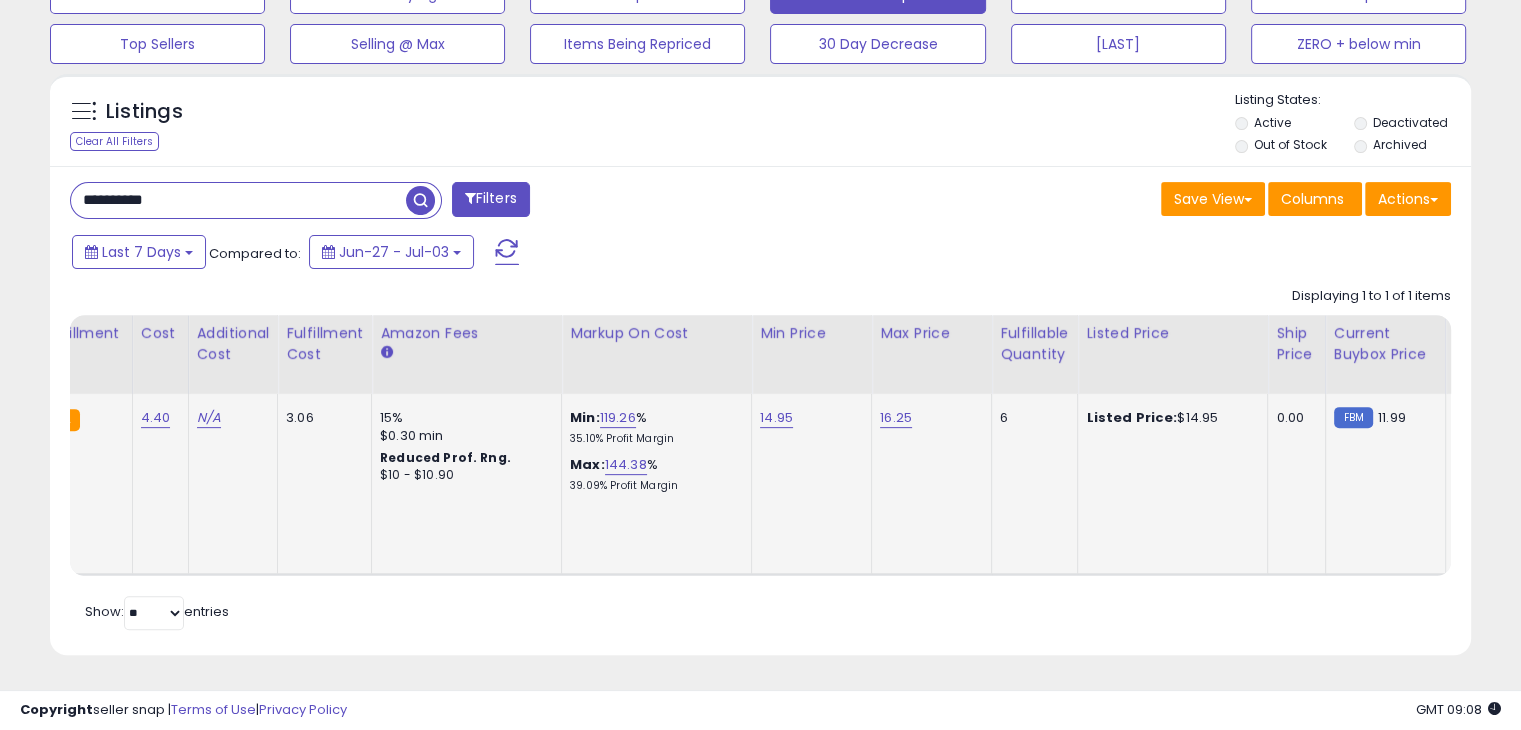scroll, scrollTop: 0, scrollLeft: 452, axis: horizontal 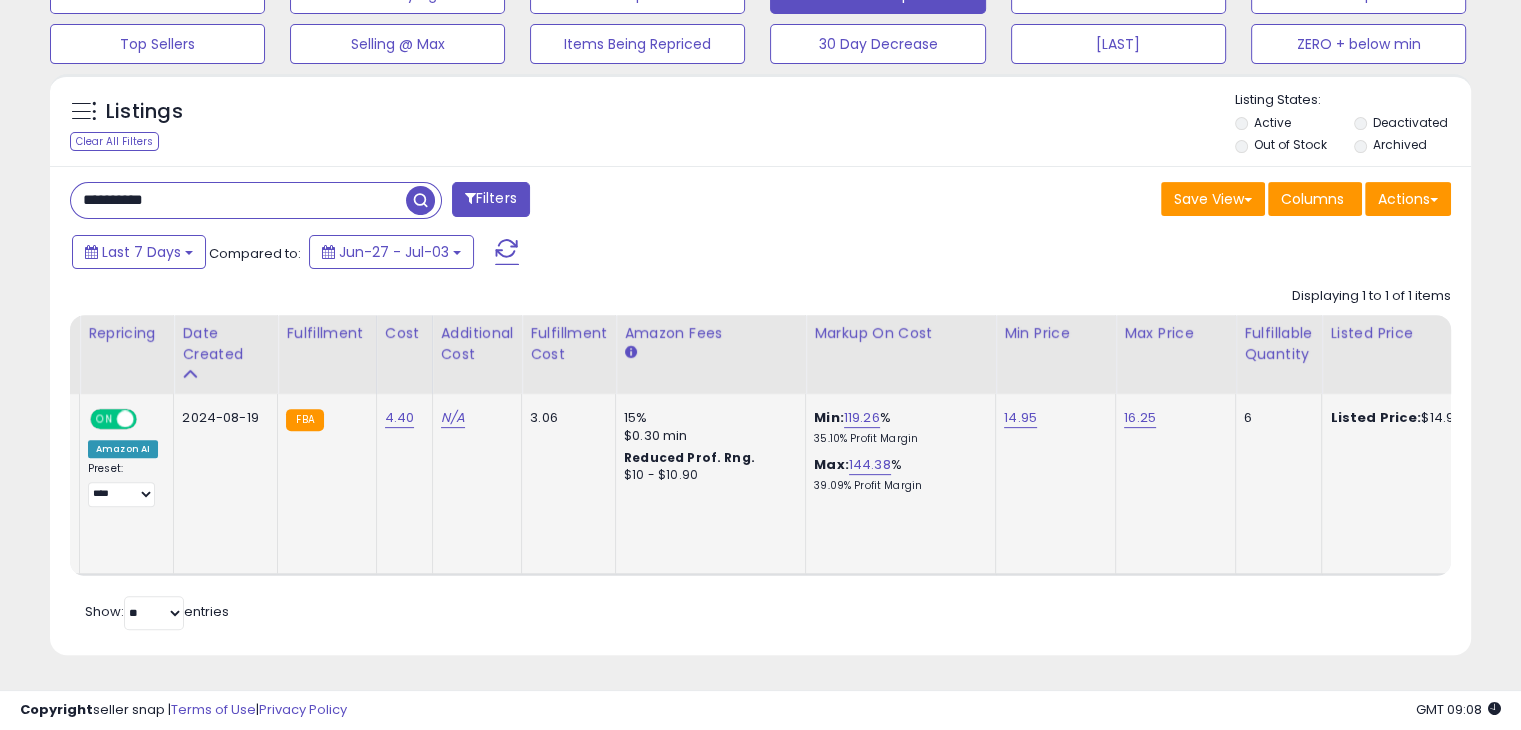 click on "14.95" 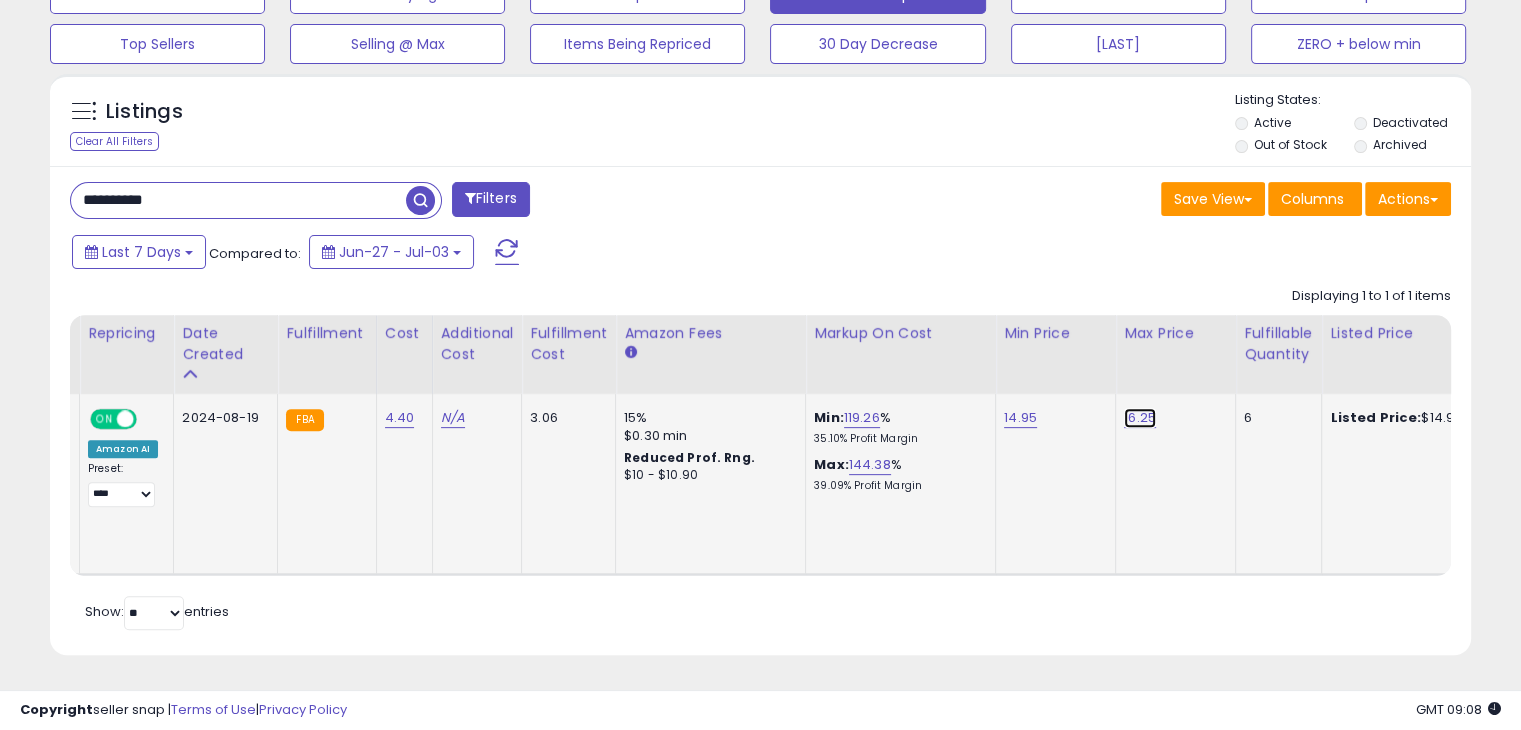 click on "16.25" at bounding box center (1140, 418) 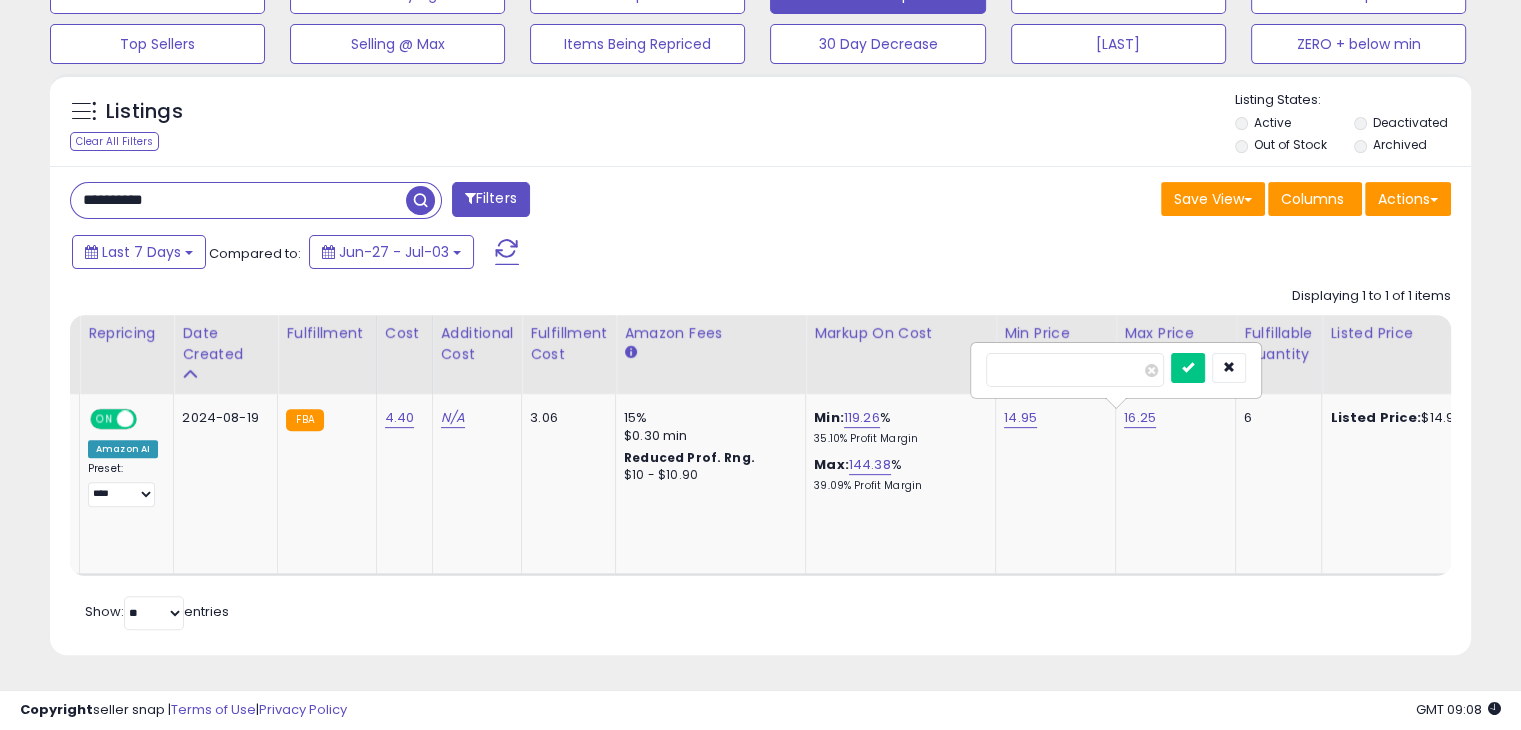 drag, startPoint x: 1064, startPoint y: 361, endPoint x: 920, endPoint y: 350, distance: 144.41953 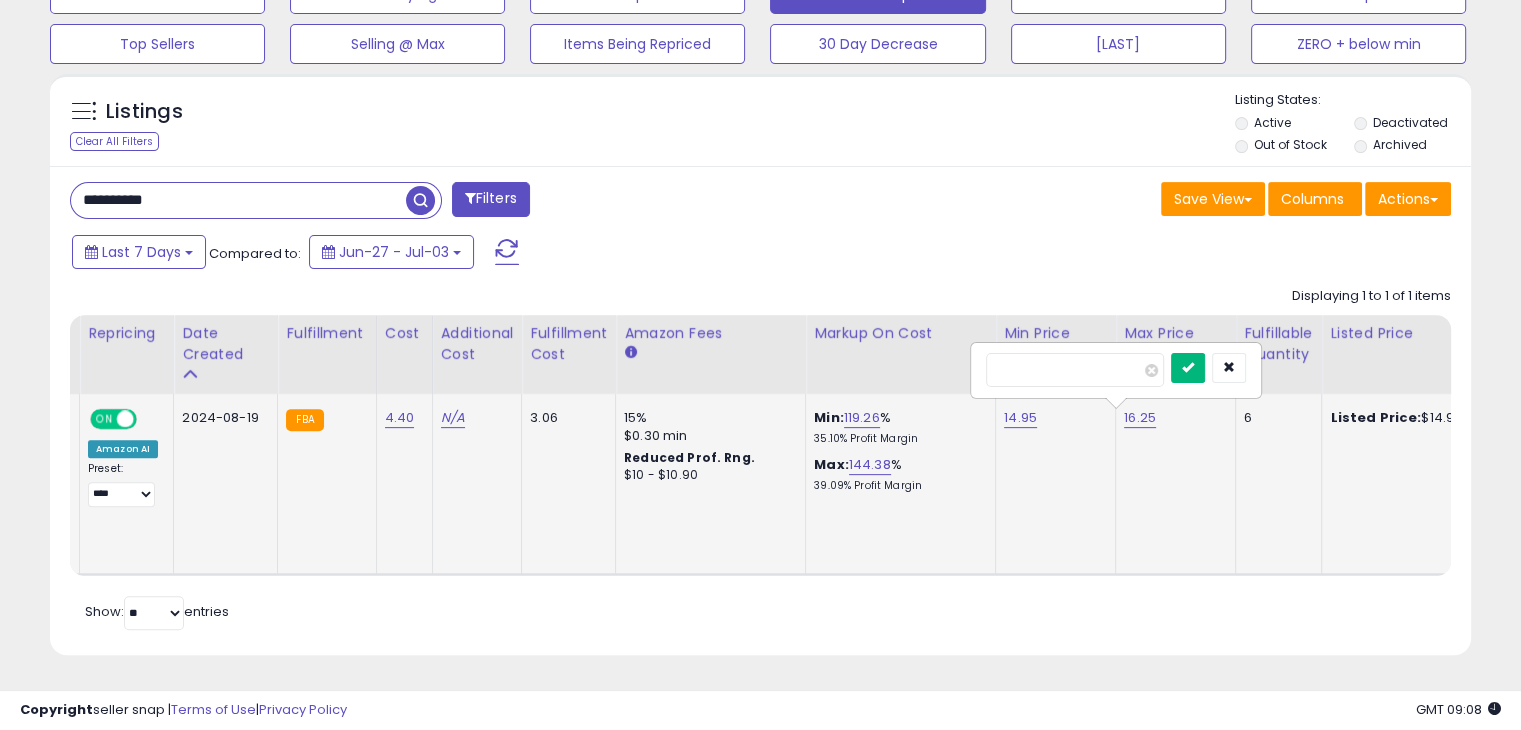 type on "*****" 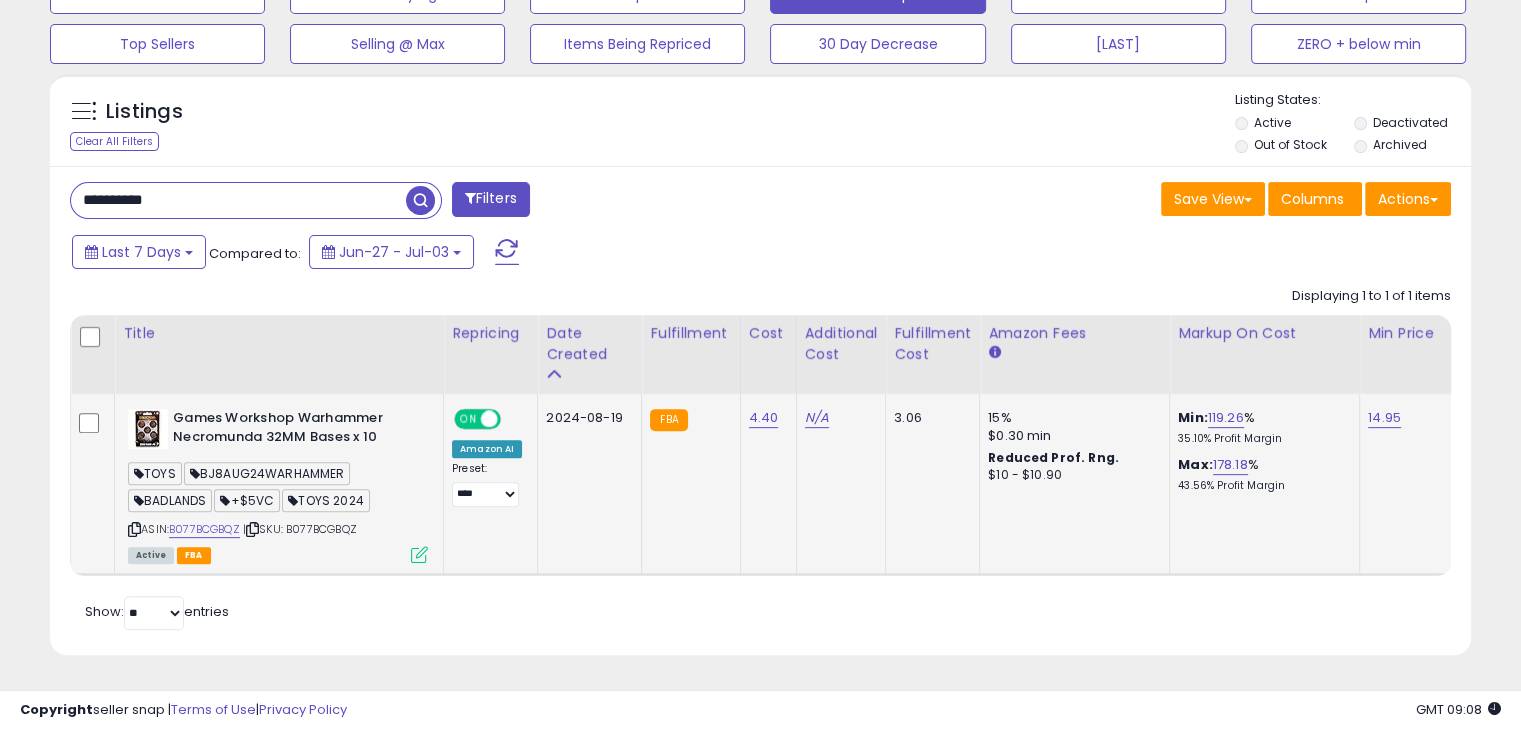 click on "**********" at bounding box center [238, 200] 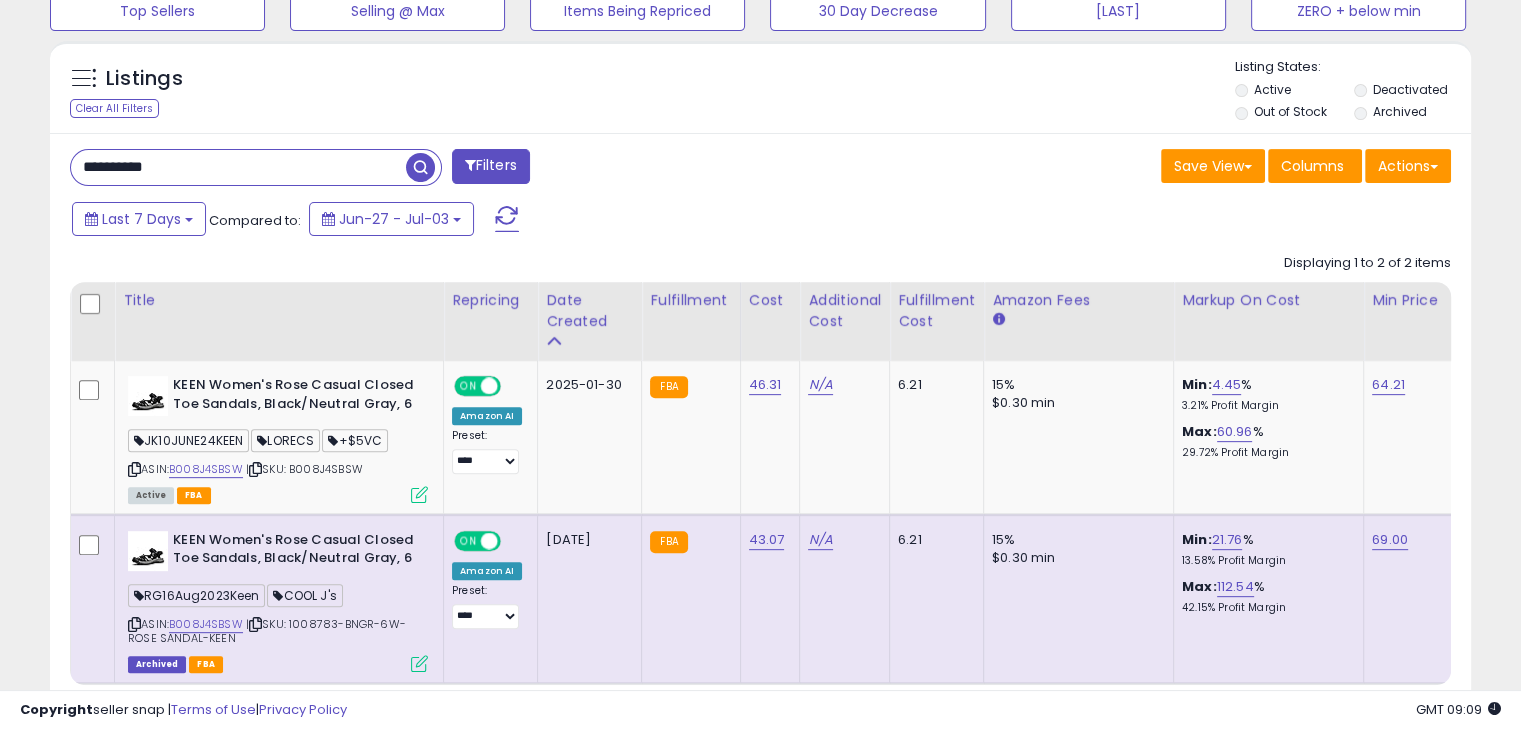 type 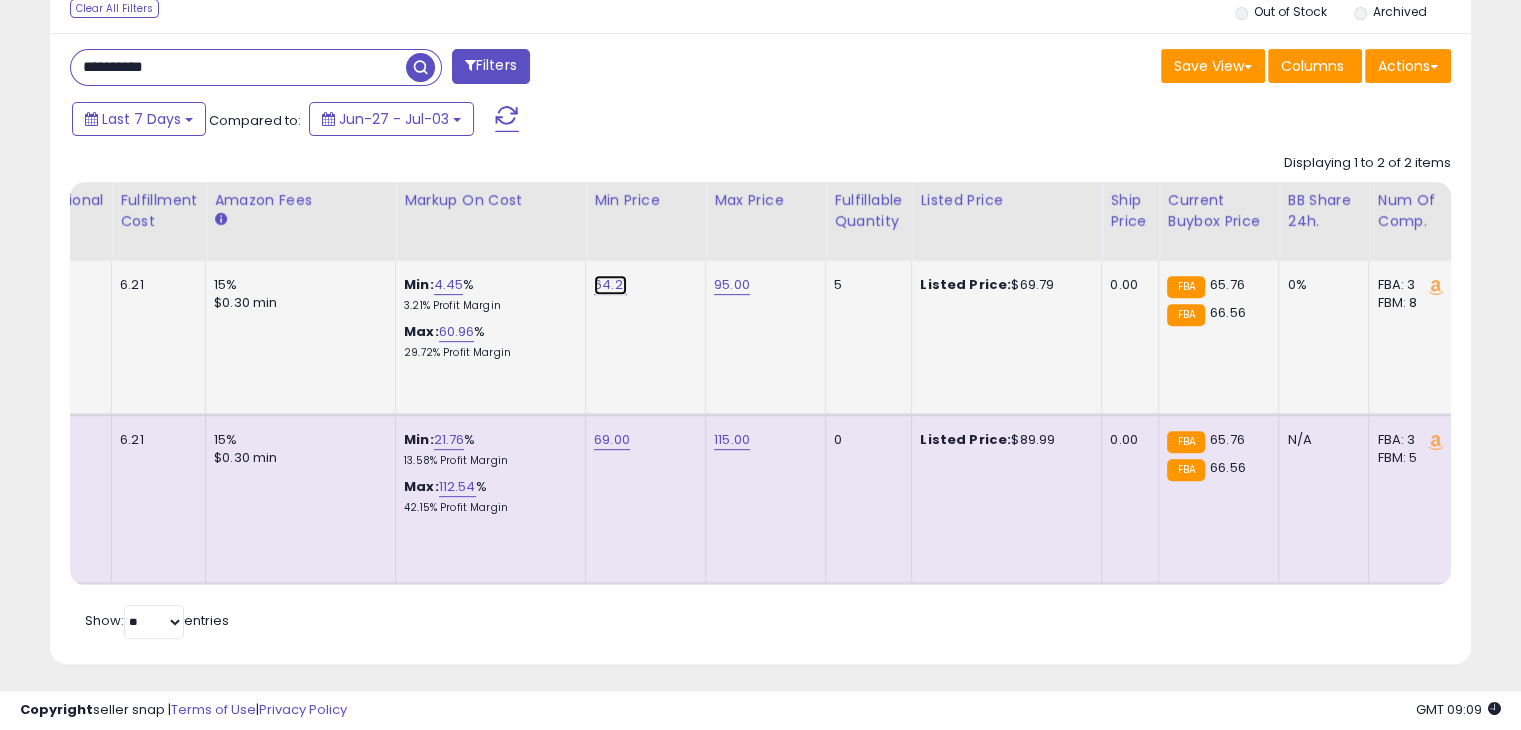 click on "64.21" at bounding box center [610, 285] 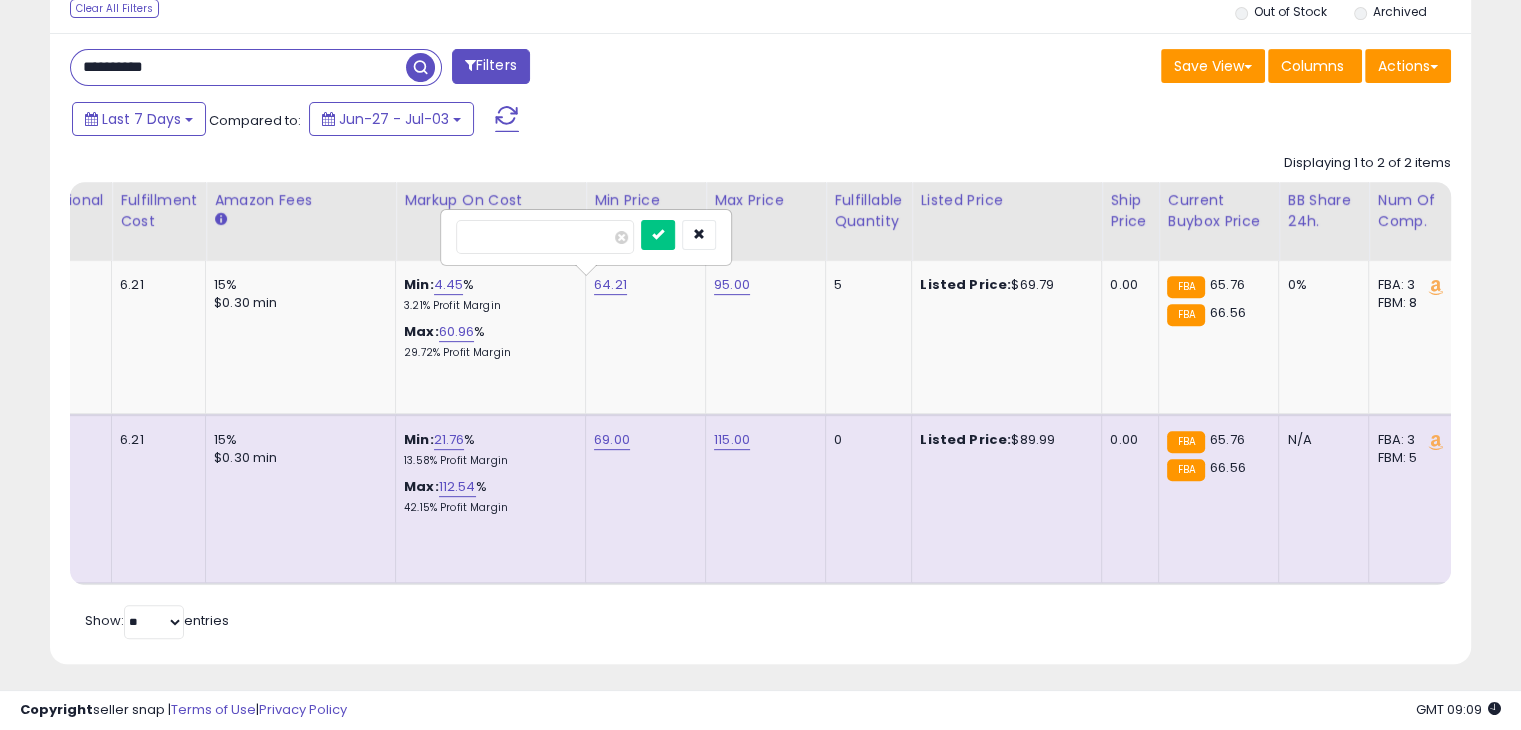 drag, startPoint x: 550, startPoint y: 245, endPoint x: 350, endPoint y: 241, distance: 200.04 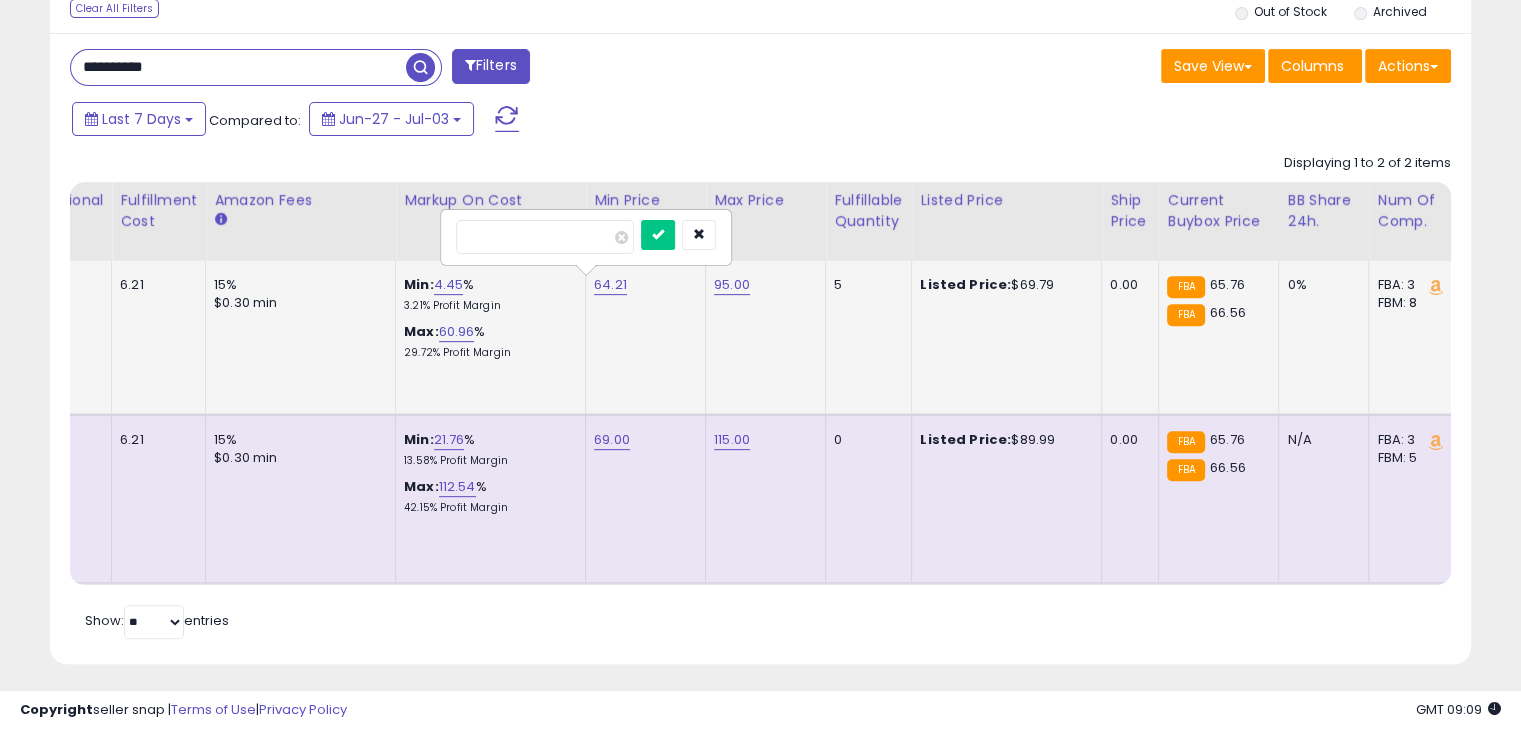 click on "*****" at bounding box center (586, 237) 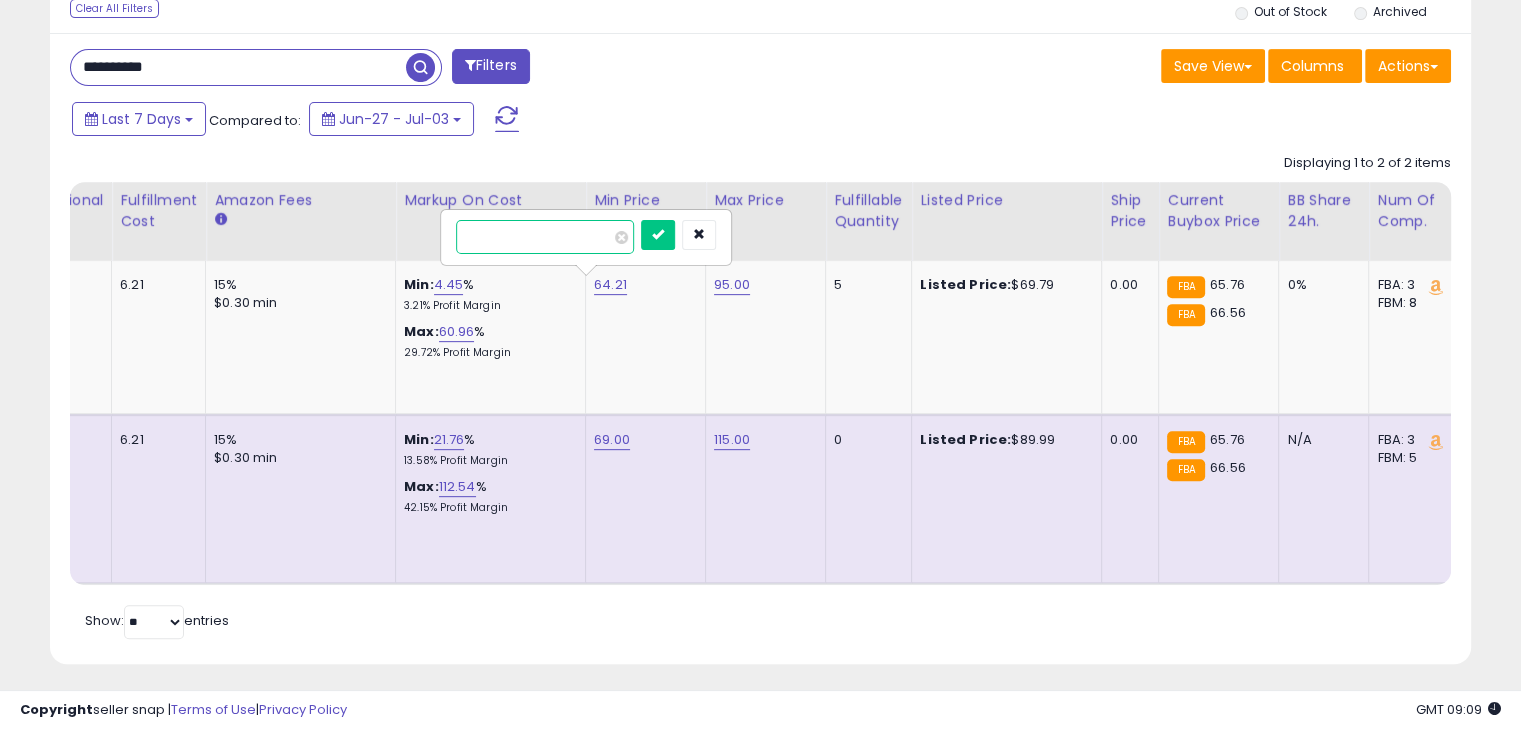 drag, startPoint x: 544, startPoint y: 226, endPoint x: 328, endPoint y: 227, distance: 216.00232 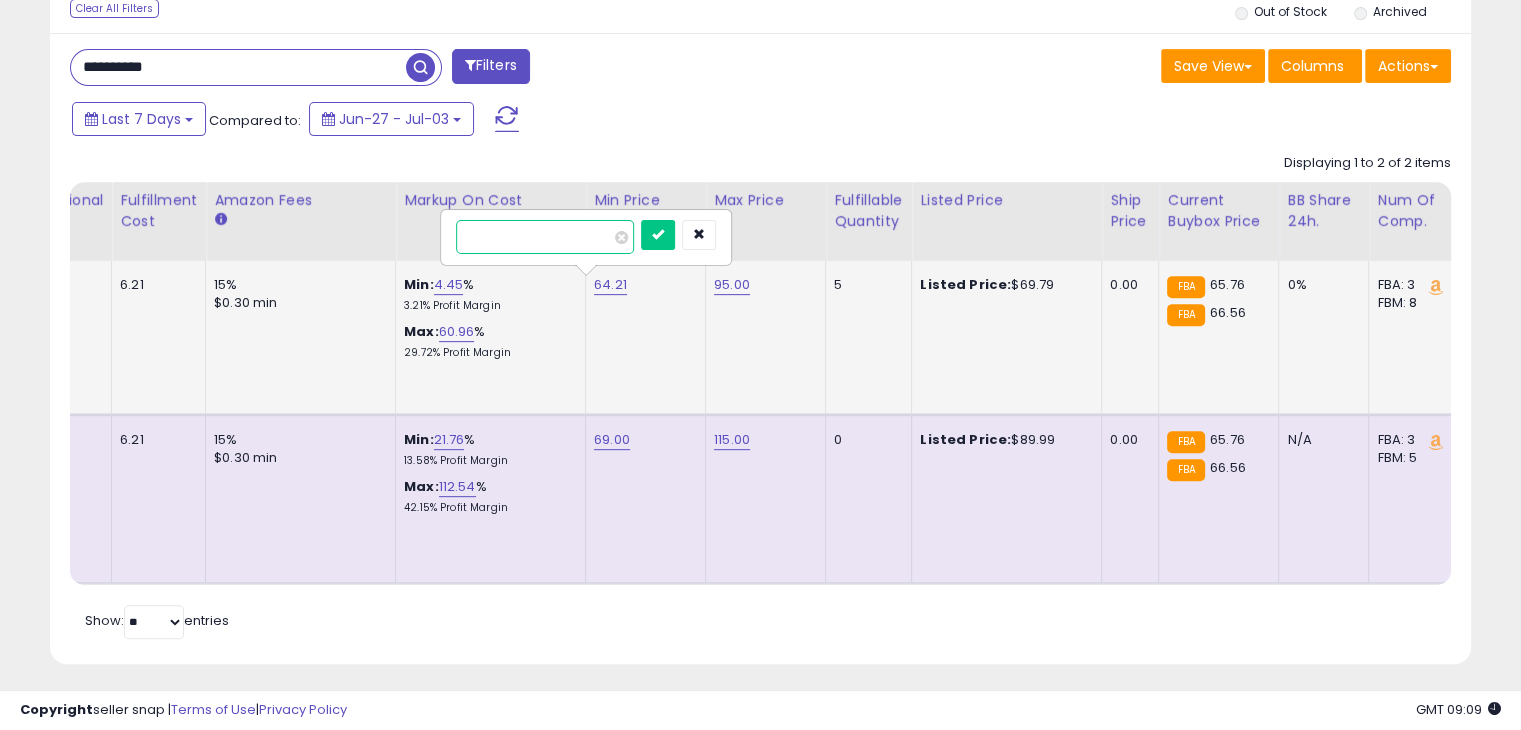 paste 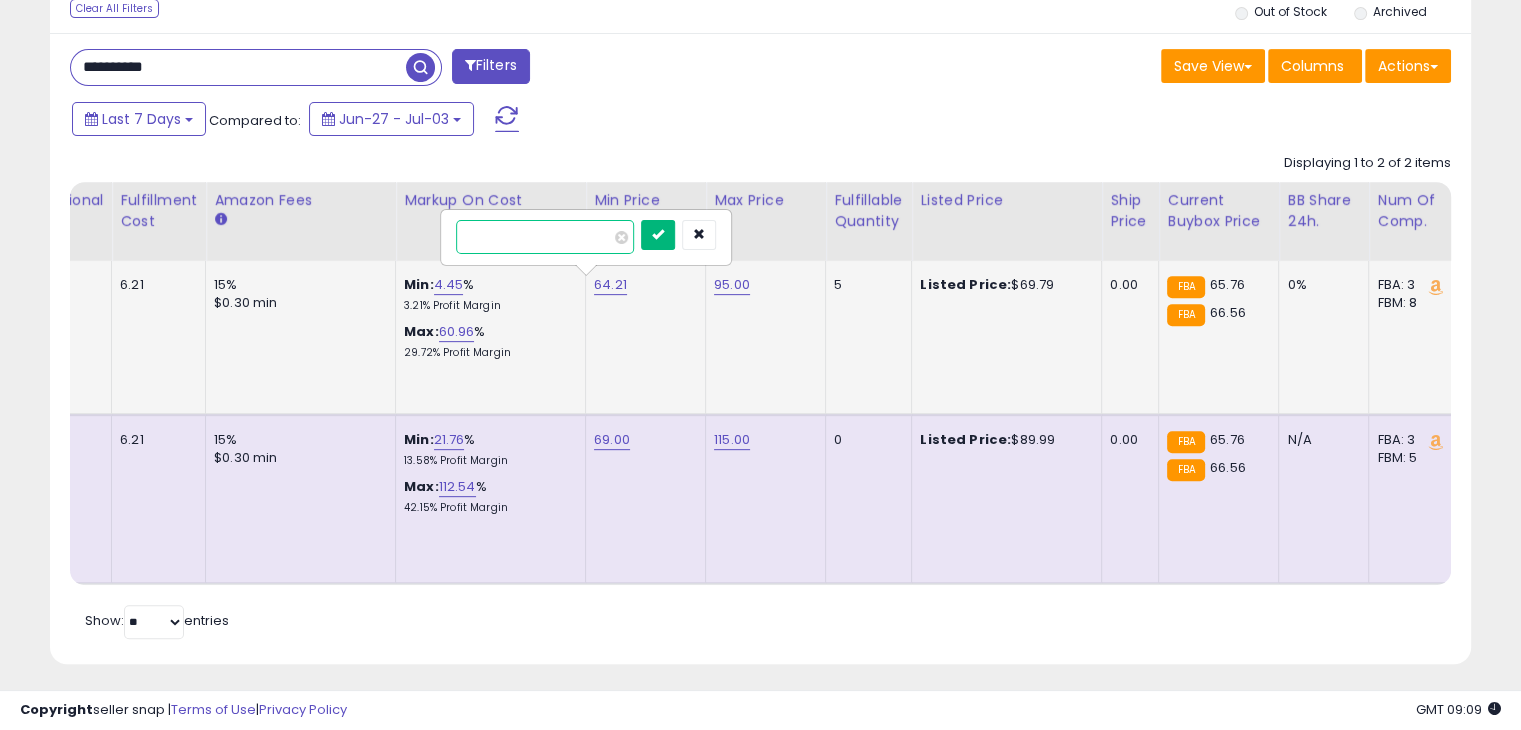 type on "*****" 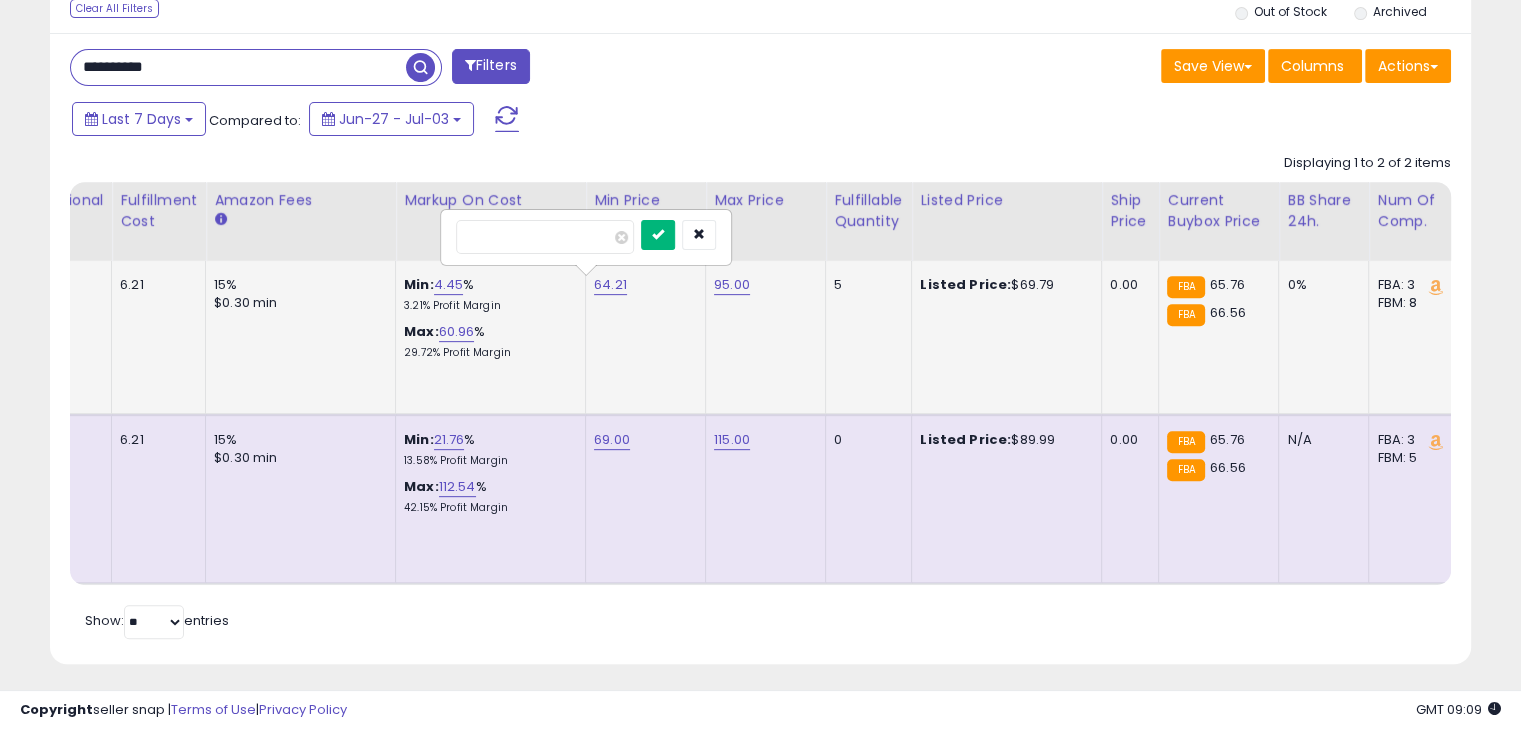 click at bounding box center (658, 235) 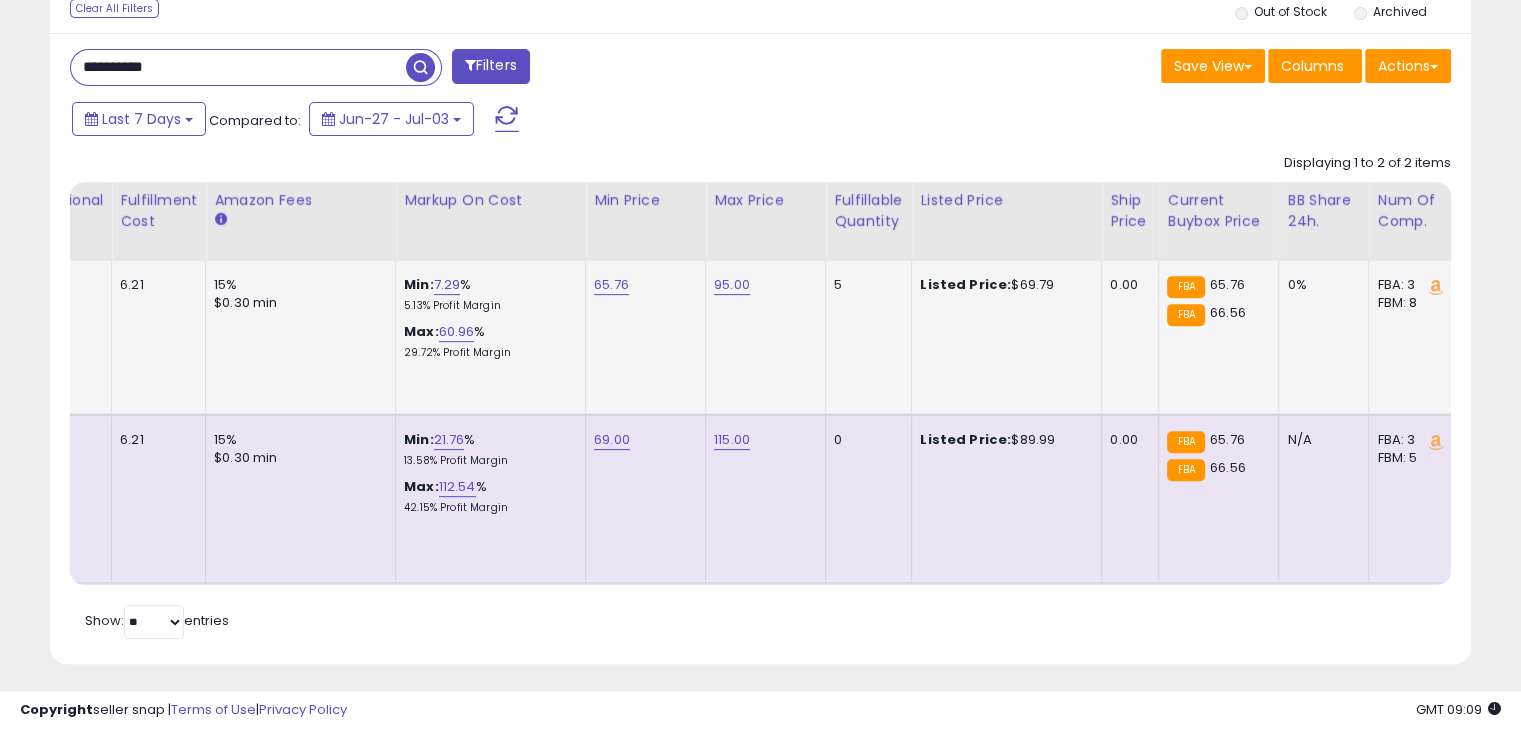 click on "**********" at bounding box center (238, 67) 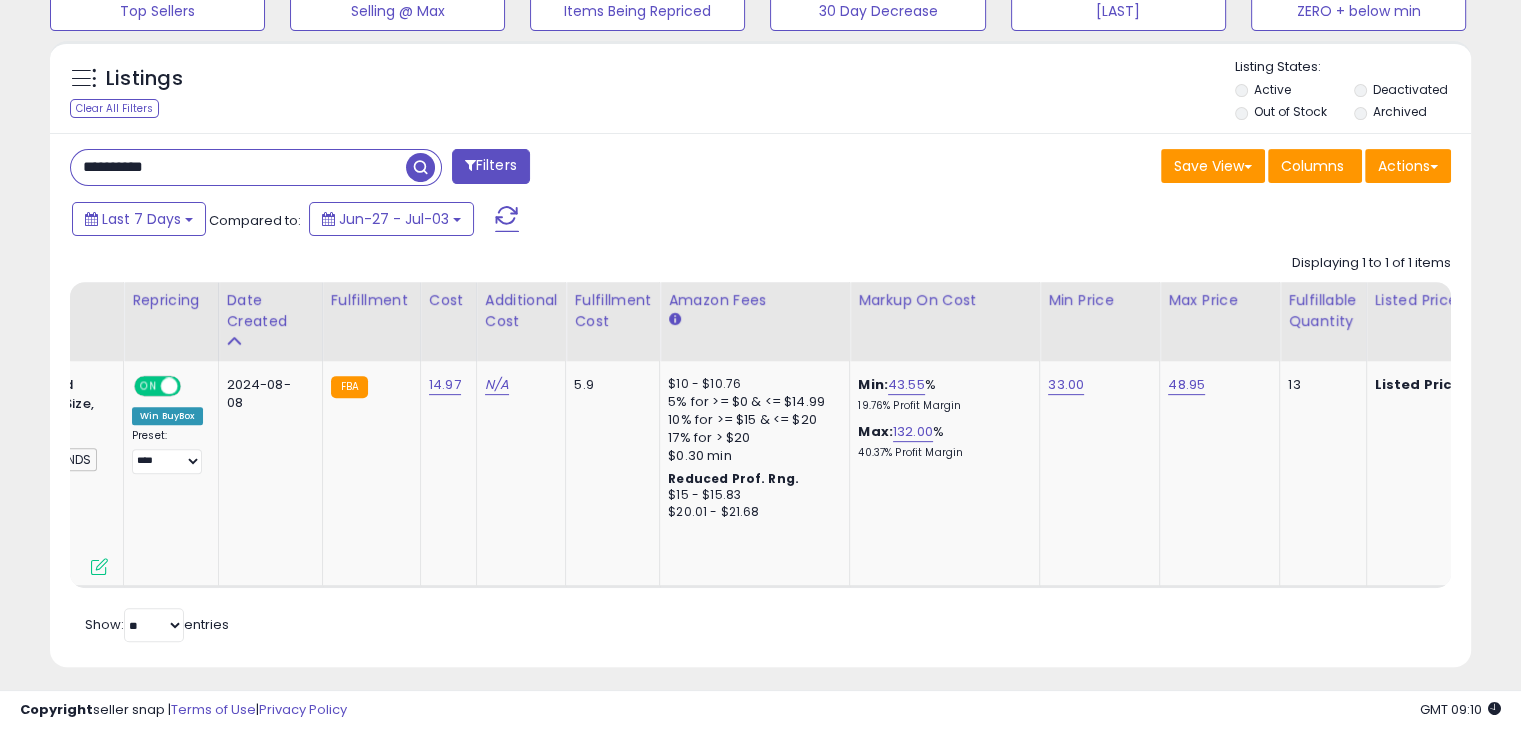 scroll, scrollTop: 0, scrollLeft: 491, axis: horizontal 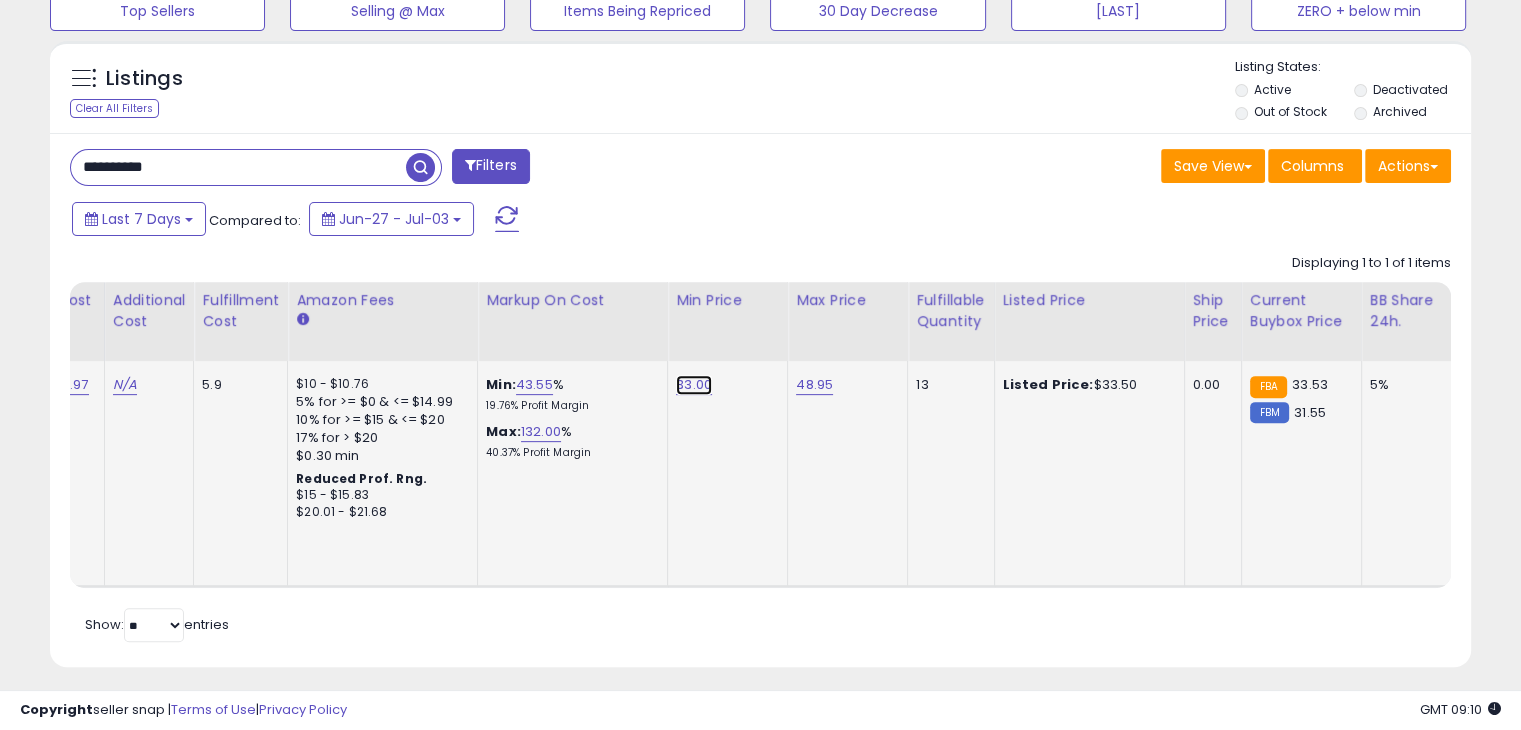 click on "33.00" at bounding box center (694, 385) 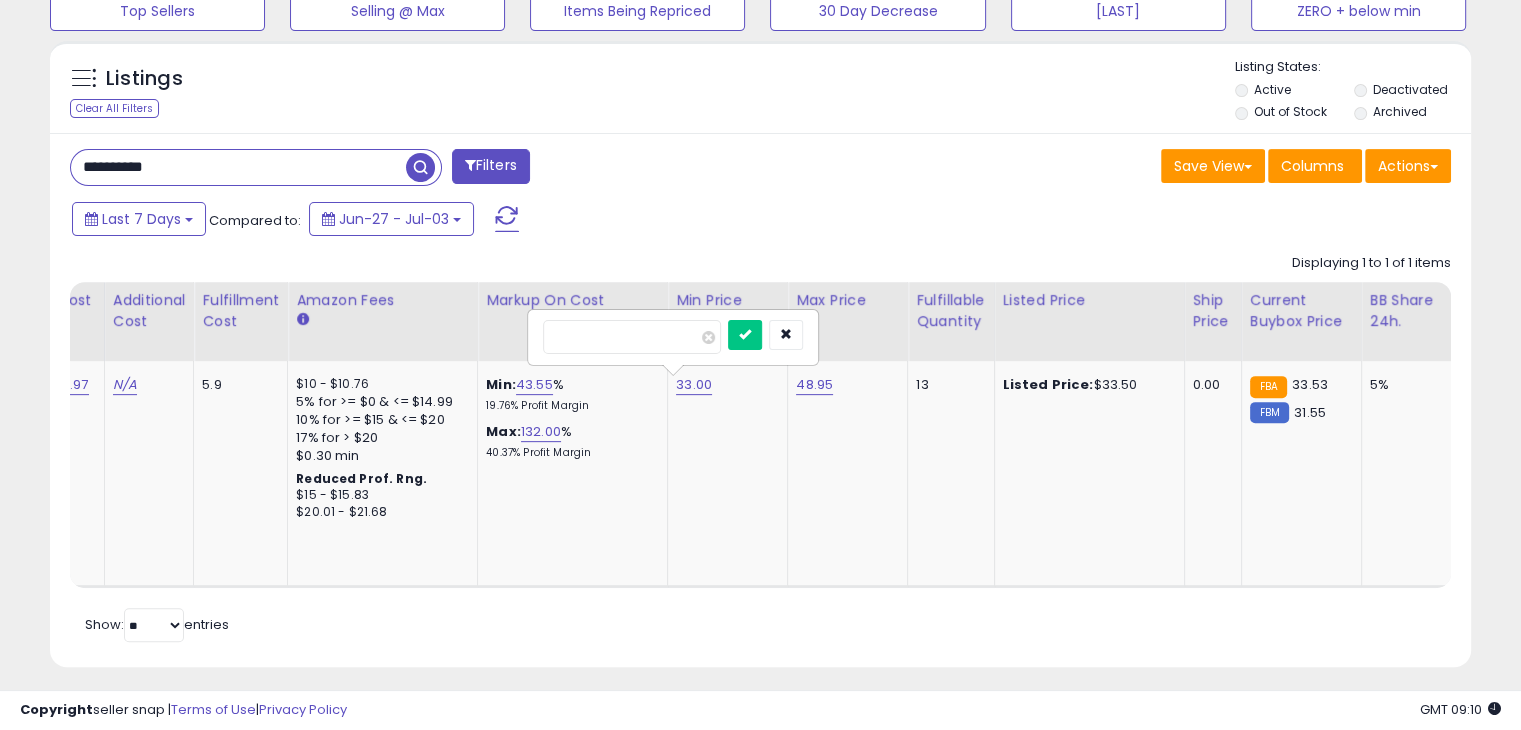 drag, startPoint x: 613, startPoint y: 332, endPoint x: 334, endPoint y: 326, distance: 279.0645 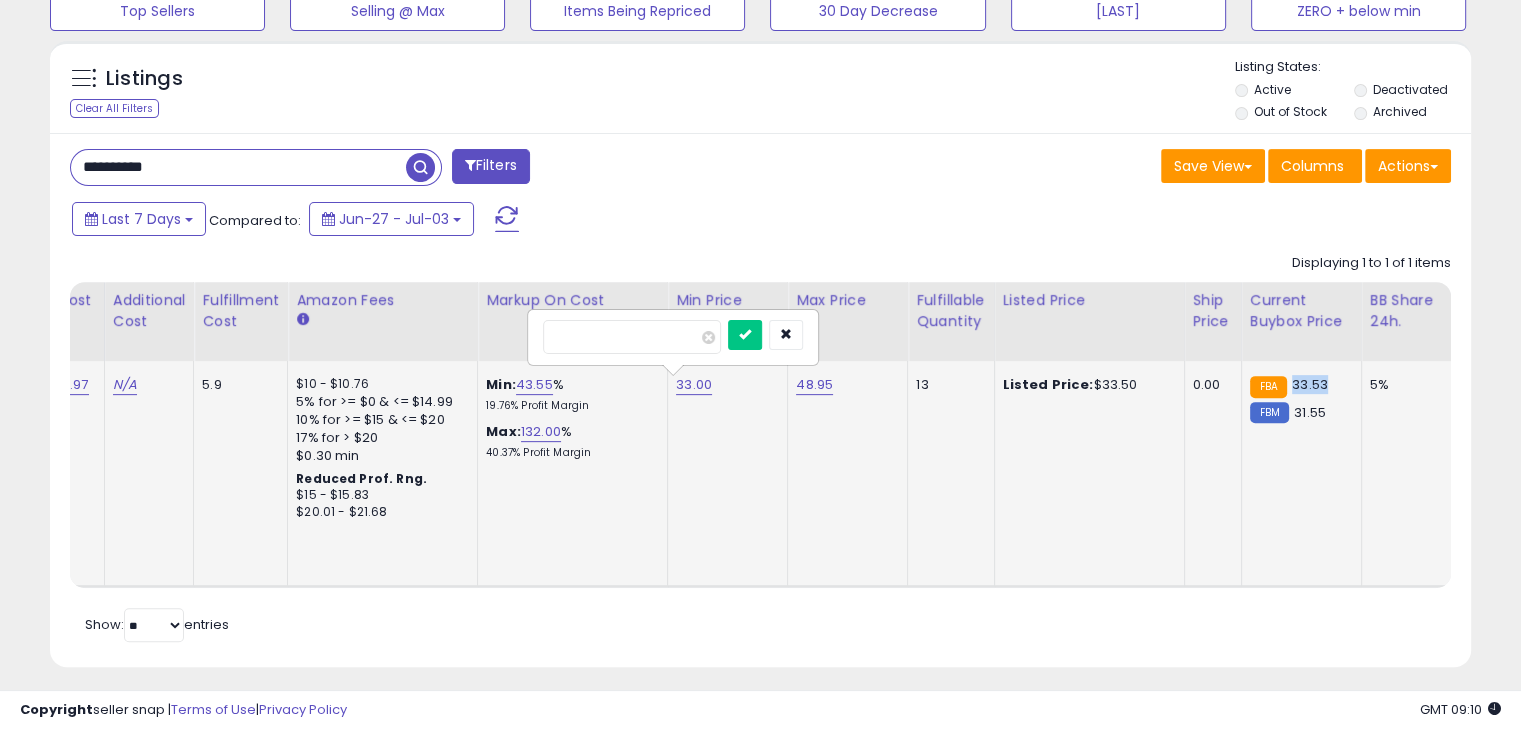 drag, startPoint x: 1287, startPoint y: 382, endPoint x: 1328, endPoint y: 384, distance: 41.04875 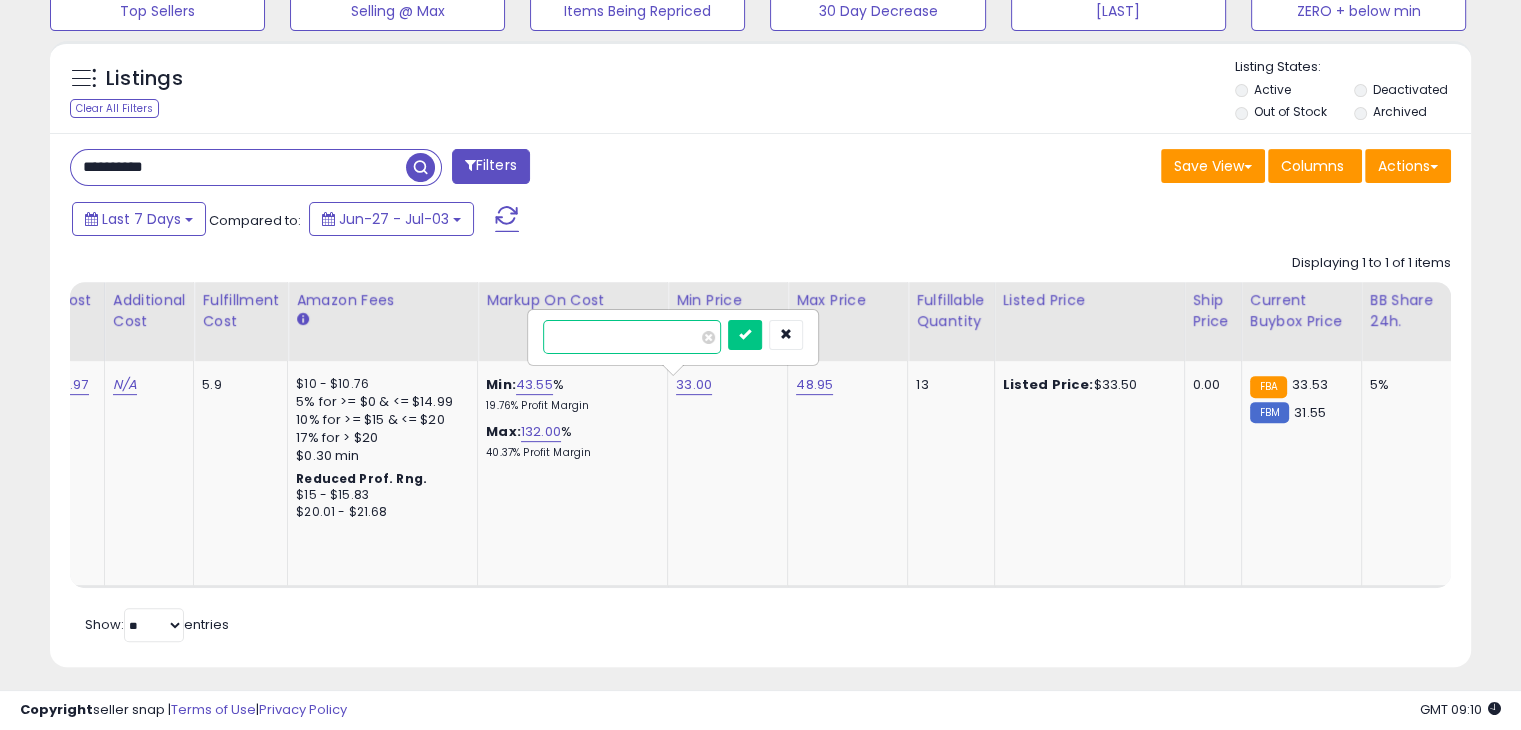 drag, startPoint x: 612, startPoint y: 341, endPoint x: 440, endPoint y: 331, distance: 172.29045 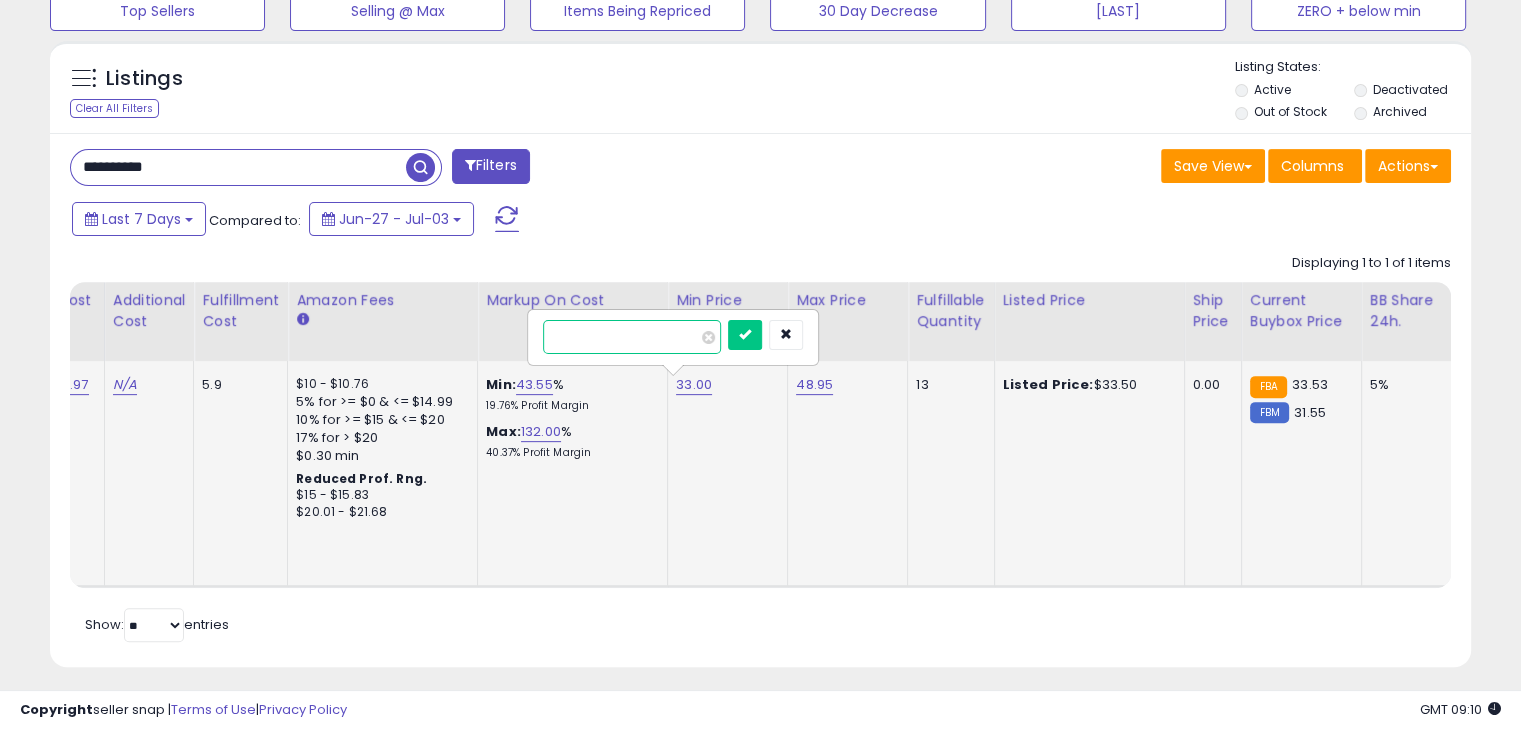 paste 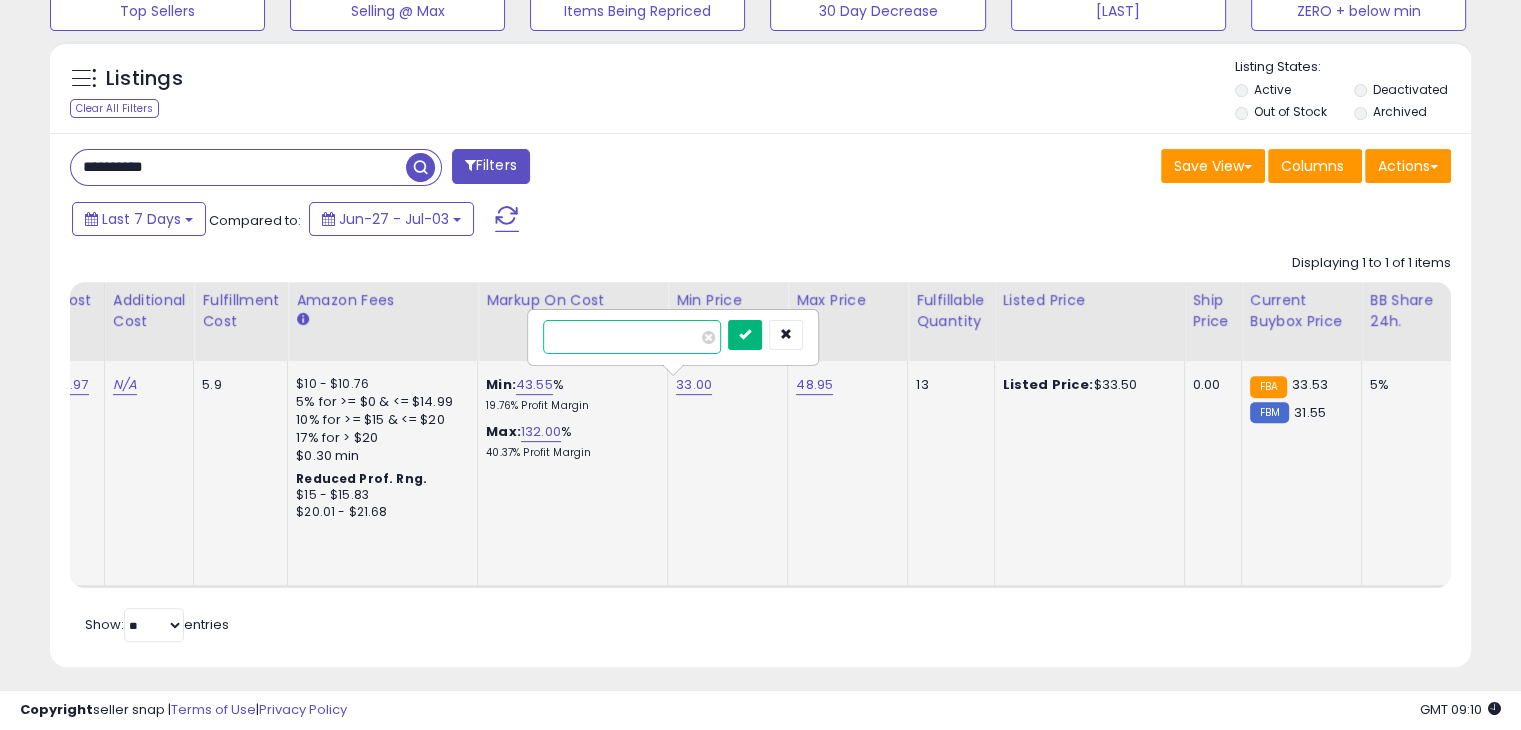 type on "*****" 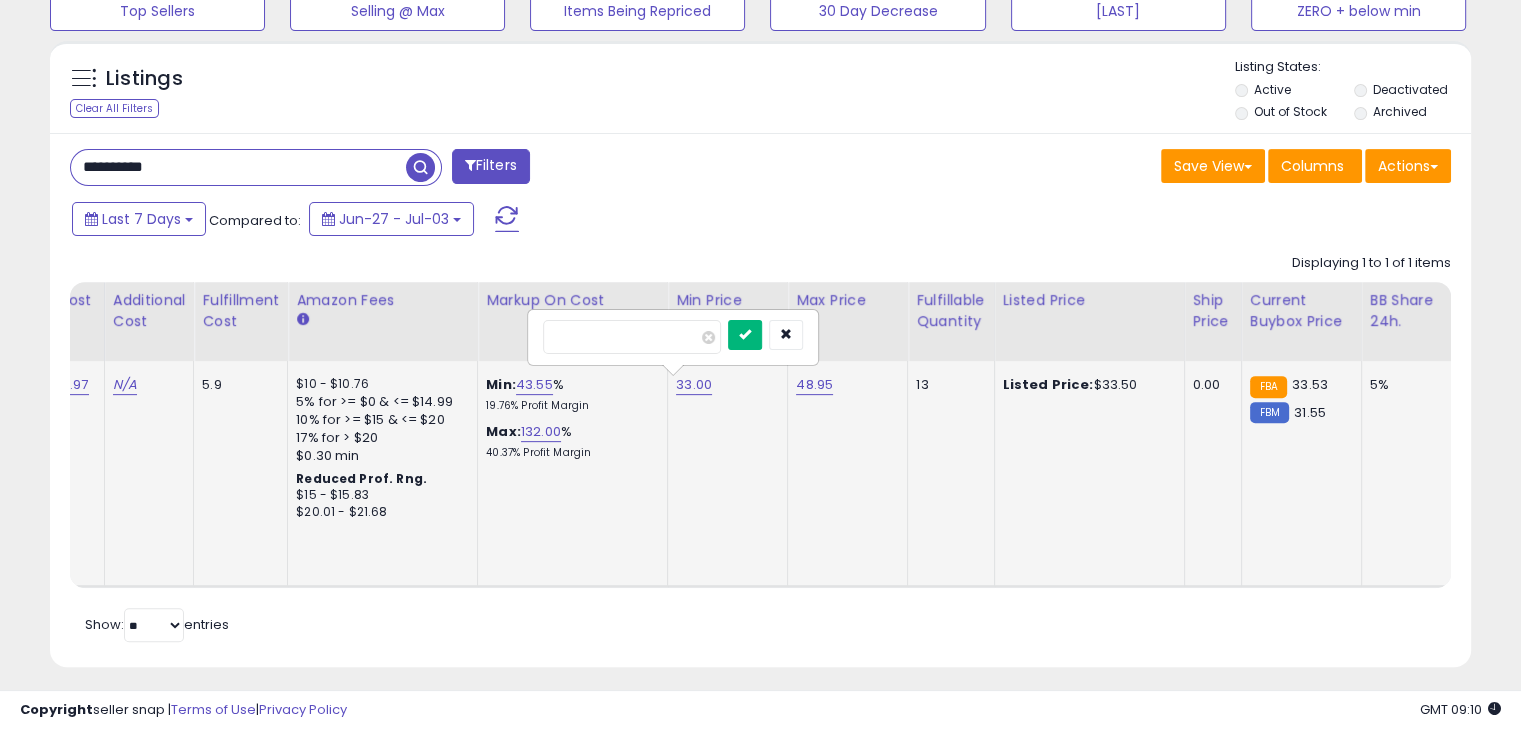 click at bounding box center (745, 334) 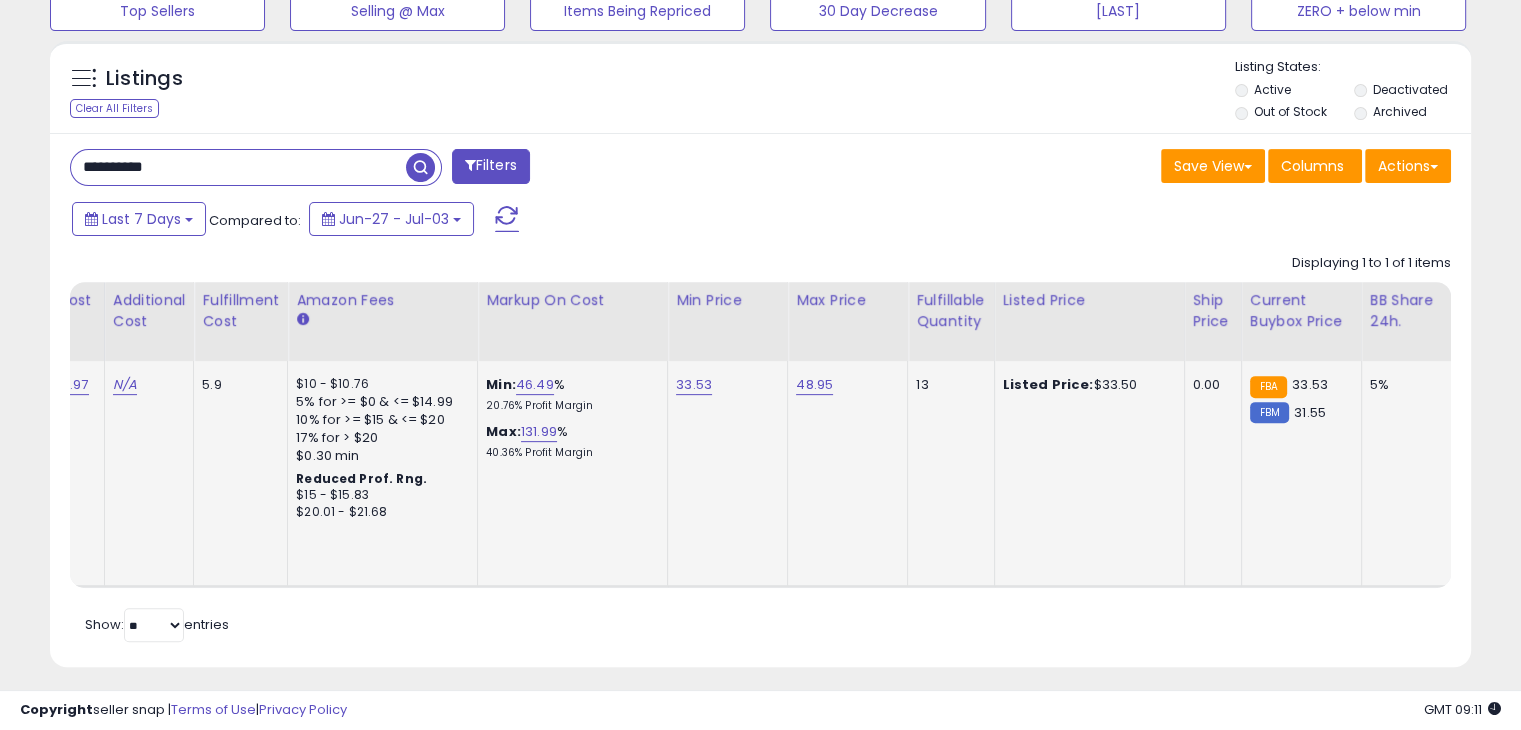 click on "**********" at bounding box center (238, 167) 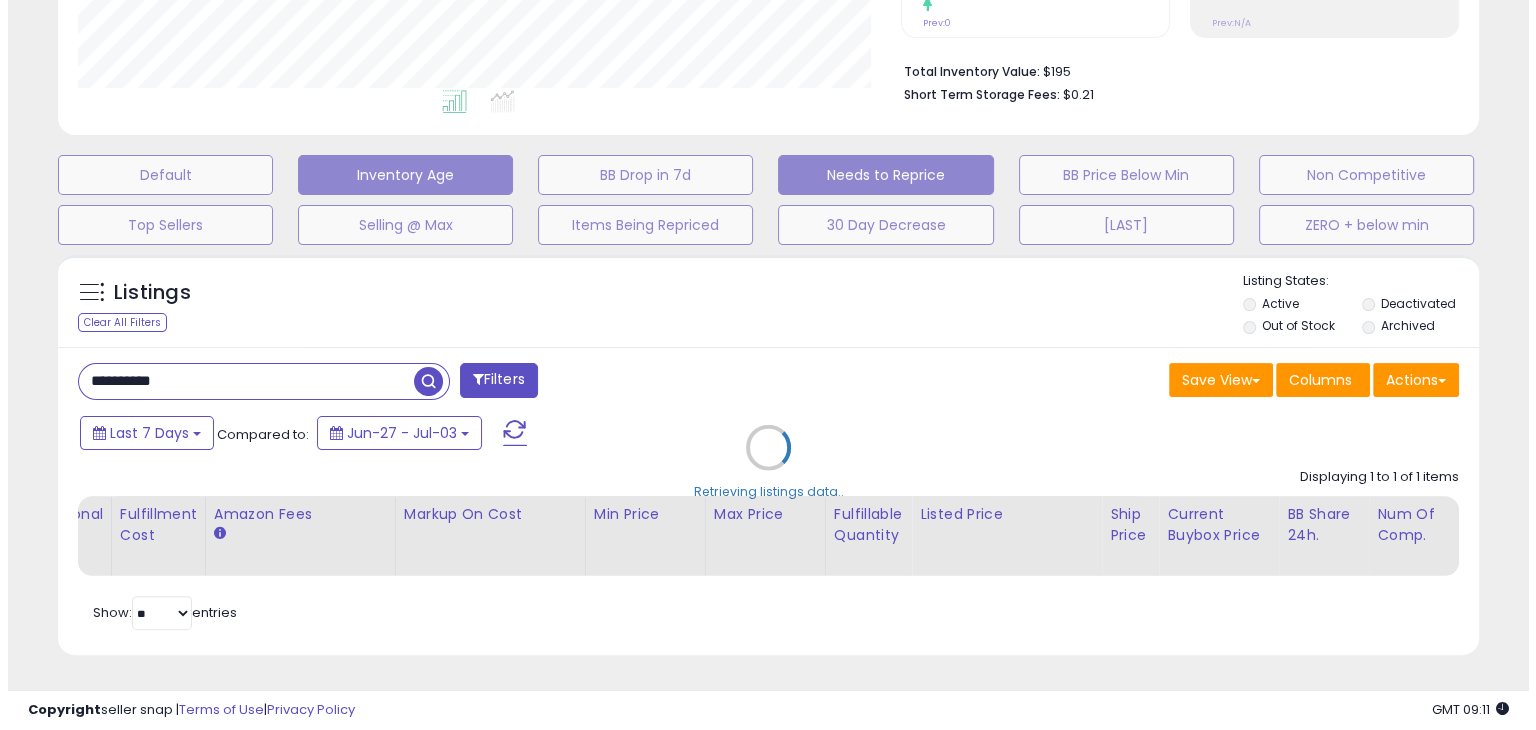 scroll, scrollTop: 489, scrollLeft: 0, axis: vertical 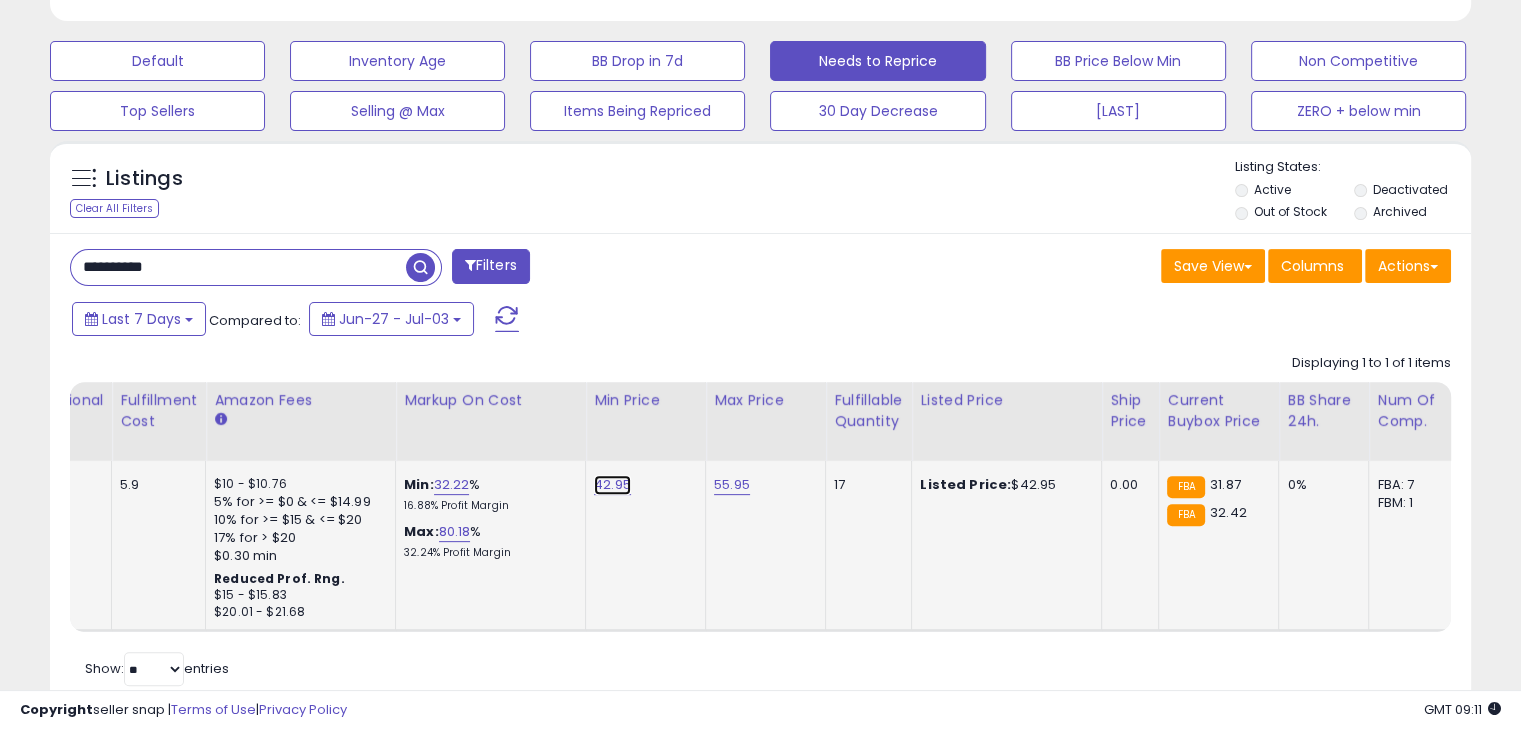click on "42.95" at bounding box center [612, 485] 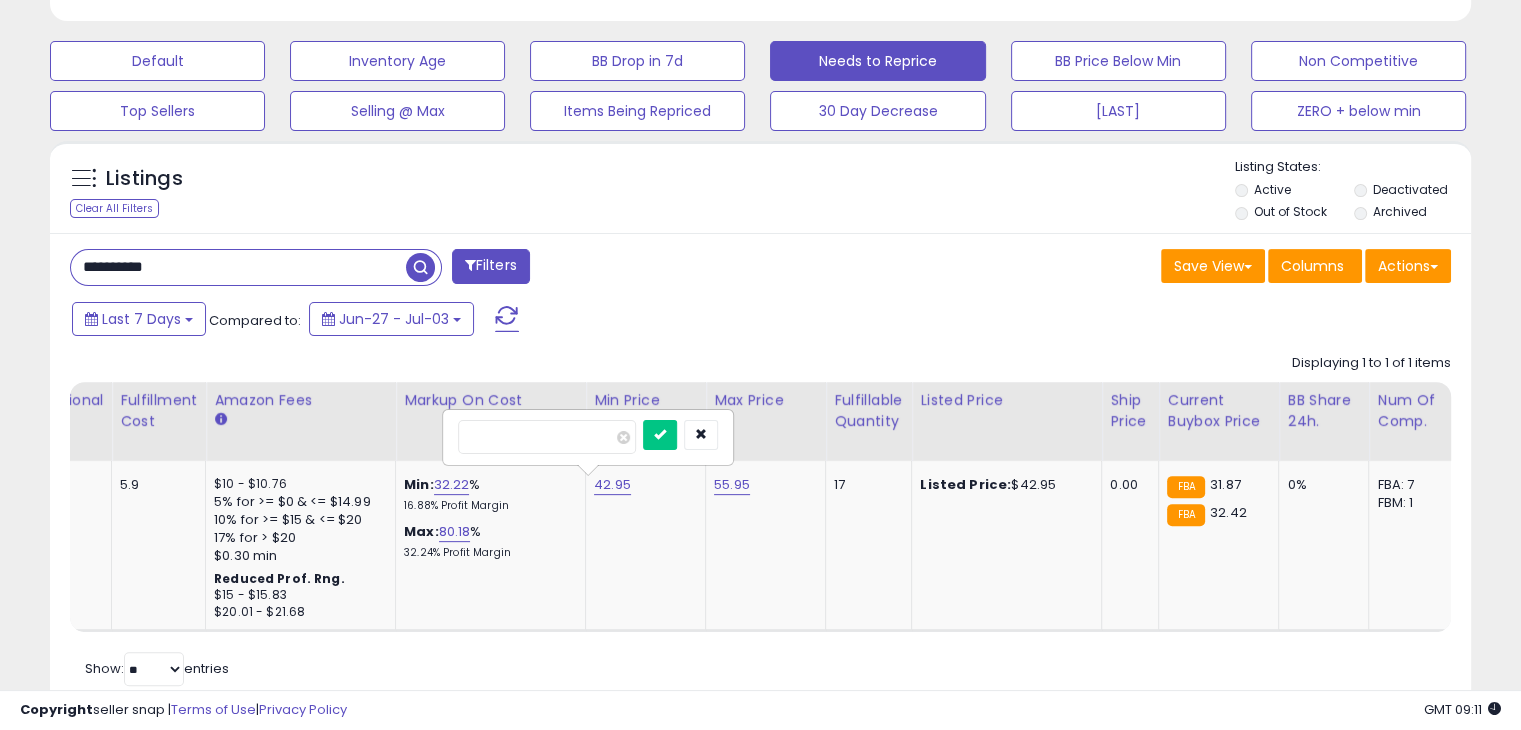 drag, startPoint x: 531, startPoint y: 425, endPoint x: 389, endPoint y: 432, distance: 142.17242 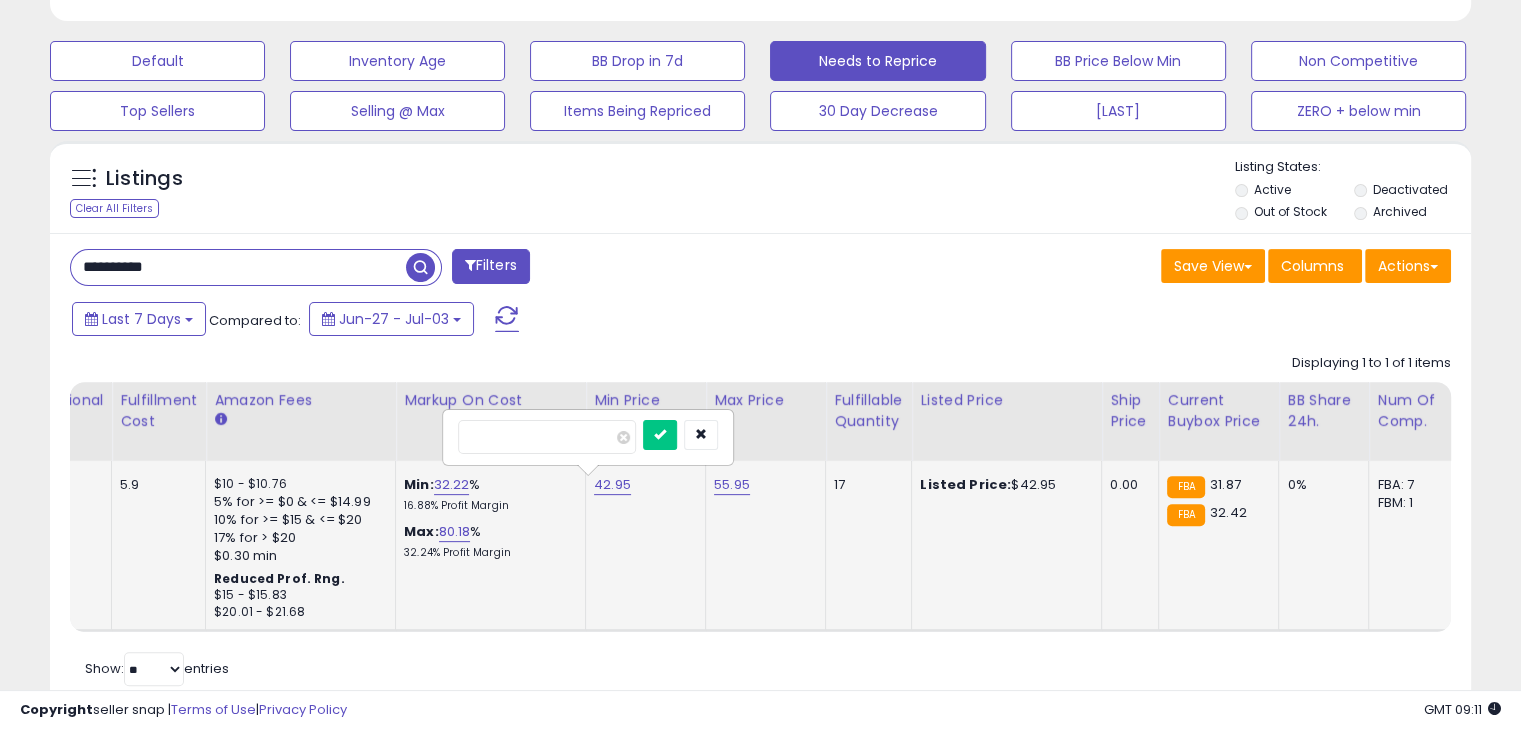 click on "Listed Price:  $42.95" 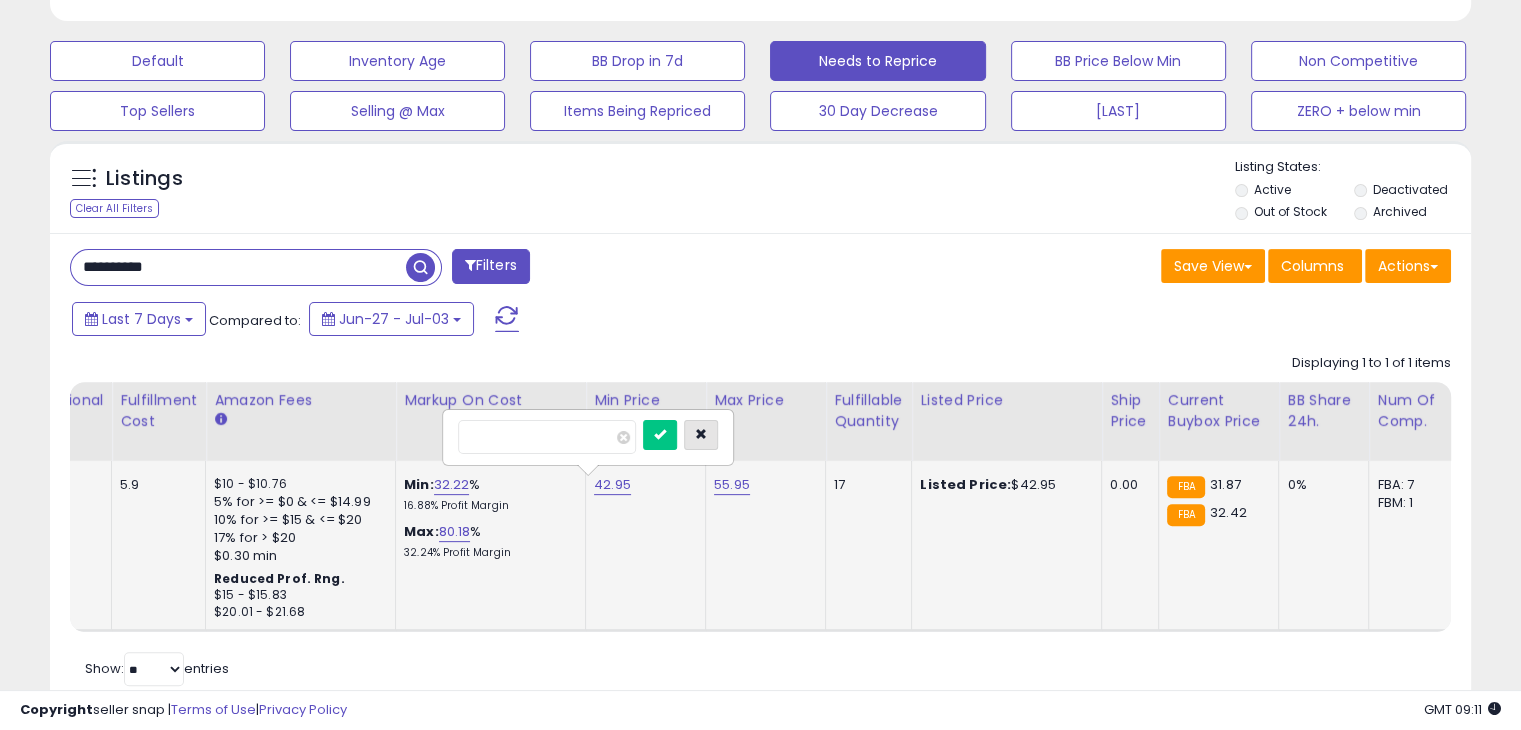 click at bounding box center (701, 434) 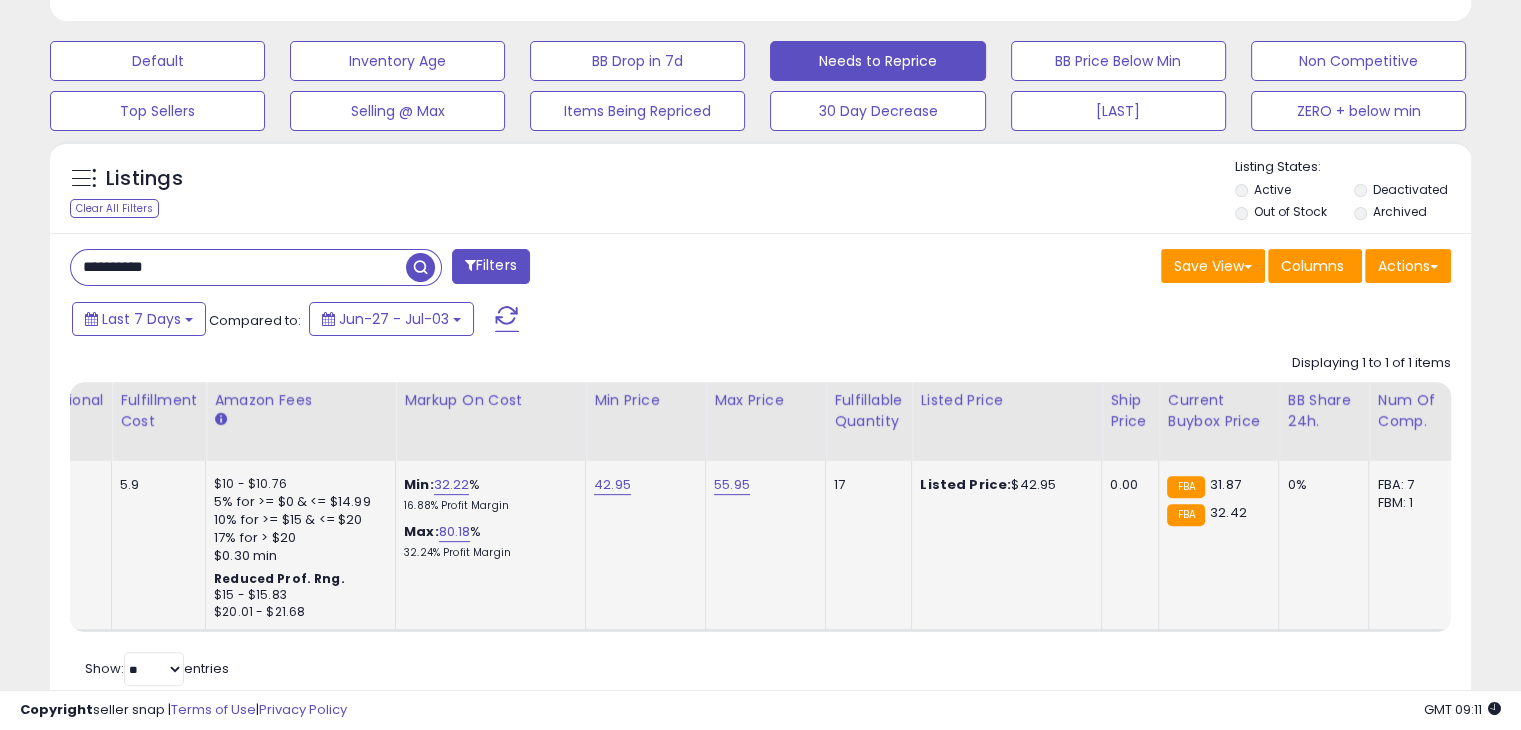 scroll, scrollTop: 0, scrollLeft: 640, axis: horizontal 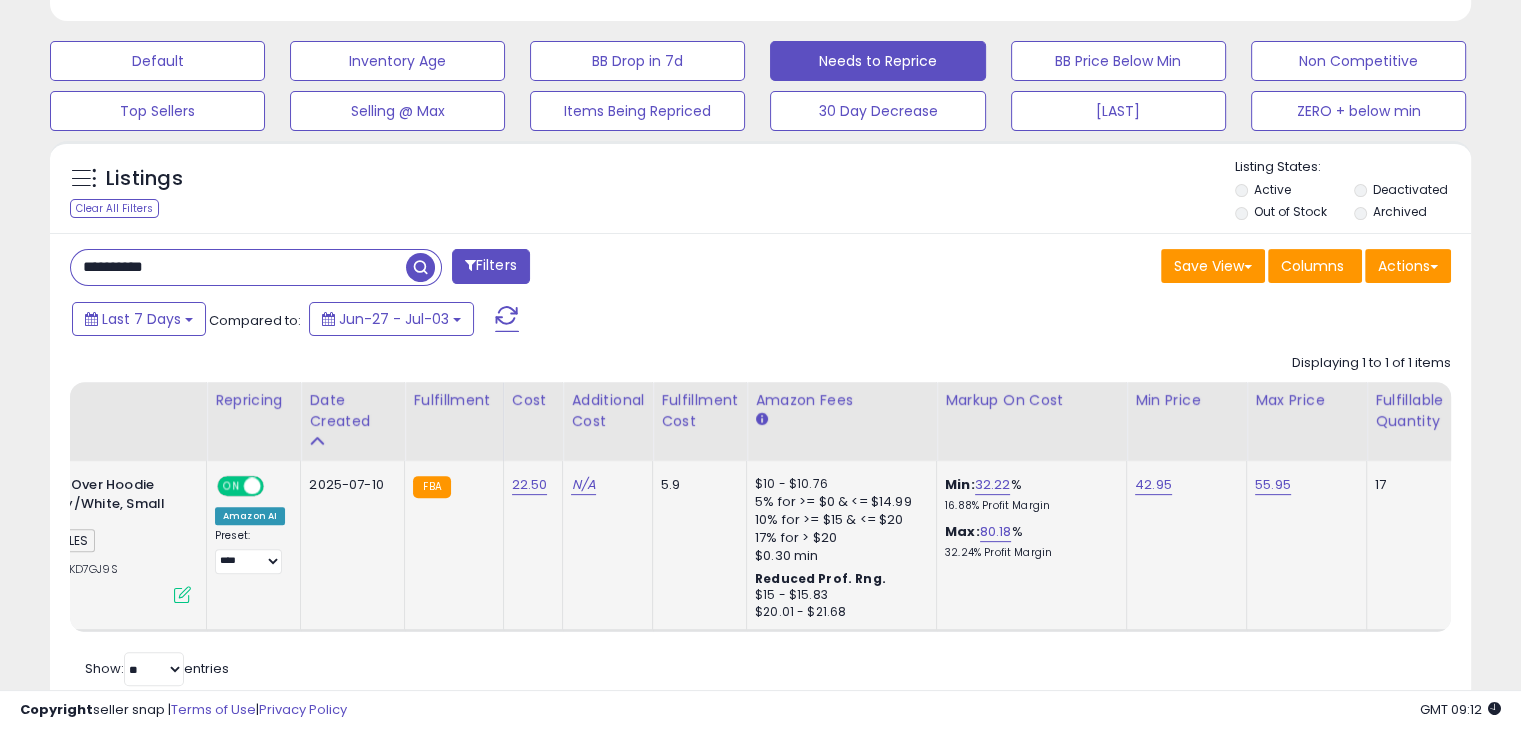 click on "**********" at bounding box center (238, 267) 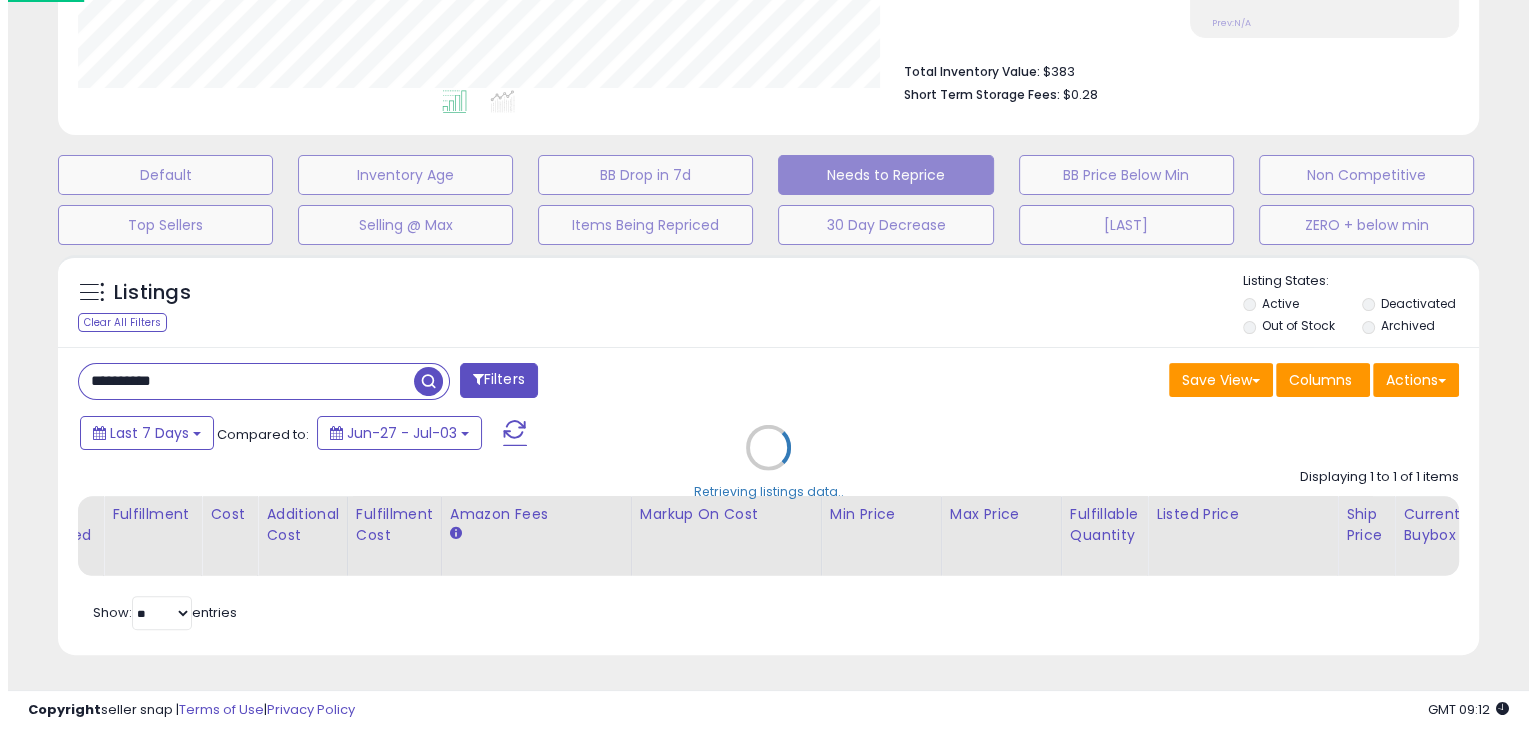 scroll, scrollTop: 489, scrollLeft: 0, axis: vertical 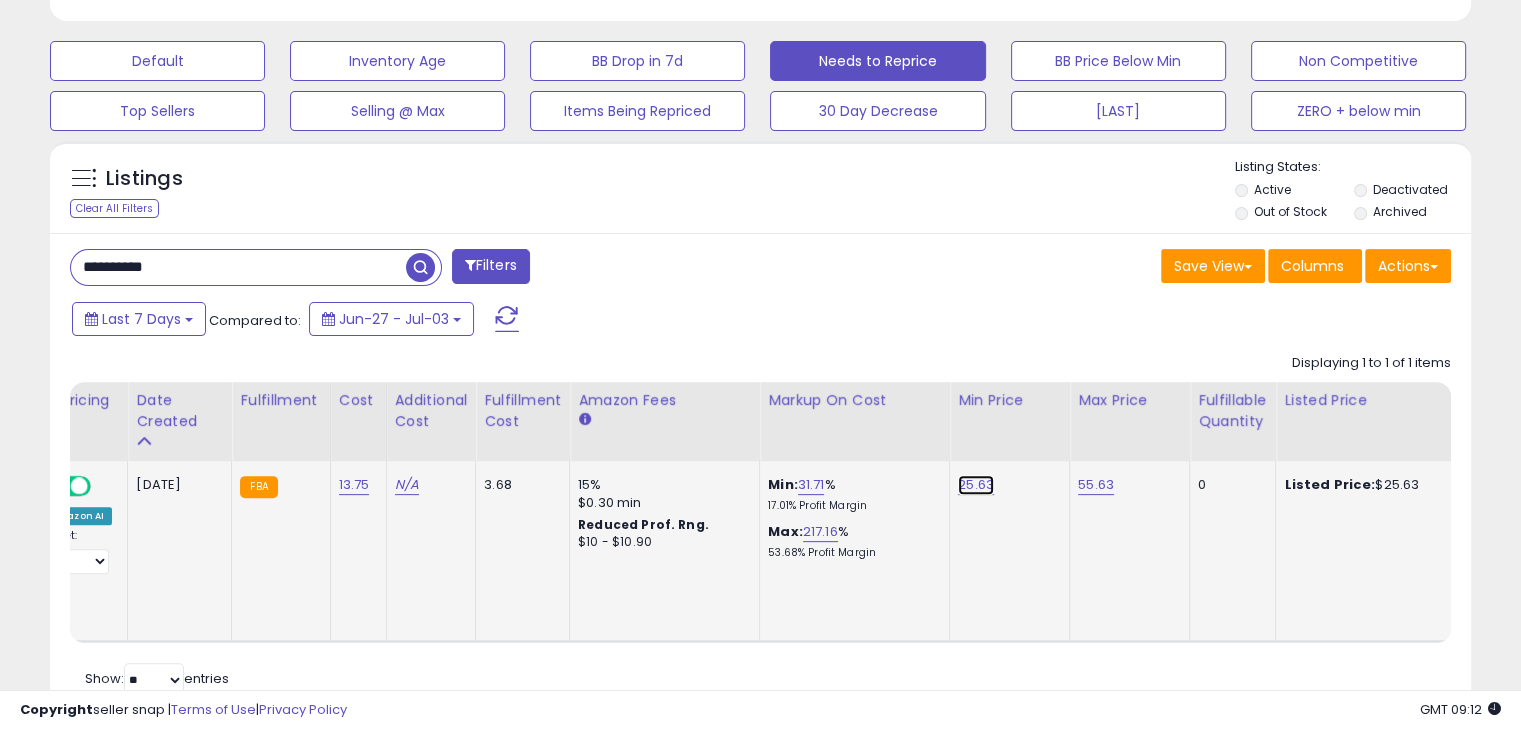 click on "25.63" at bounding box center [976, 485] 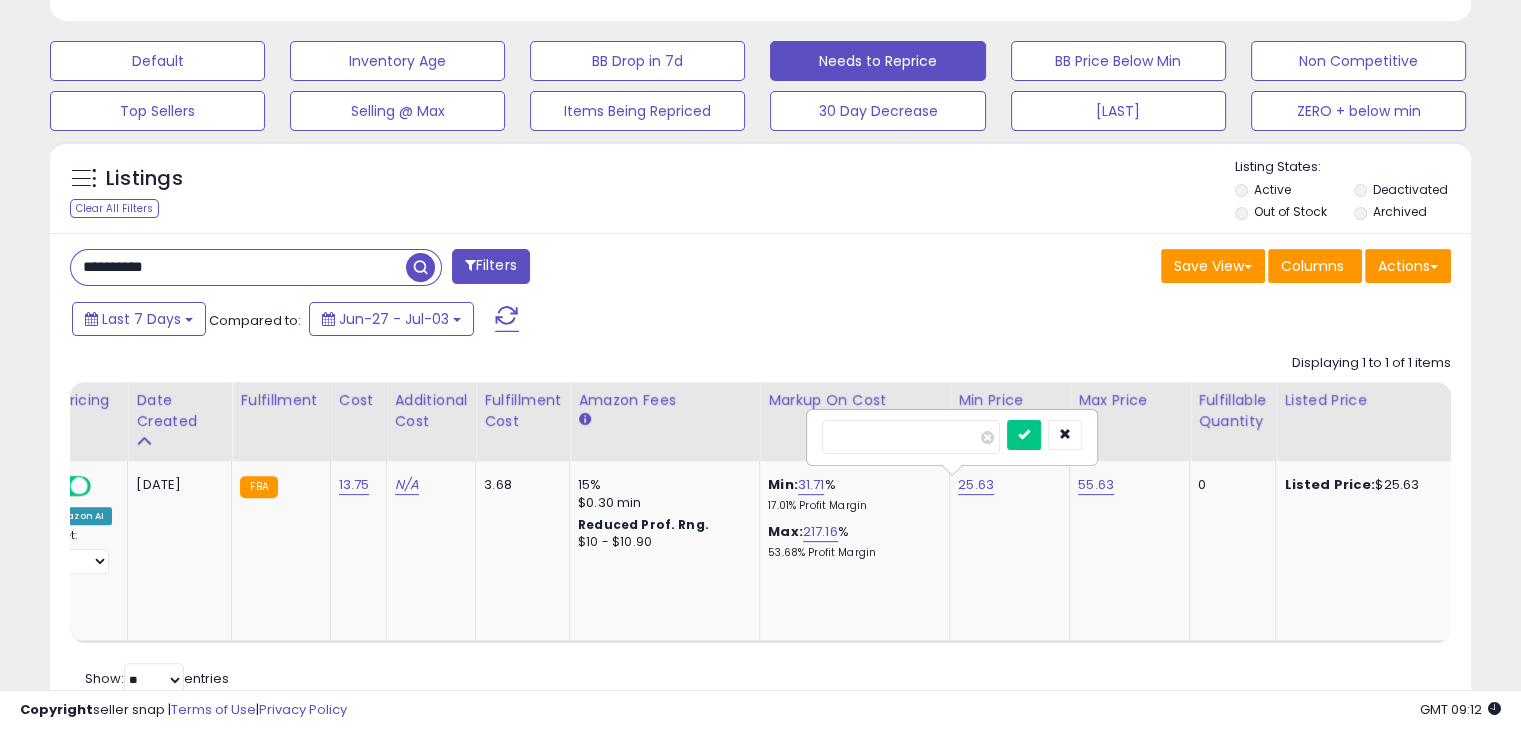 drag, startPoint x: 894, startPoint y: 437, endPoint x: 696, endPoint y: 449, distance: 198.3633 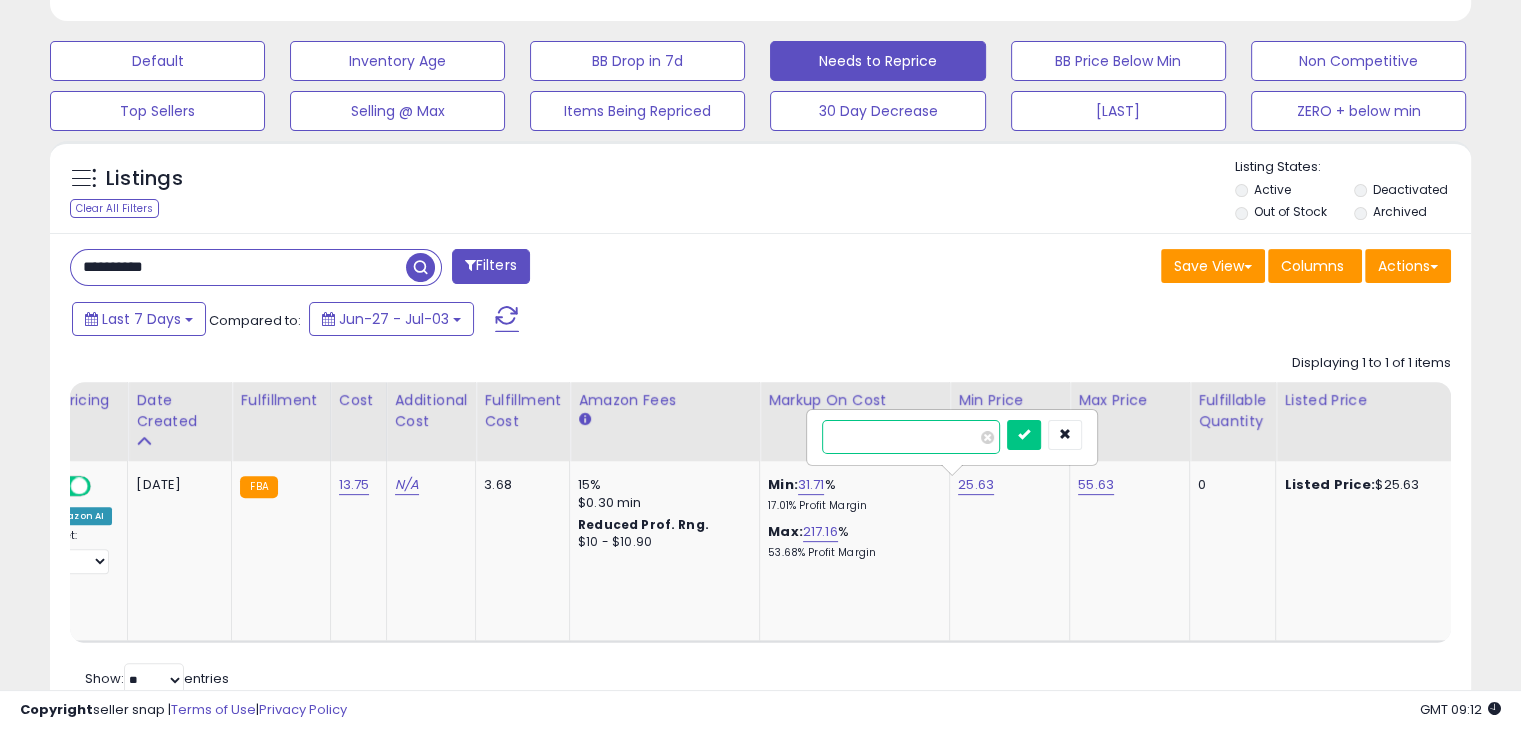 scroll, scrollTop: 0, scrollLeft: 415, axis: horizontal 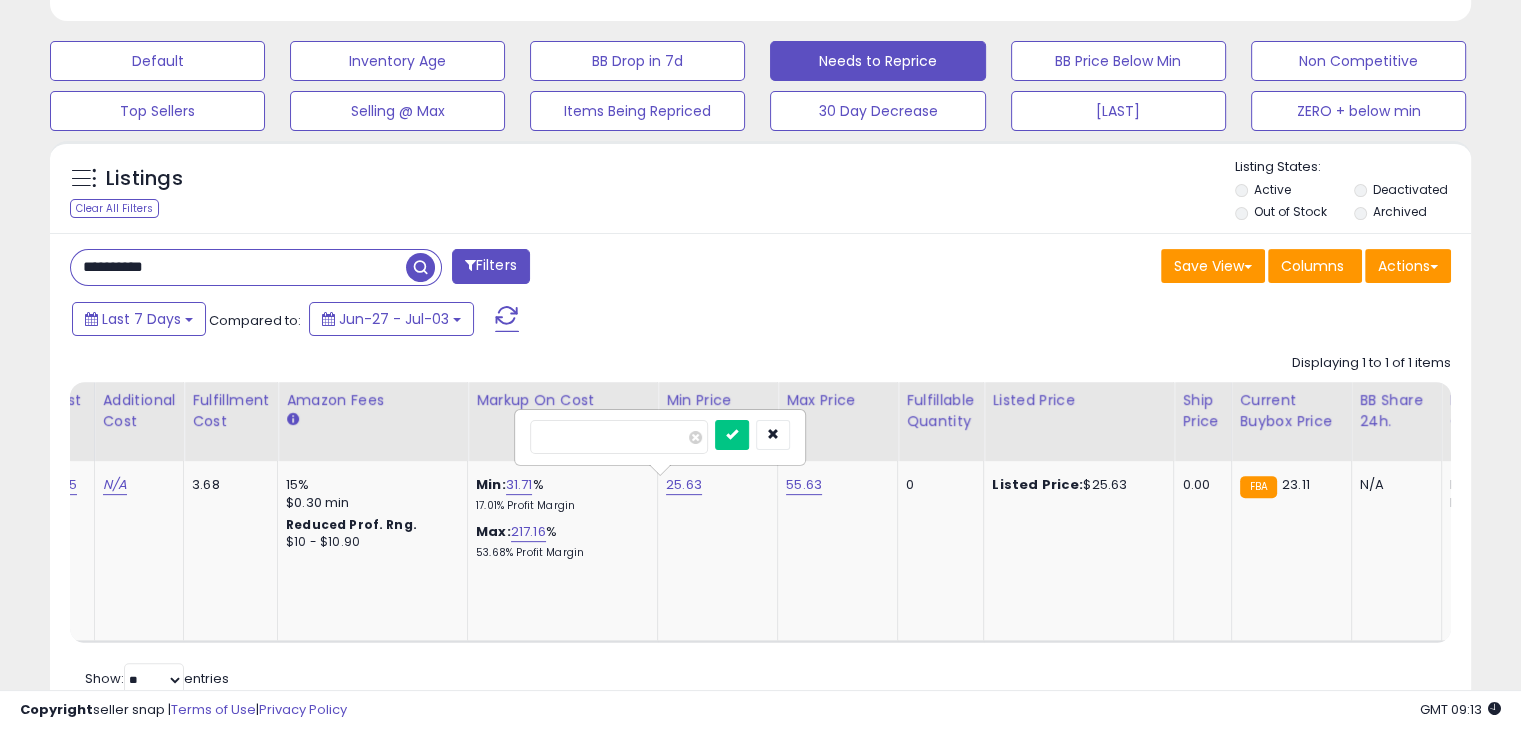 click on "**********" at bounding box center (238, 267) 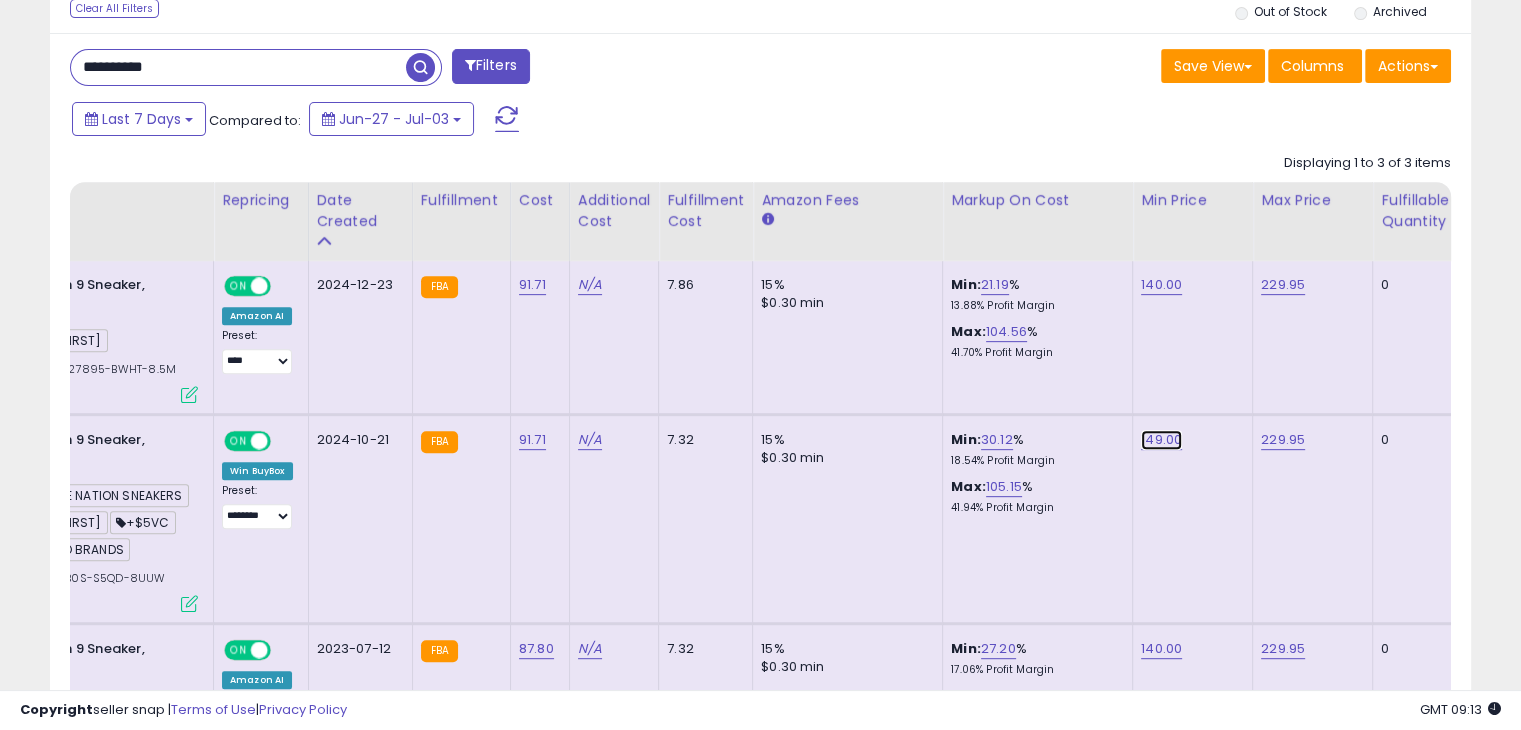 click on "149.00" at bounding box center [1161, 285] 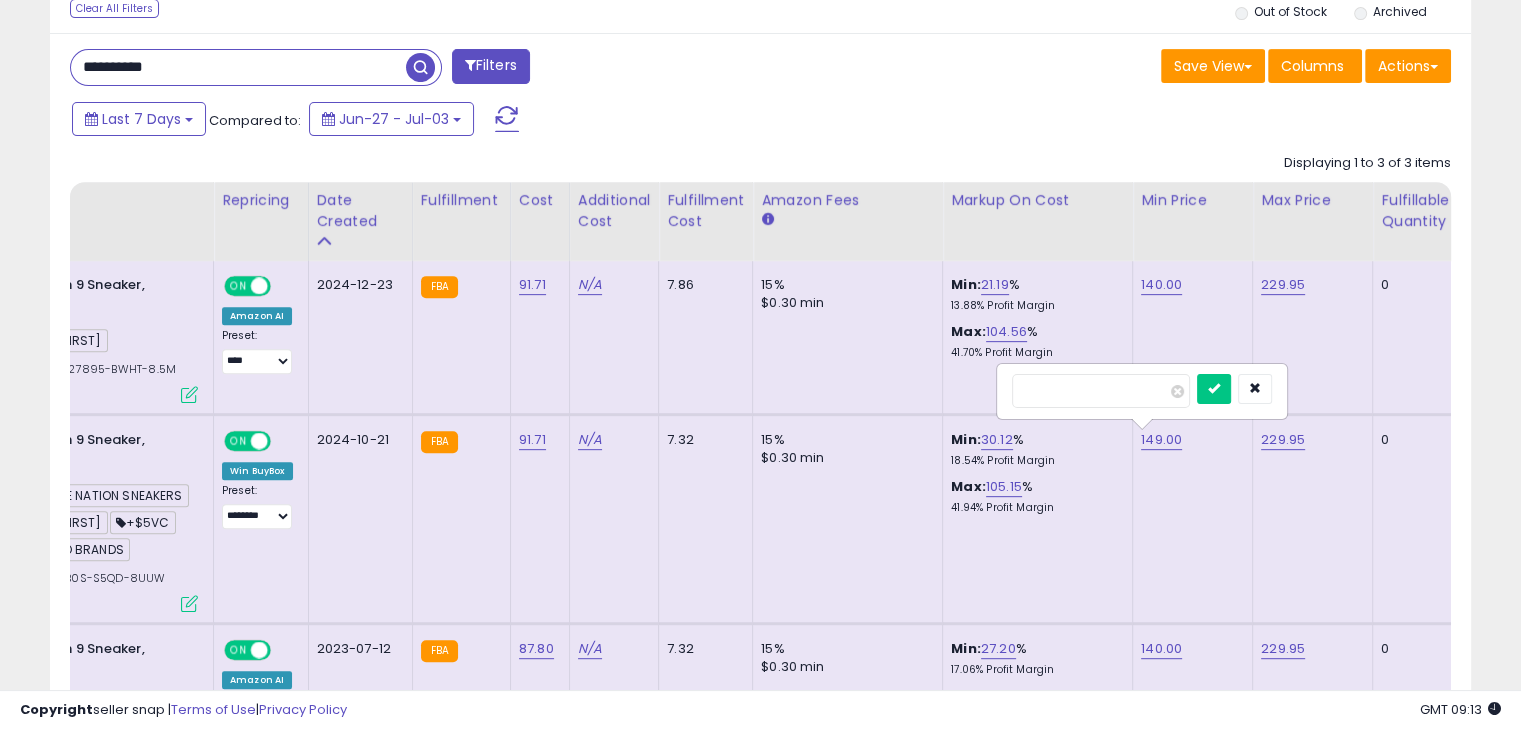 drag, startPoint x: 1071, startPoint y: 386, endPoint x: 962, endPoint y: 382, distance: 109.07337 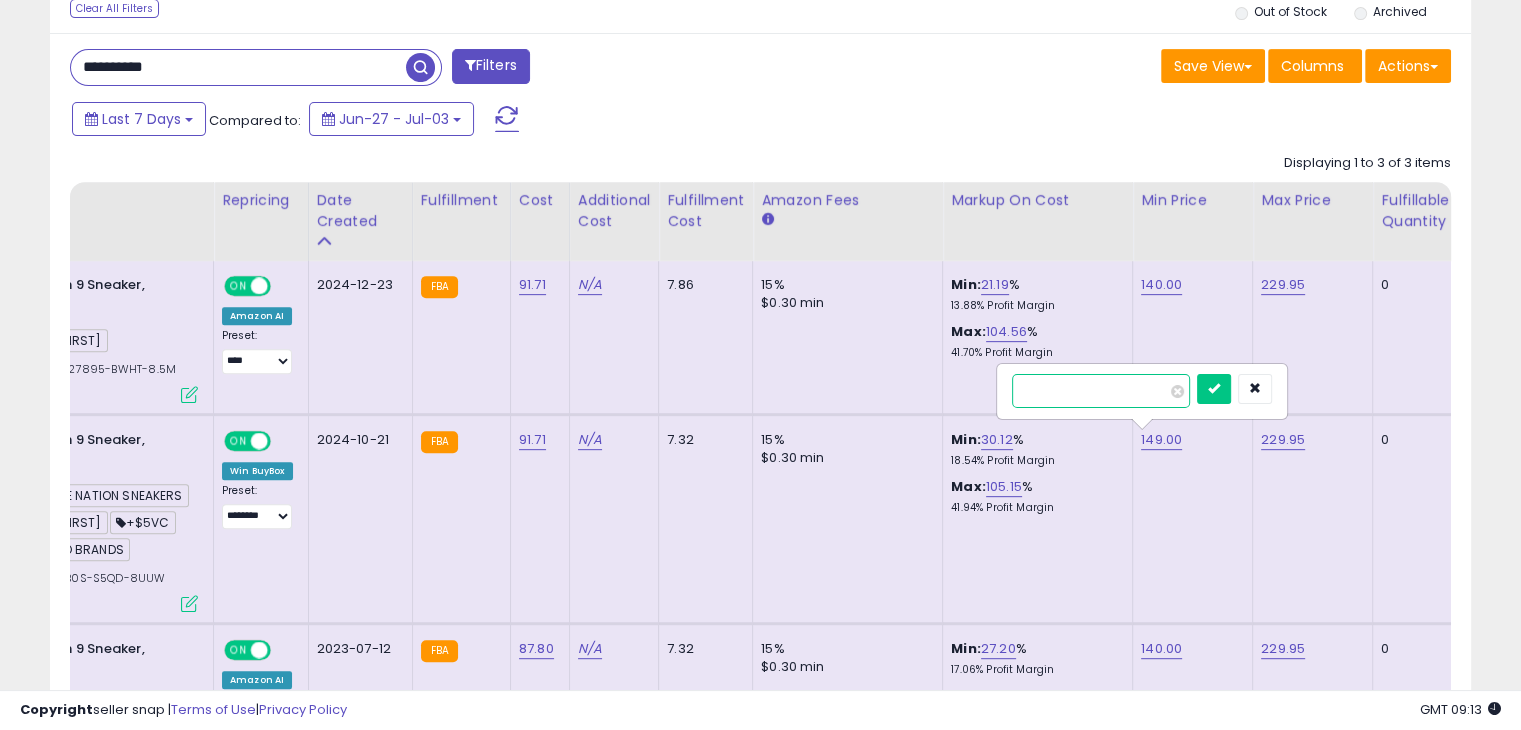 scroll, scrollTop: 0, scrollLeft: 277, axis: horizontal 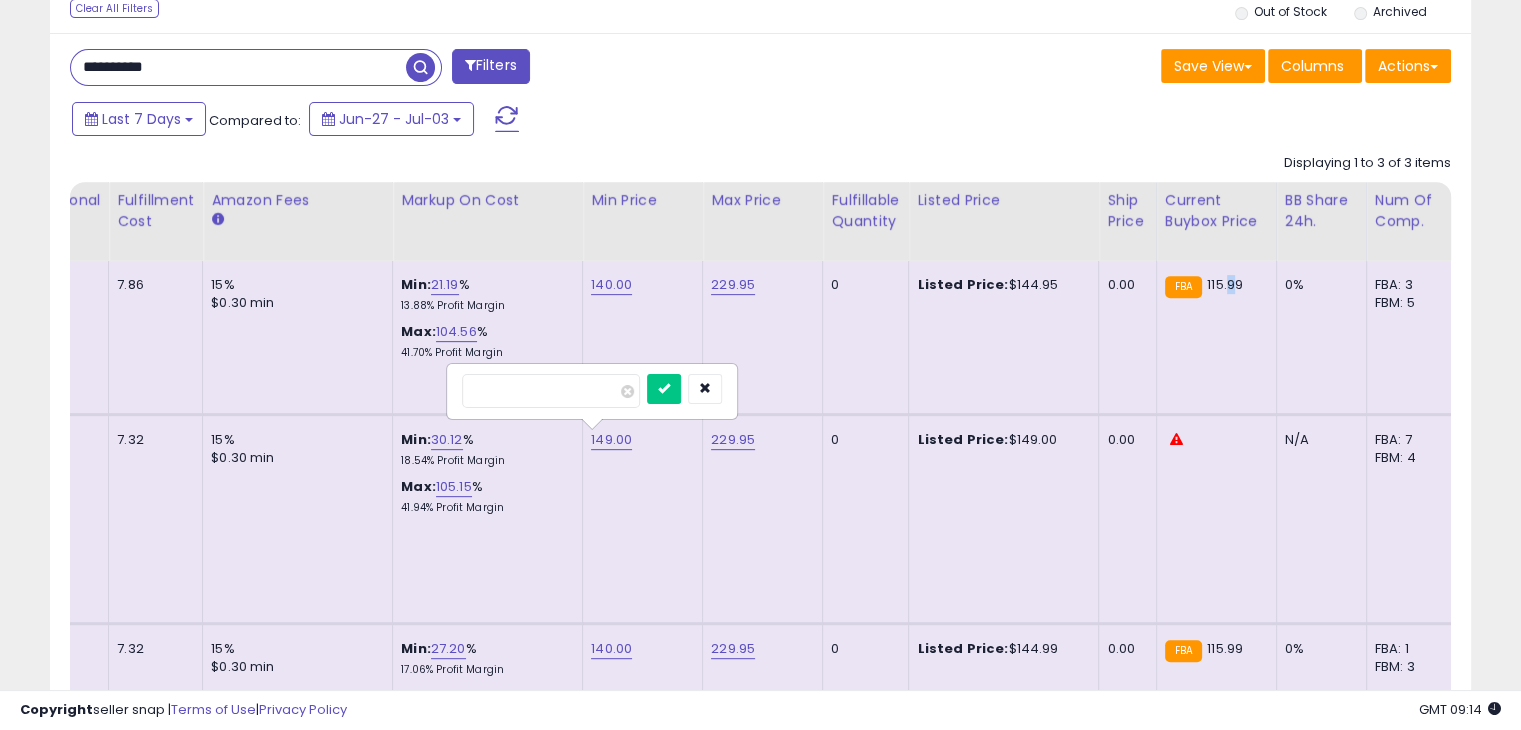 click on "115.99" at bounding box center (1225, 284) 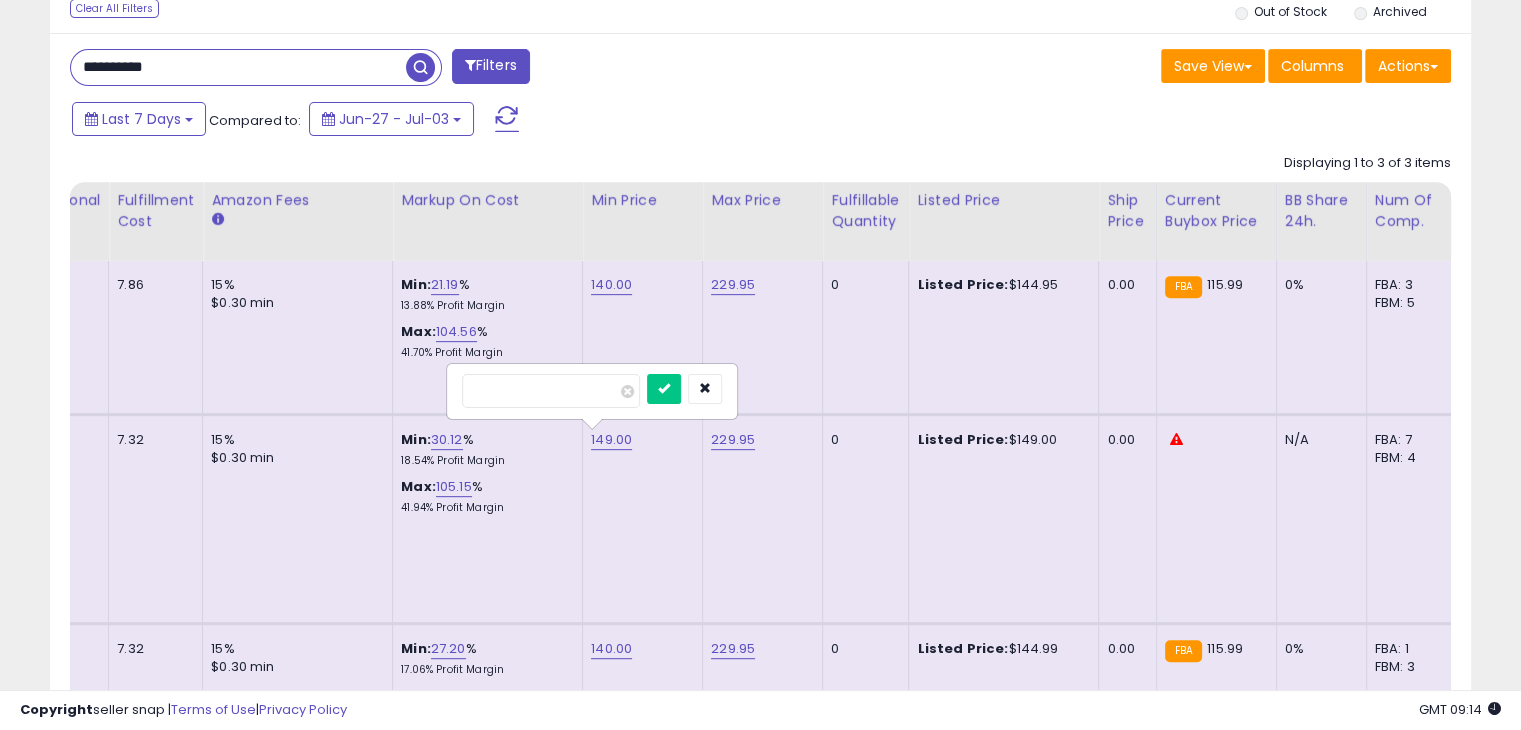 click on "115.99" at bounding box center (1225, 284) 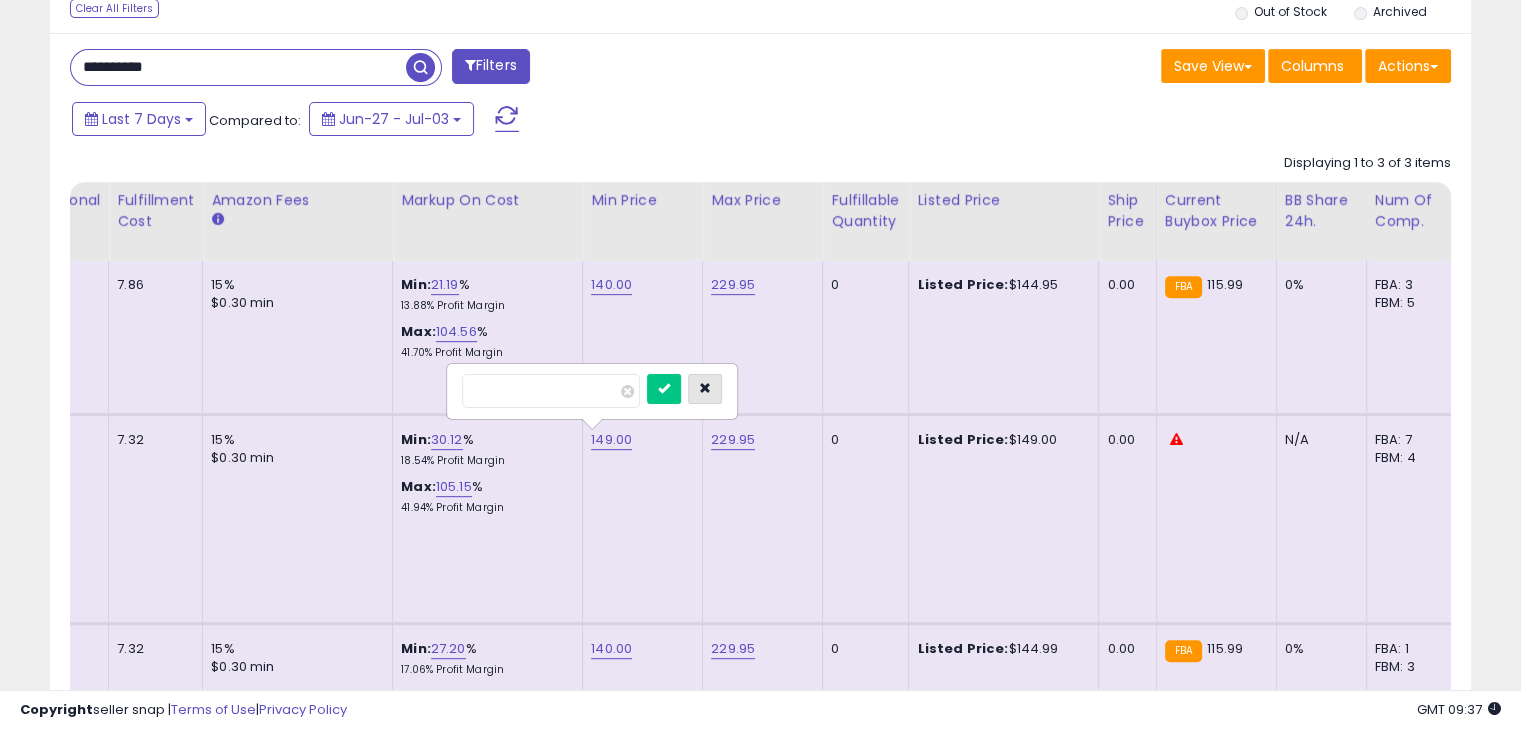 click at bounding box center (705, 388) 